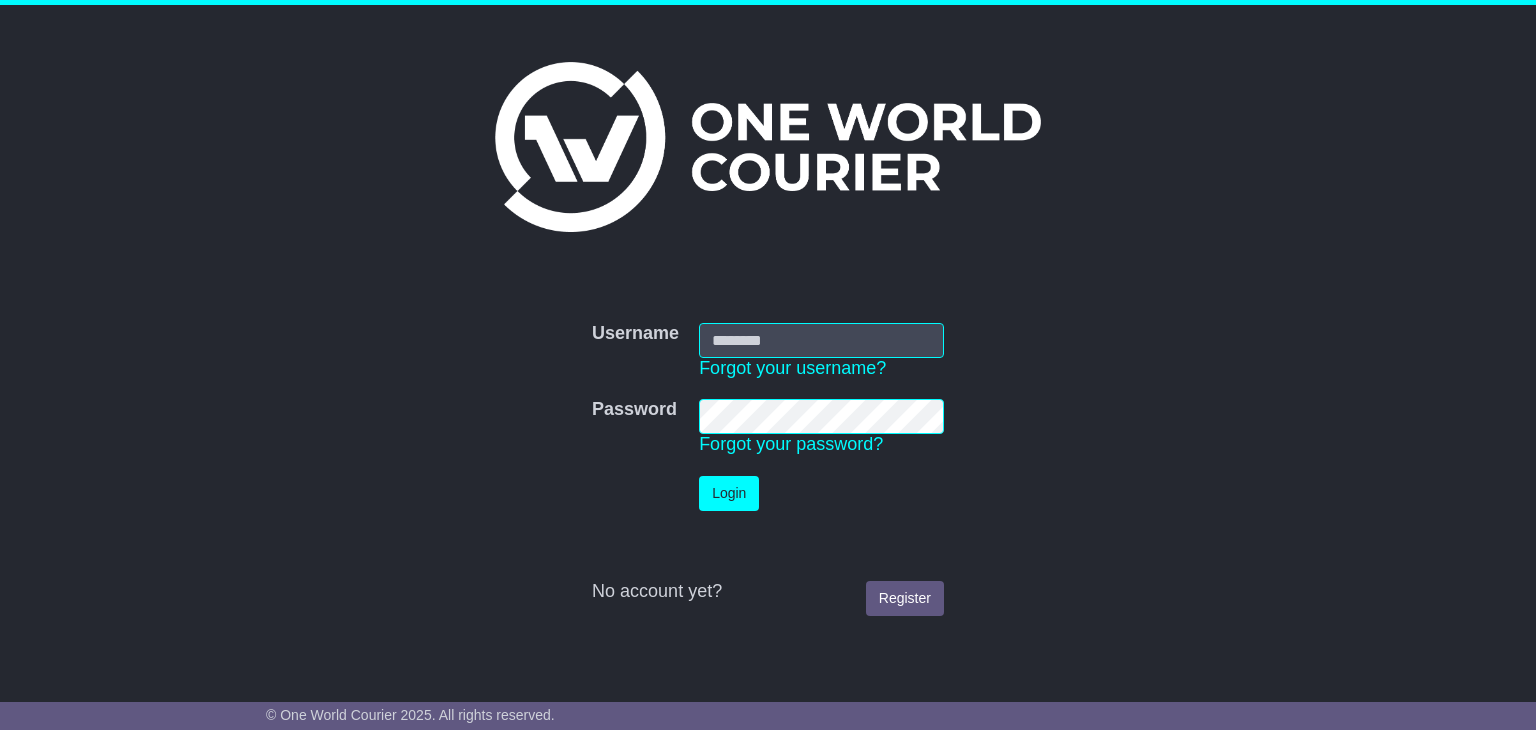 scroll, scrollTop: 0, scrollLeft: 0, axis: both 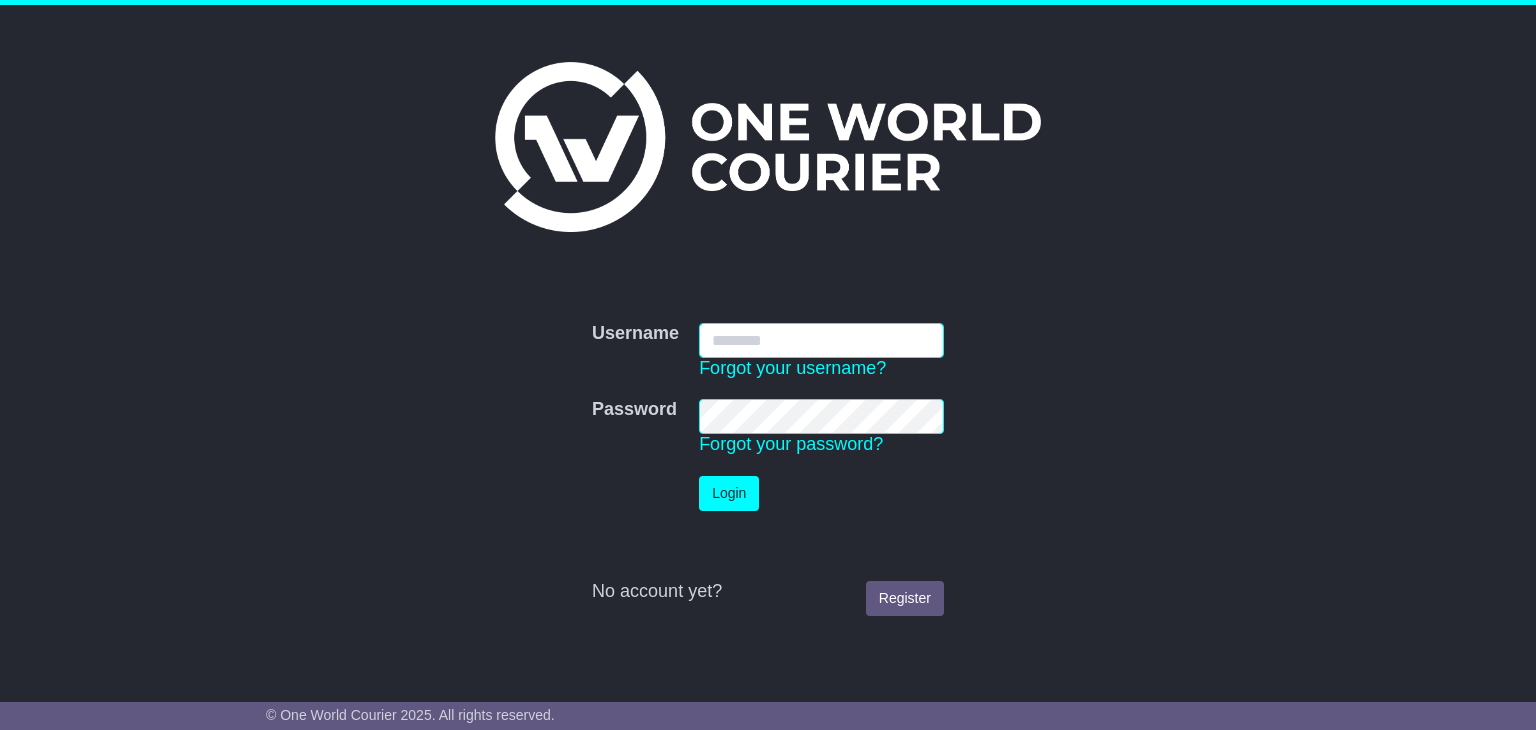 type on "**********" 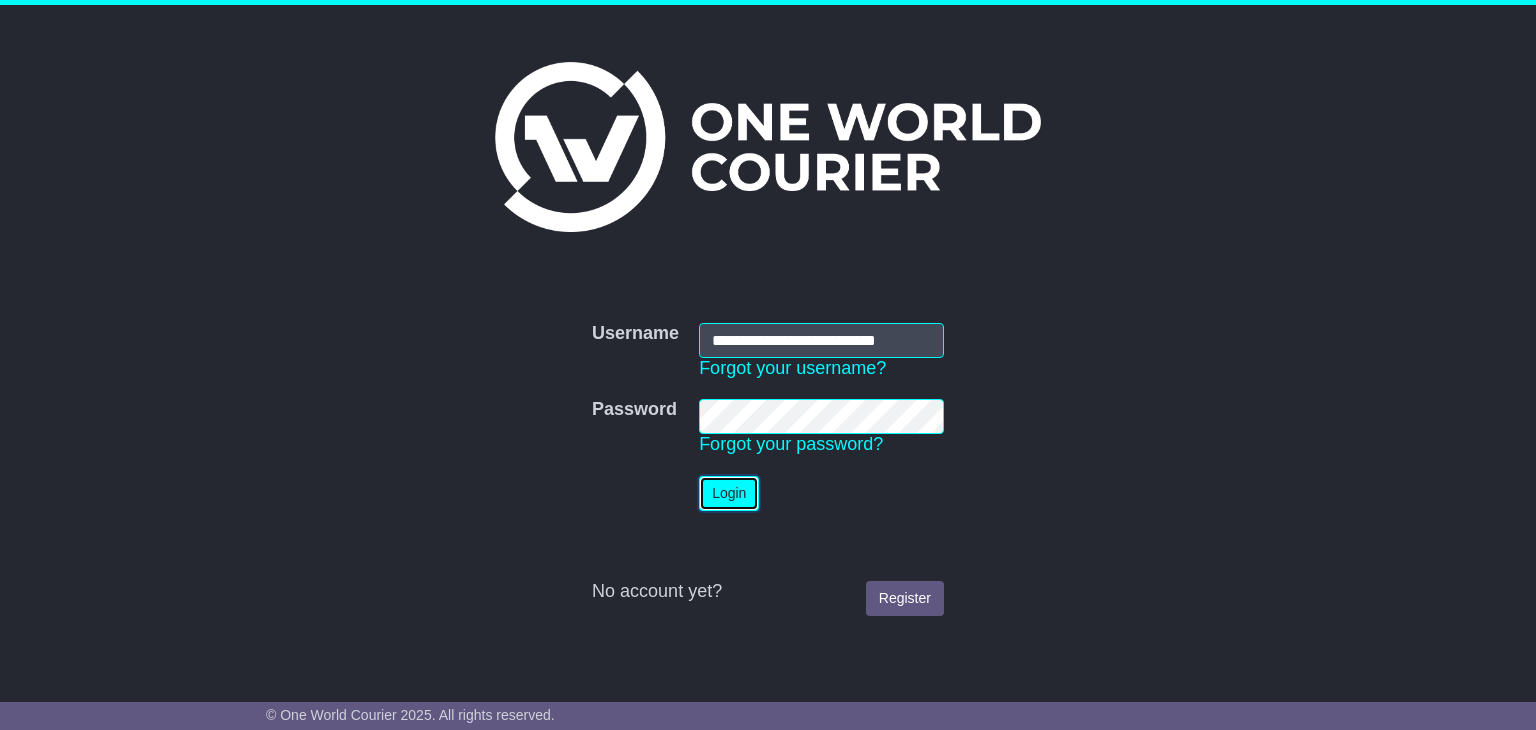 click on "Login" at bounding box center (729, 493) 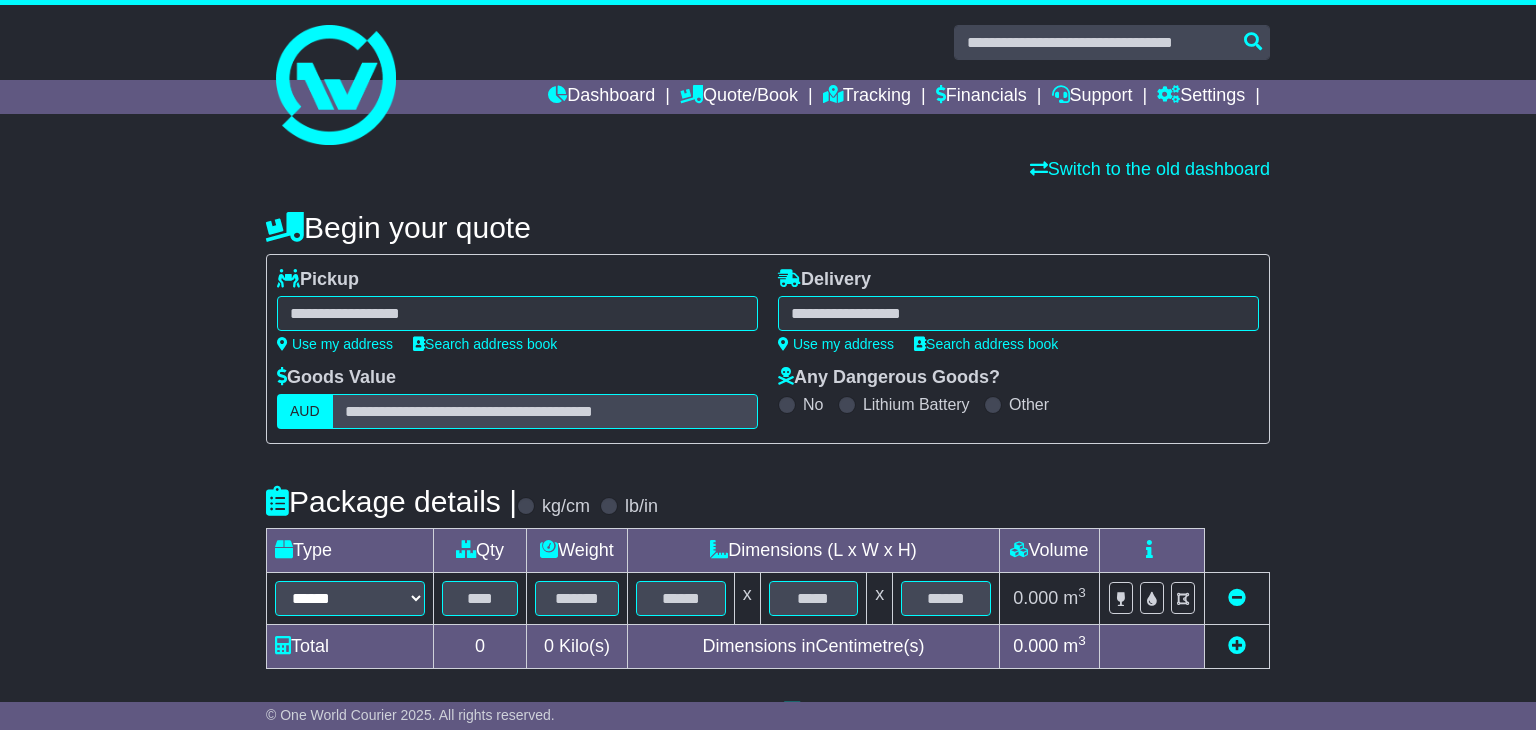 scroll, scrollTop: 0, scrollLeft: 0, axis: both 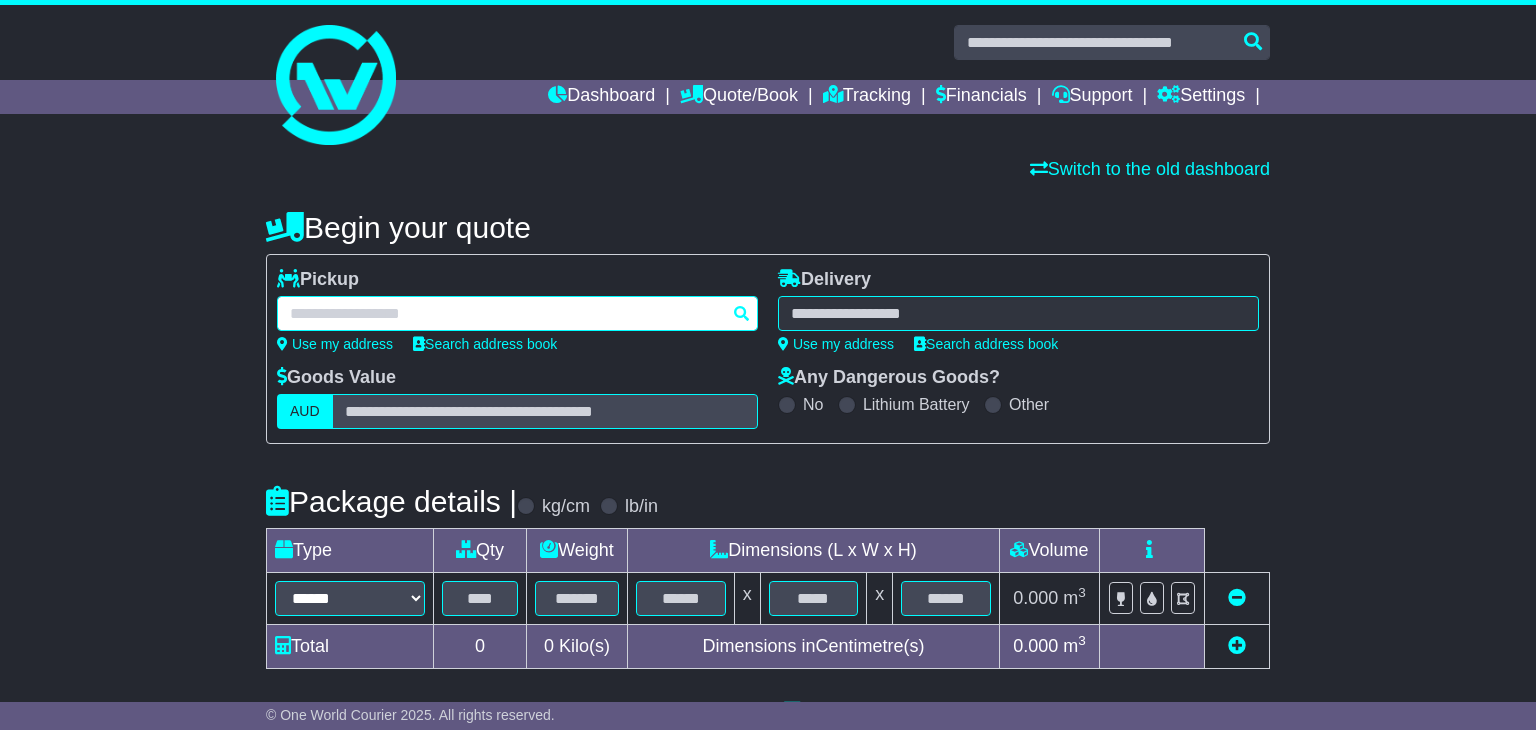 paste on "**********" 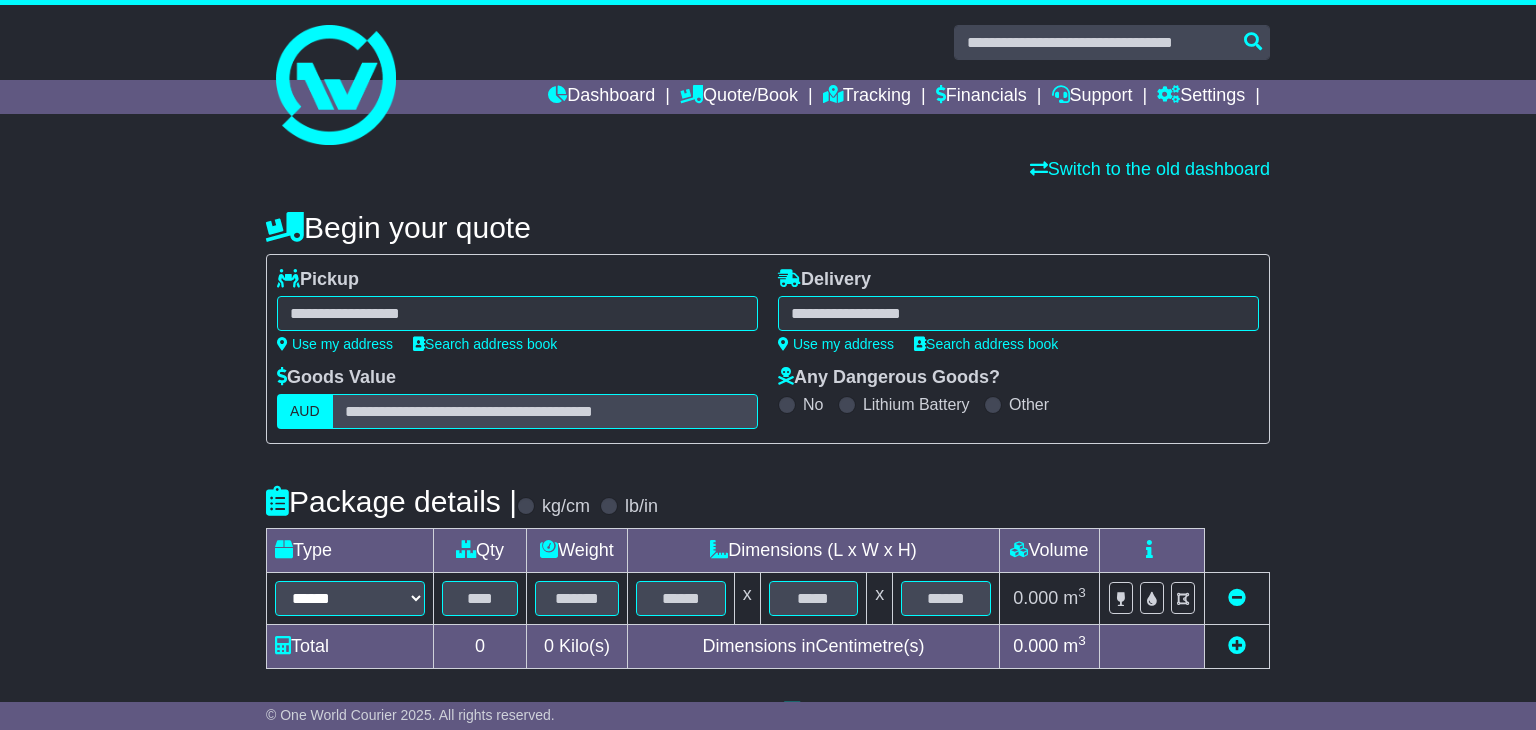 click on "Begin your quote" at bounding box center [768, 227] 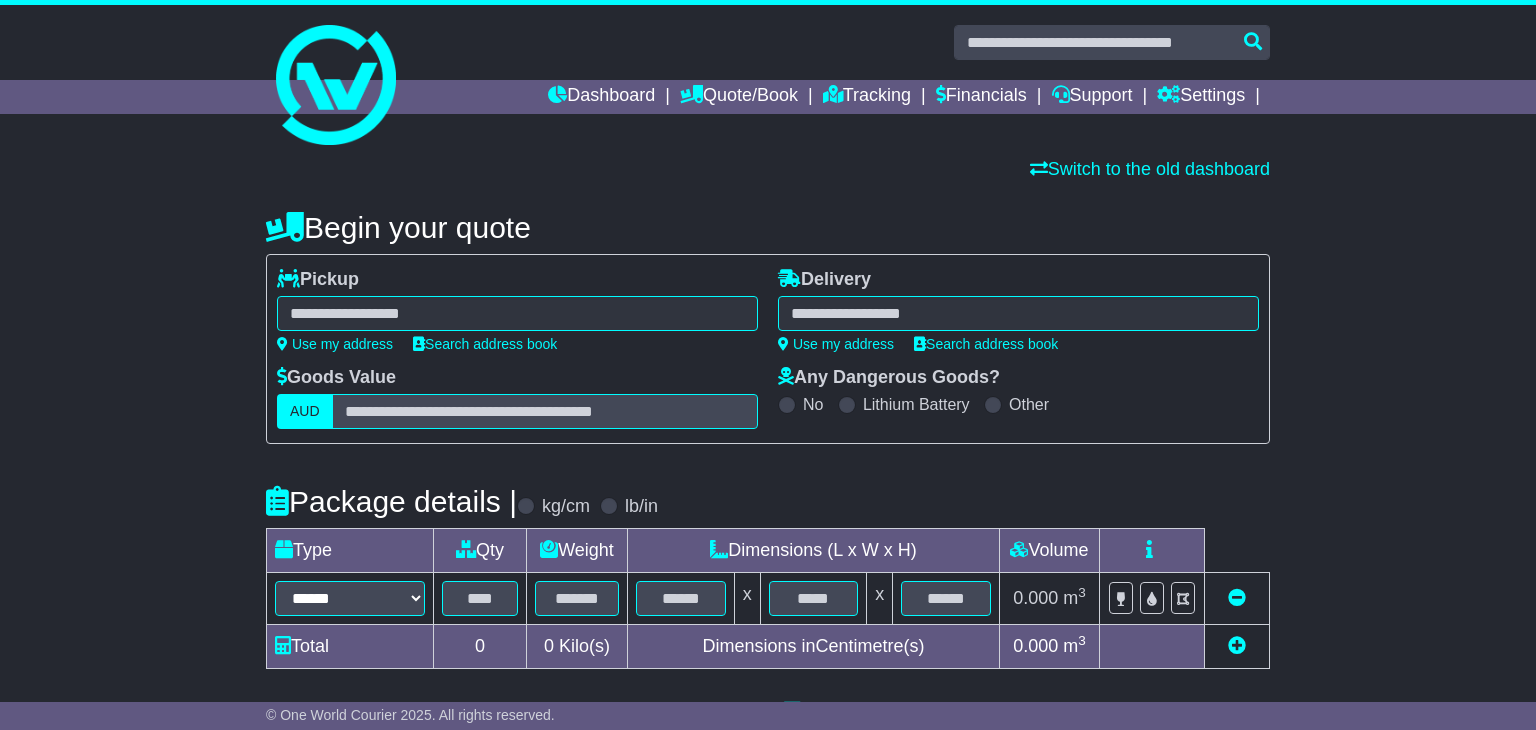 click on "**********" at bounding box center (517, 313) 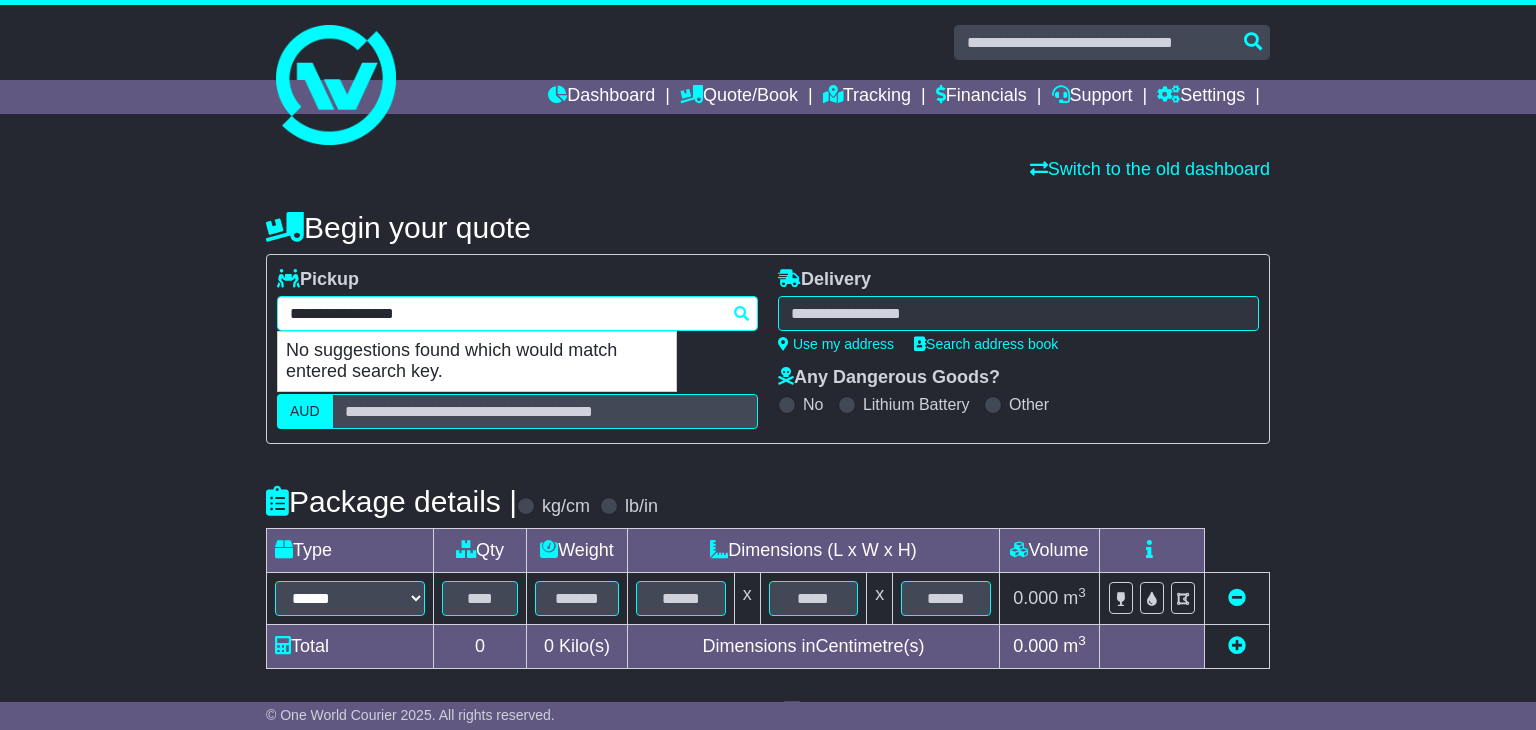 paste on "**********" 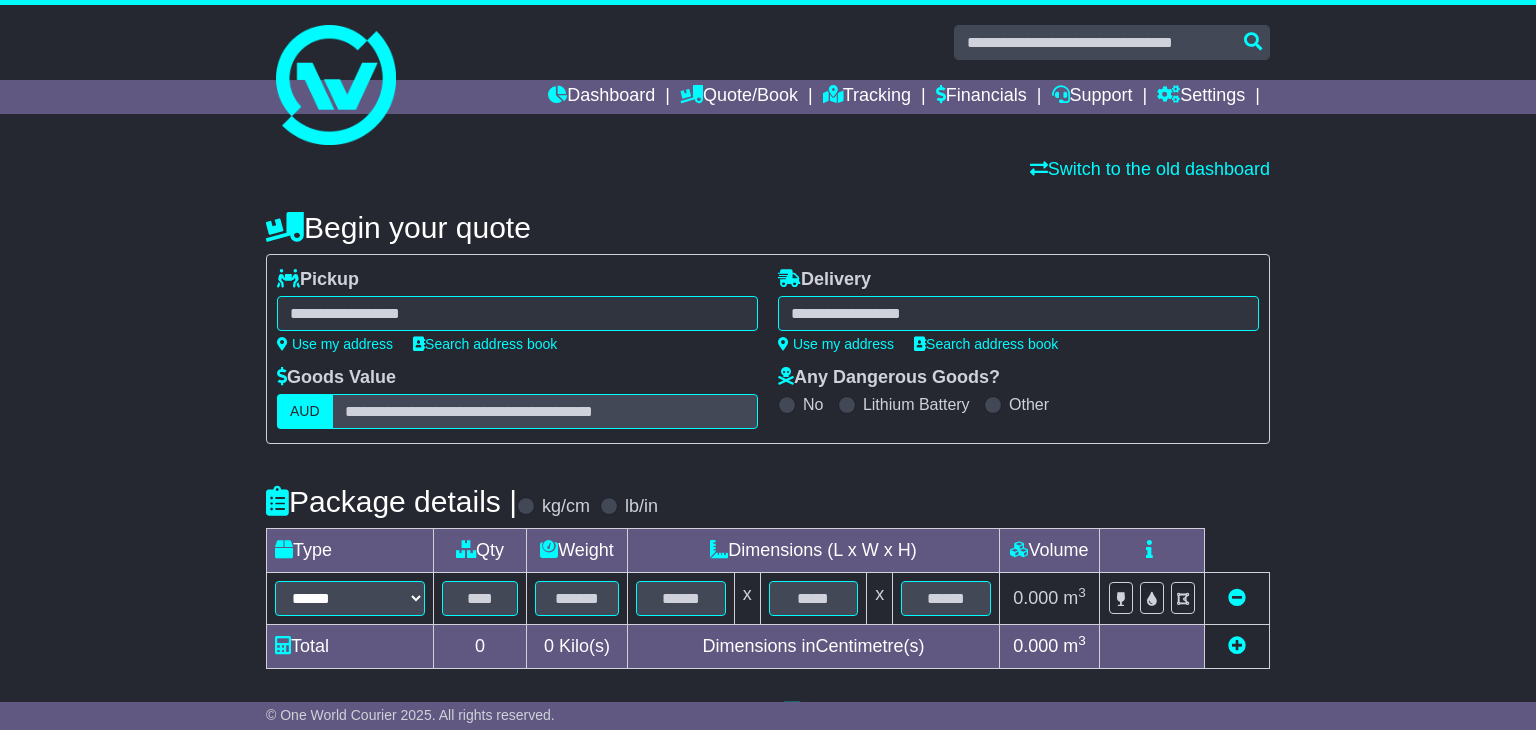 click on "Switch to the old dashboard" at bounding box center (768, 170) 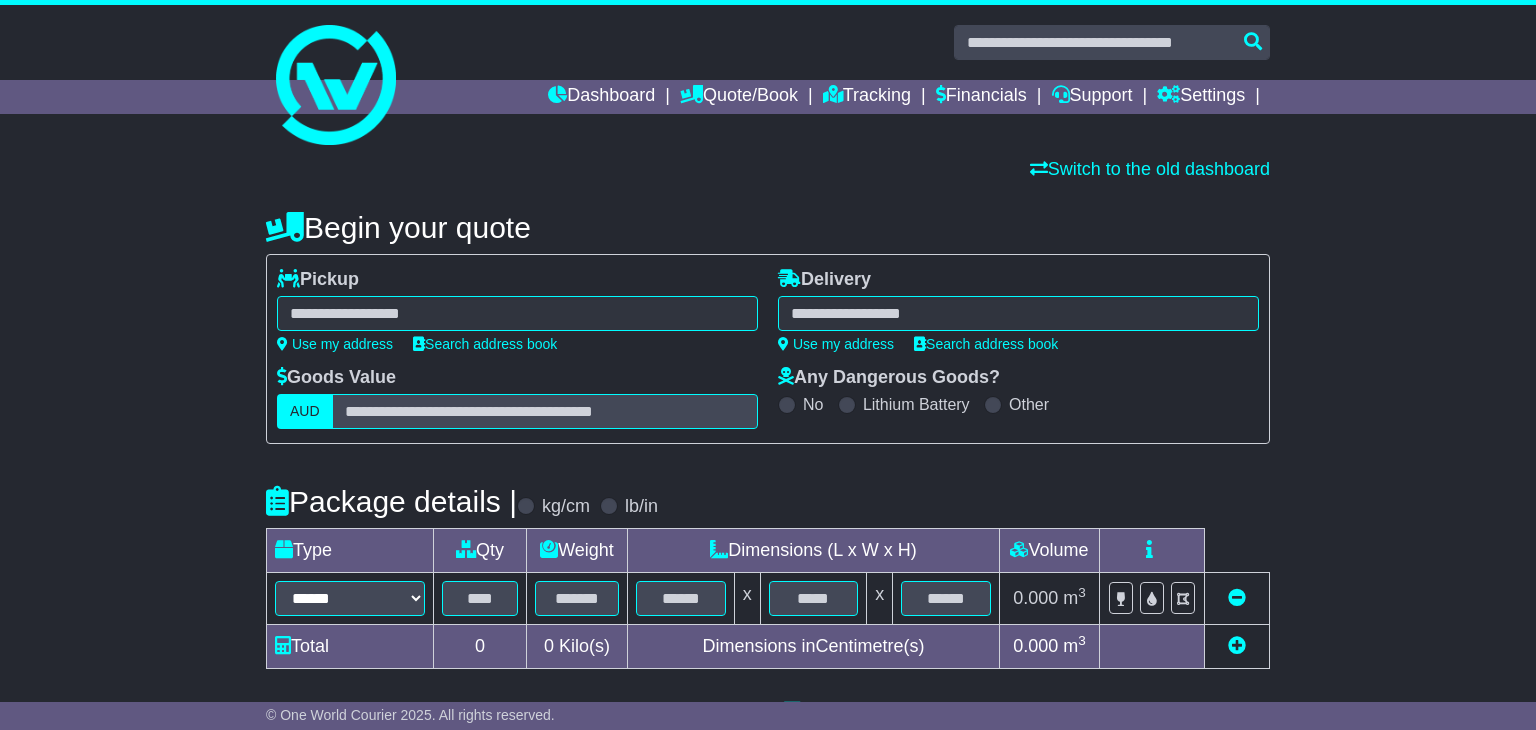 click on "**********" at bounding box center [517, 313] 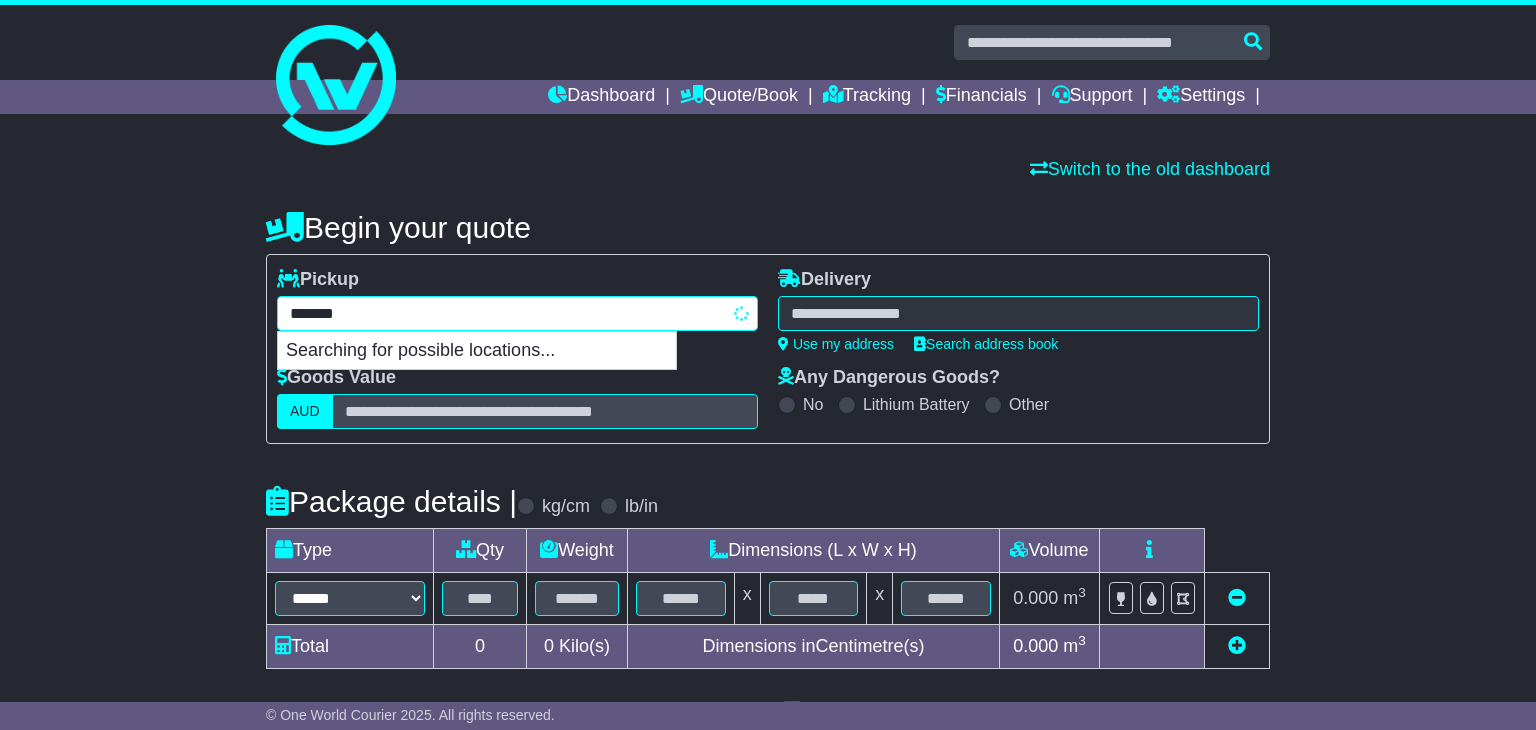 type on "******" 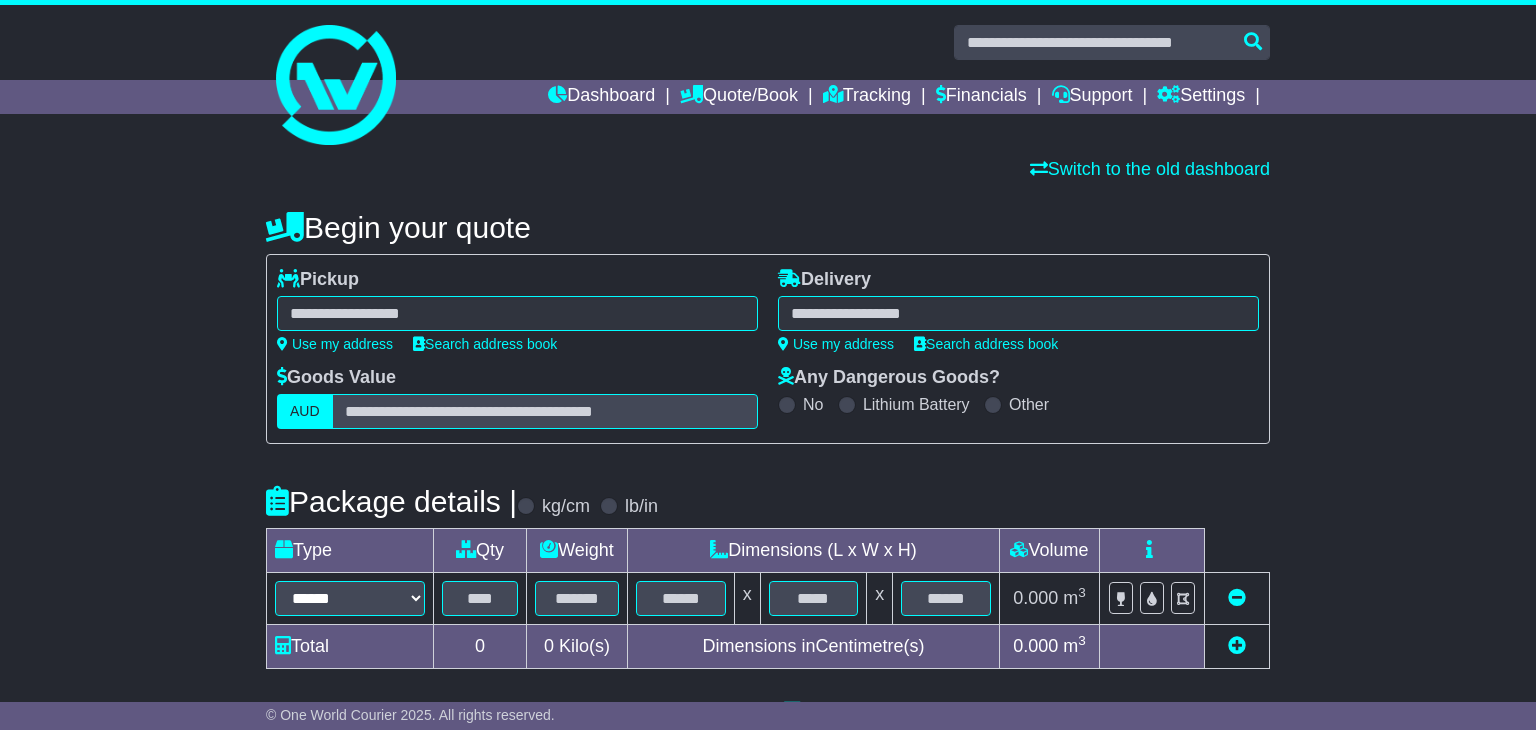 click on "****** EPPING EPPING [POSTCODE] EPPING [POSTCODE] EPPING [POSTCODE] EPPING FOREST [POSTCODE] LEPPINGTON [POSTCODE] NORTH EPPING [POSTCODE] SEPPINGS [POSTCODE]" at bounding box center (517, 313) 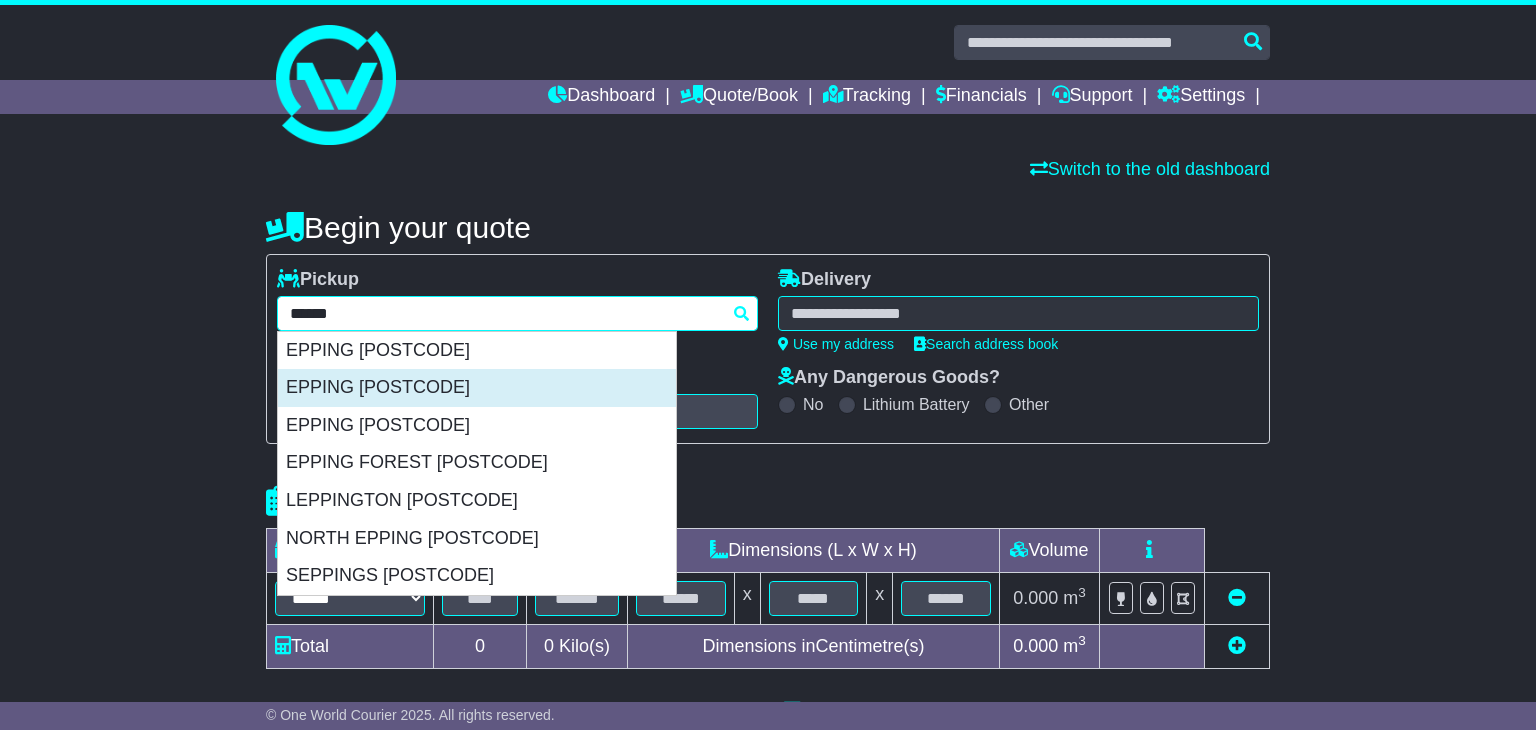 click on "EPPING [POSTCODE]" at bounding box center [477, 388] 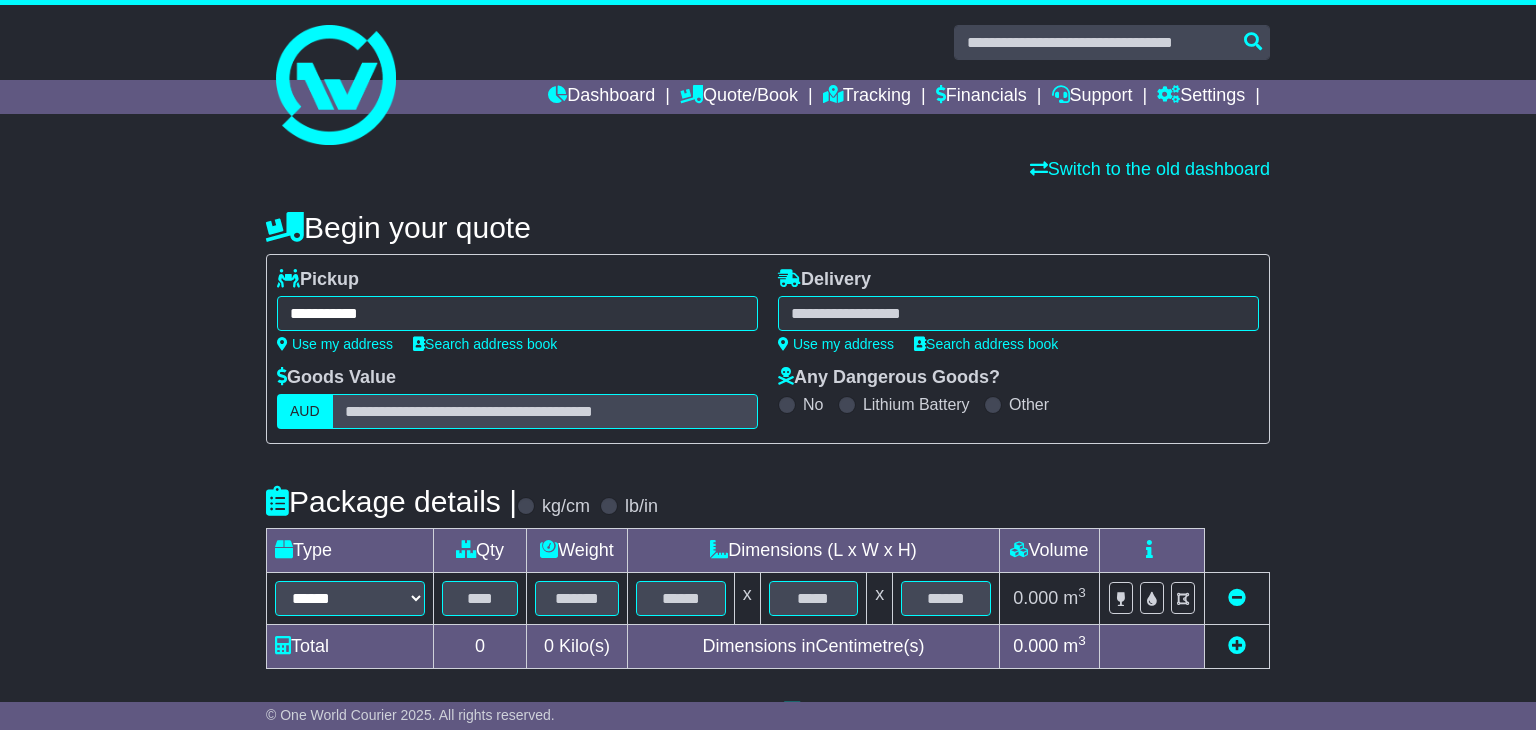 type on "**********" 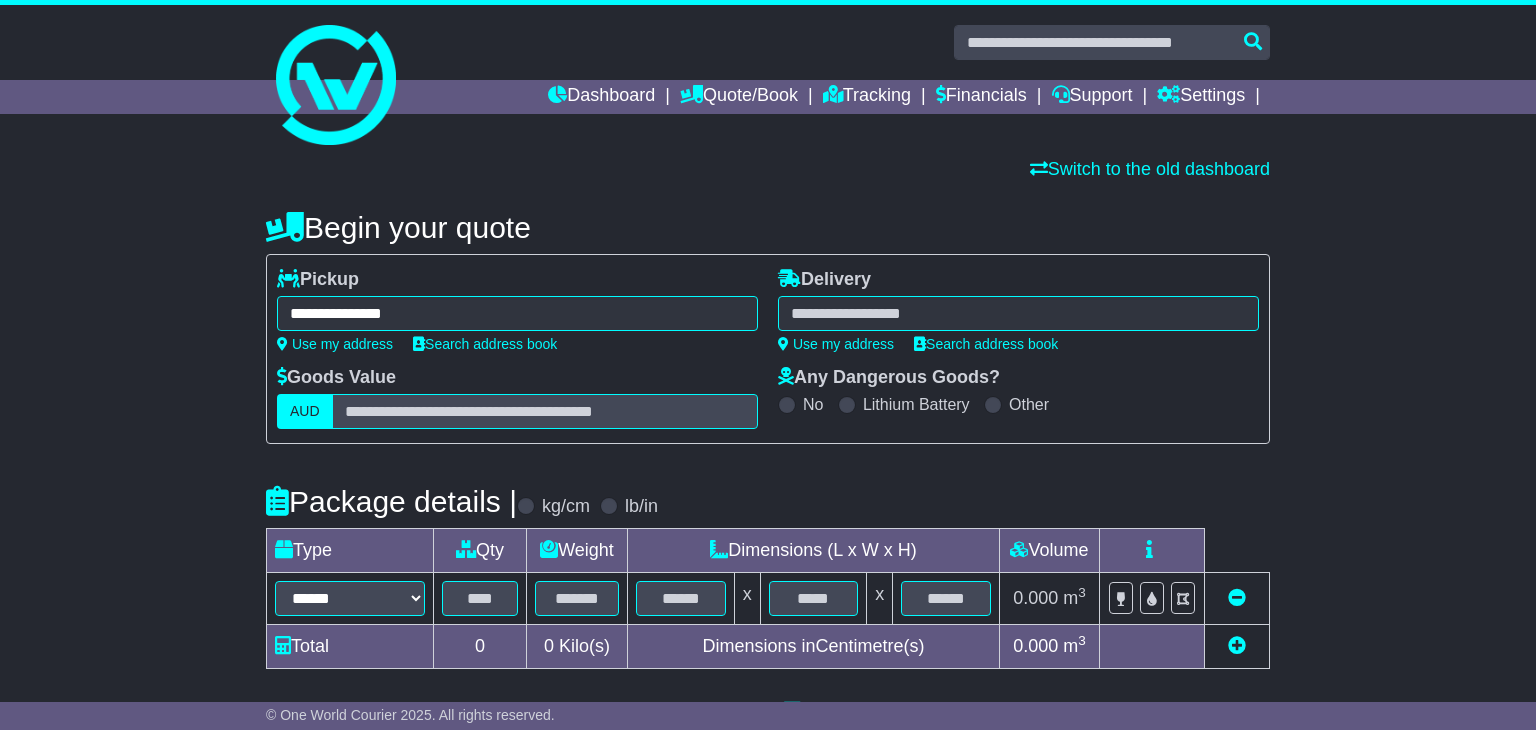 click at bounding box center [1018, 313] 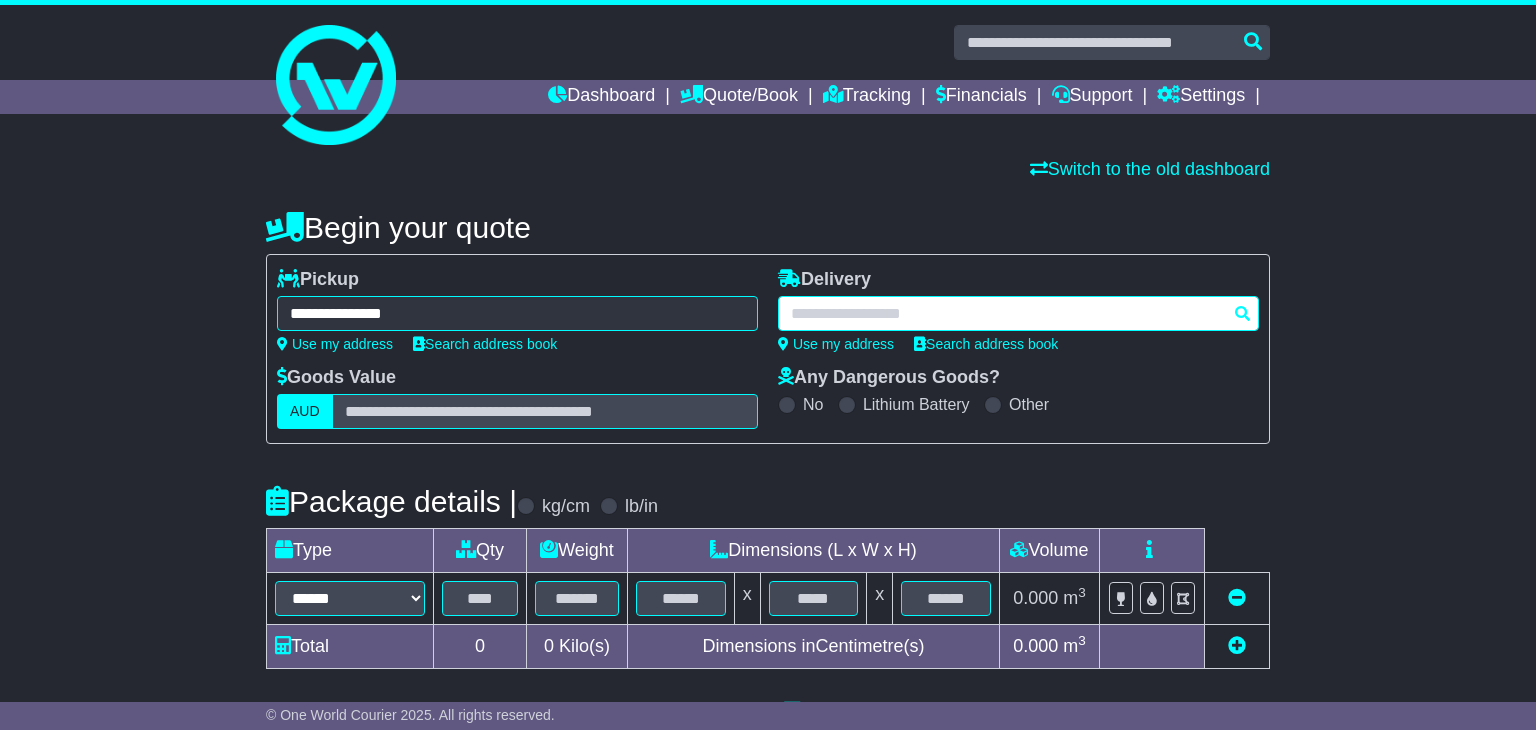 paste on "**********" 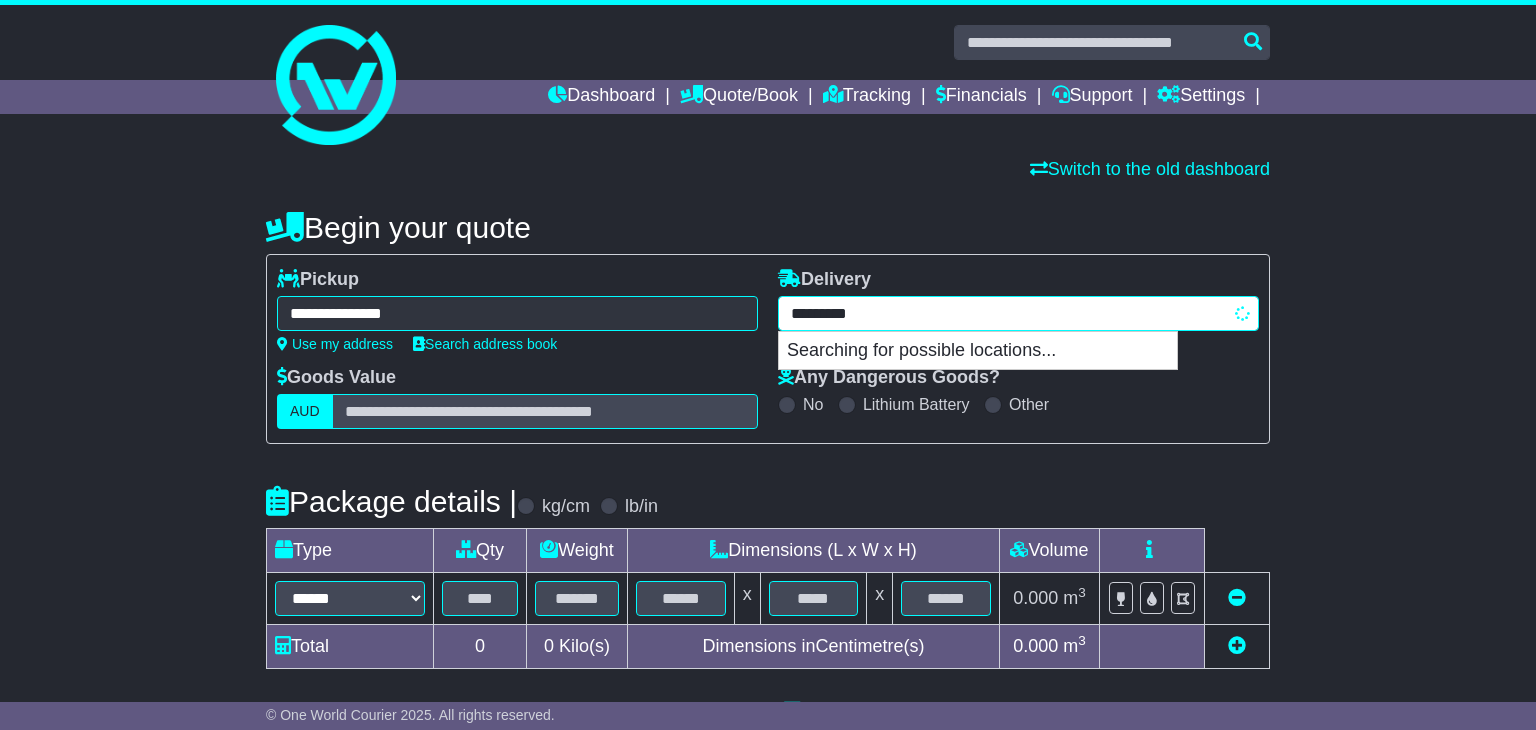type on "********" 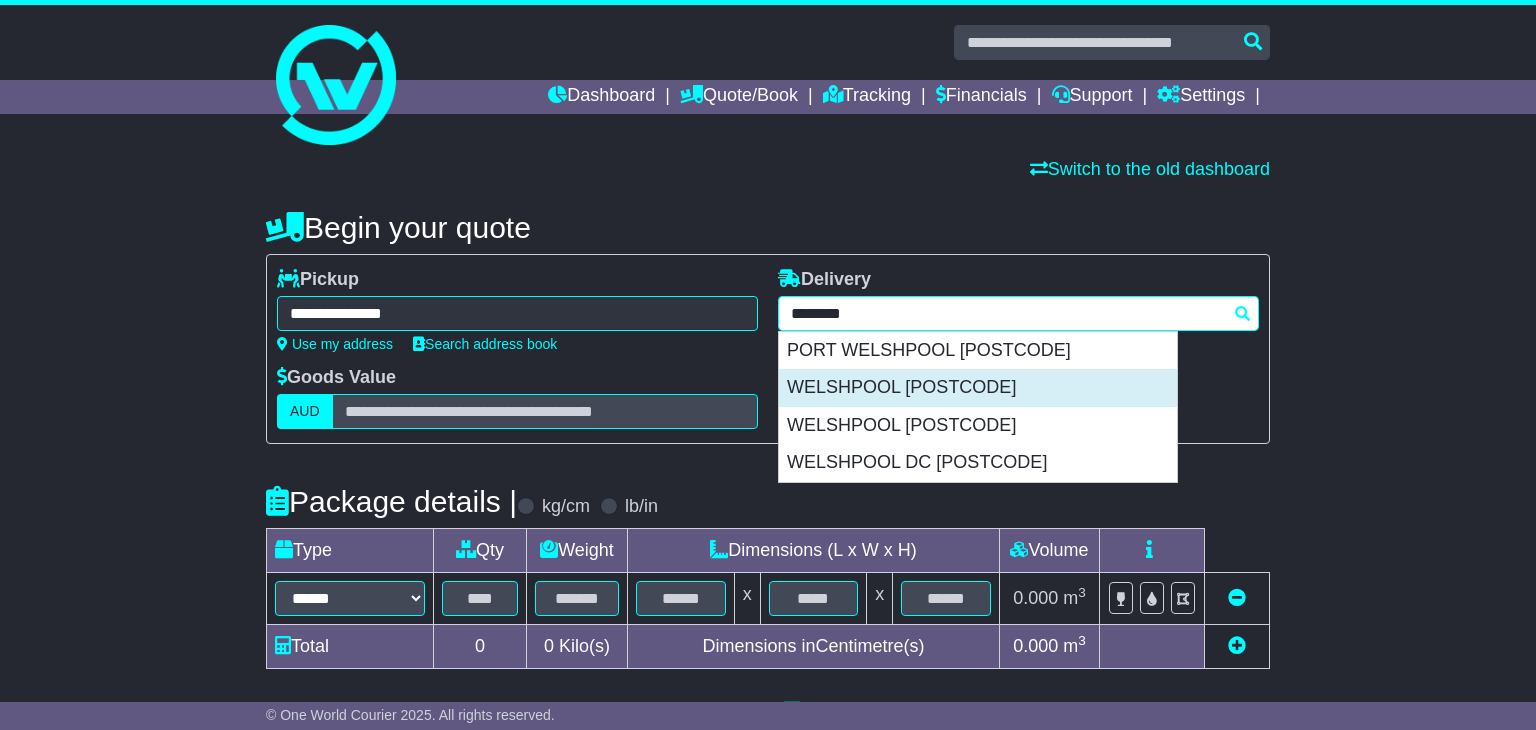 click on "WELSHPOOL [POSTCODE]" at bounding box center (978, 388) 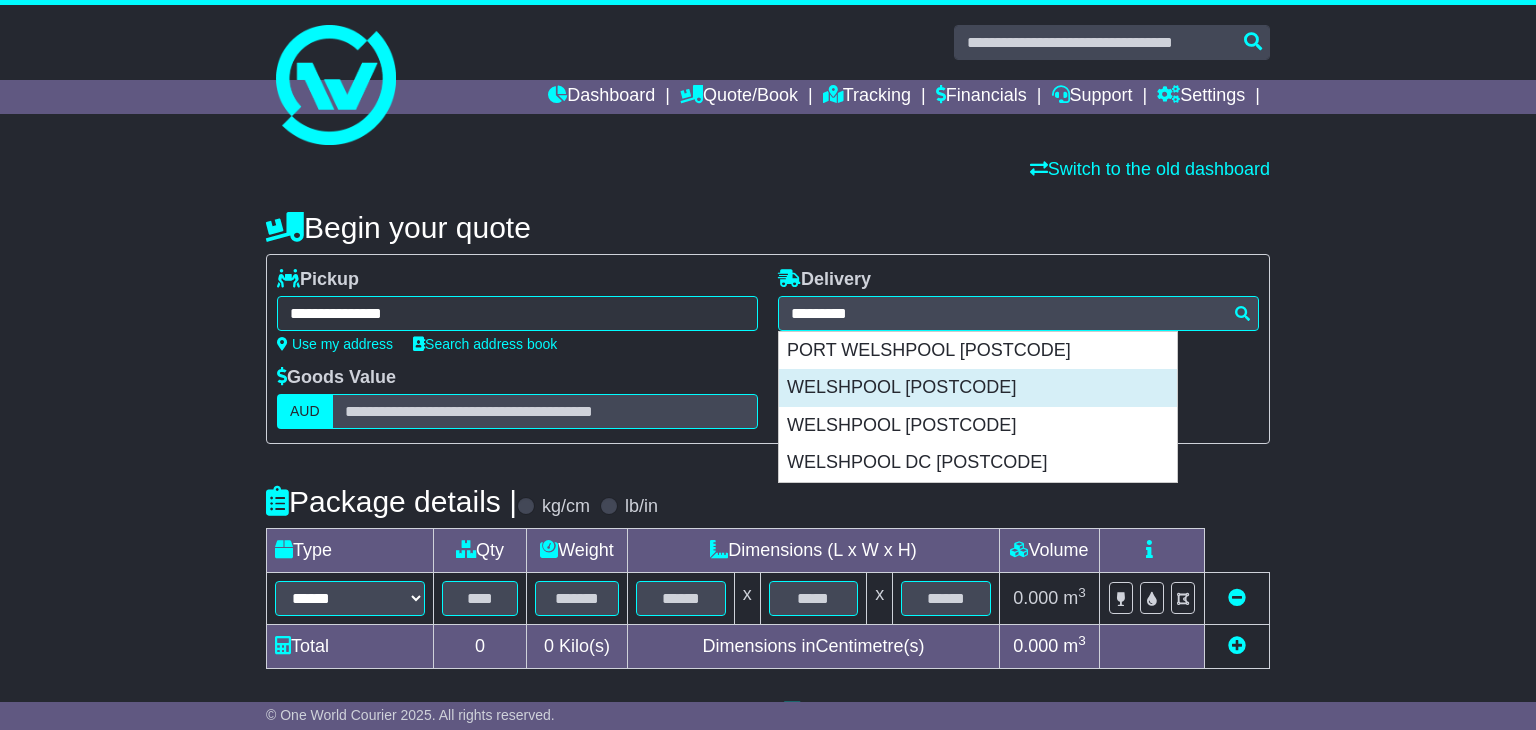 type on "**********" 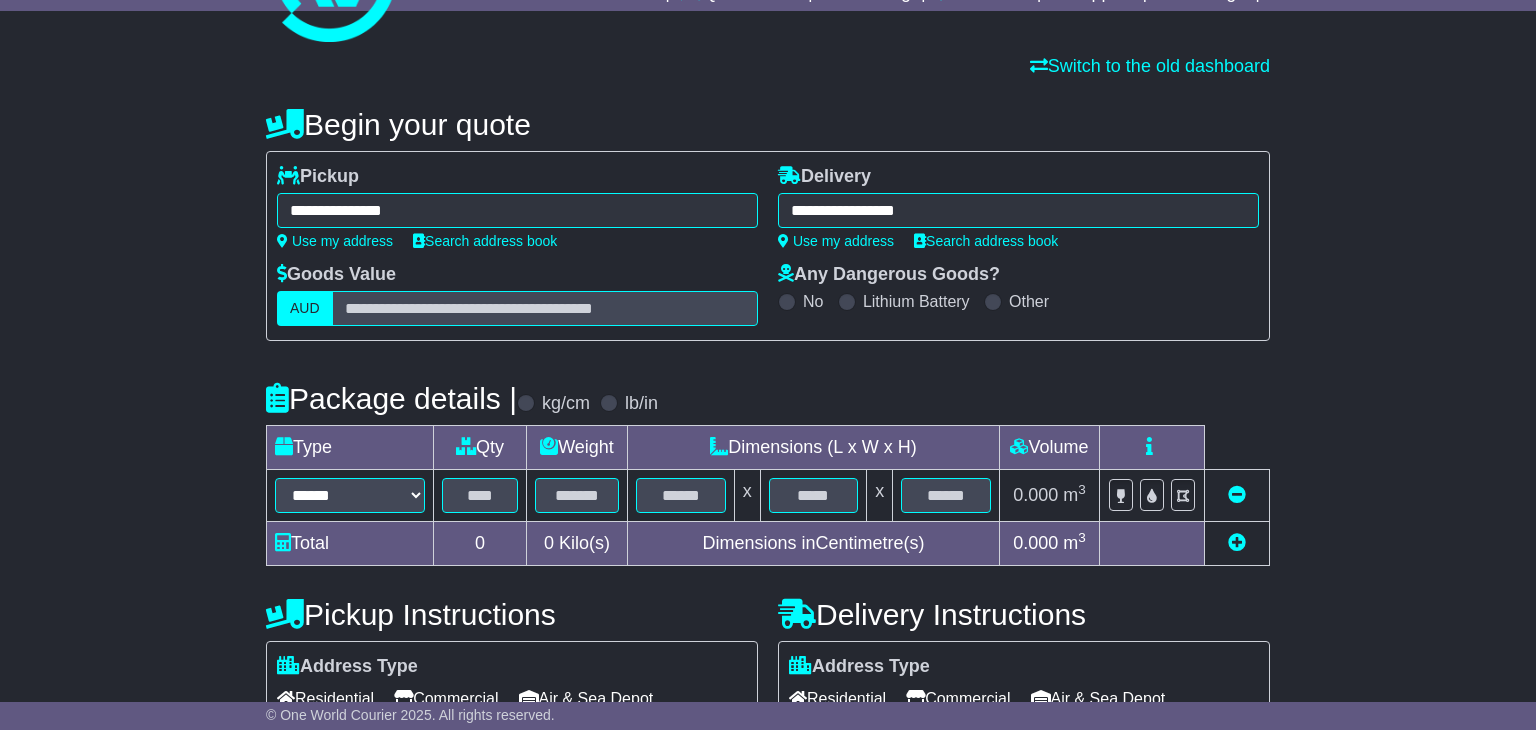 scroll, scrollTop: 325, scrollLeft: 0, axis: vertical 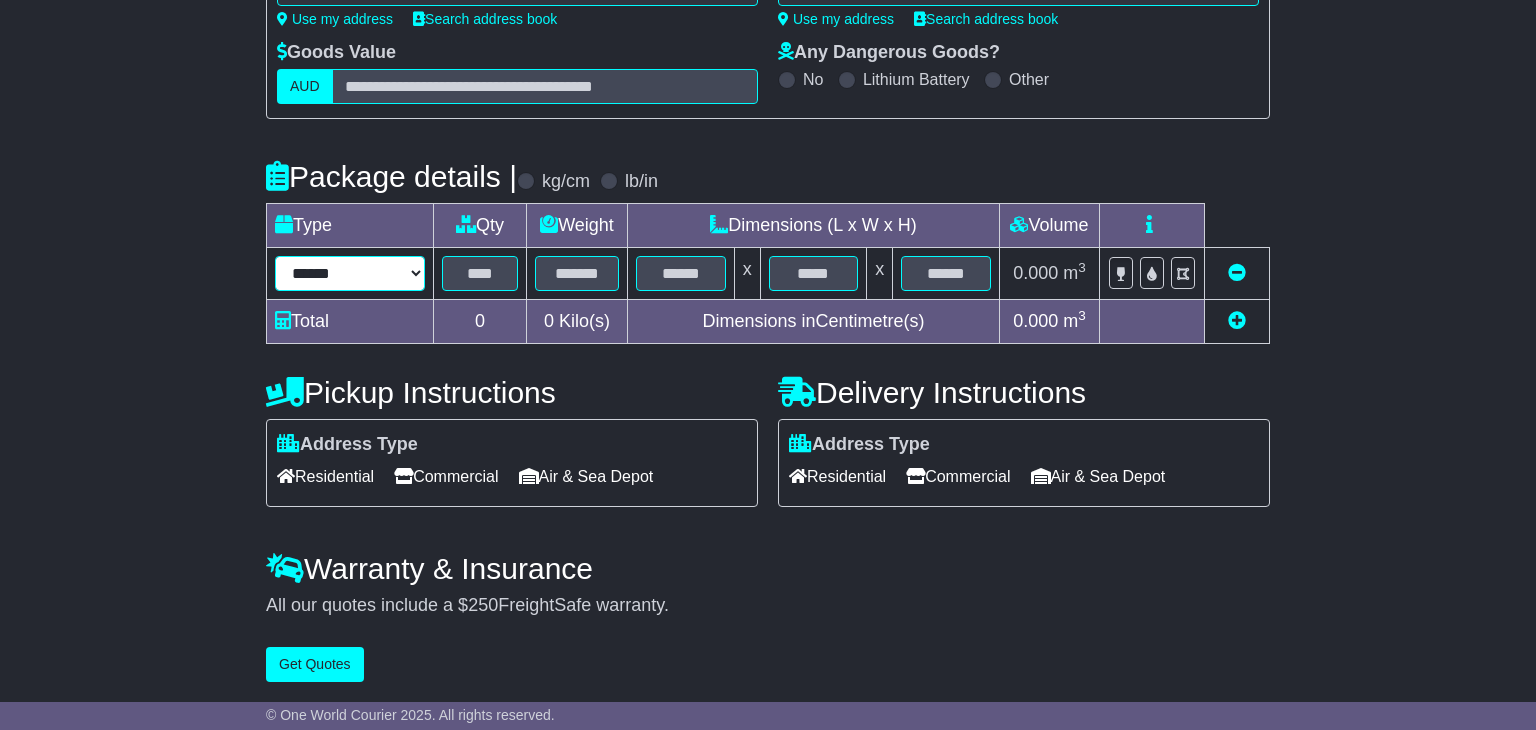 click on "****** ****** *** ******** ***** **** **** ****** *** *******" at bounding box center (350, 273) 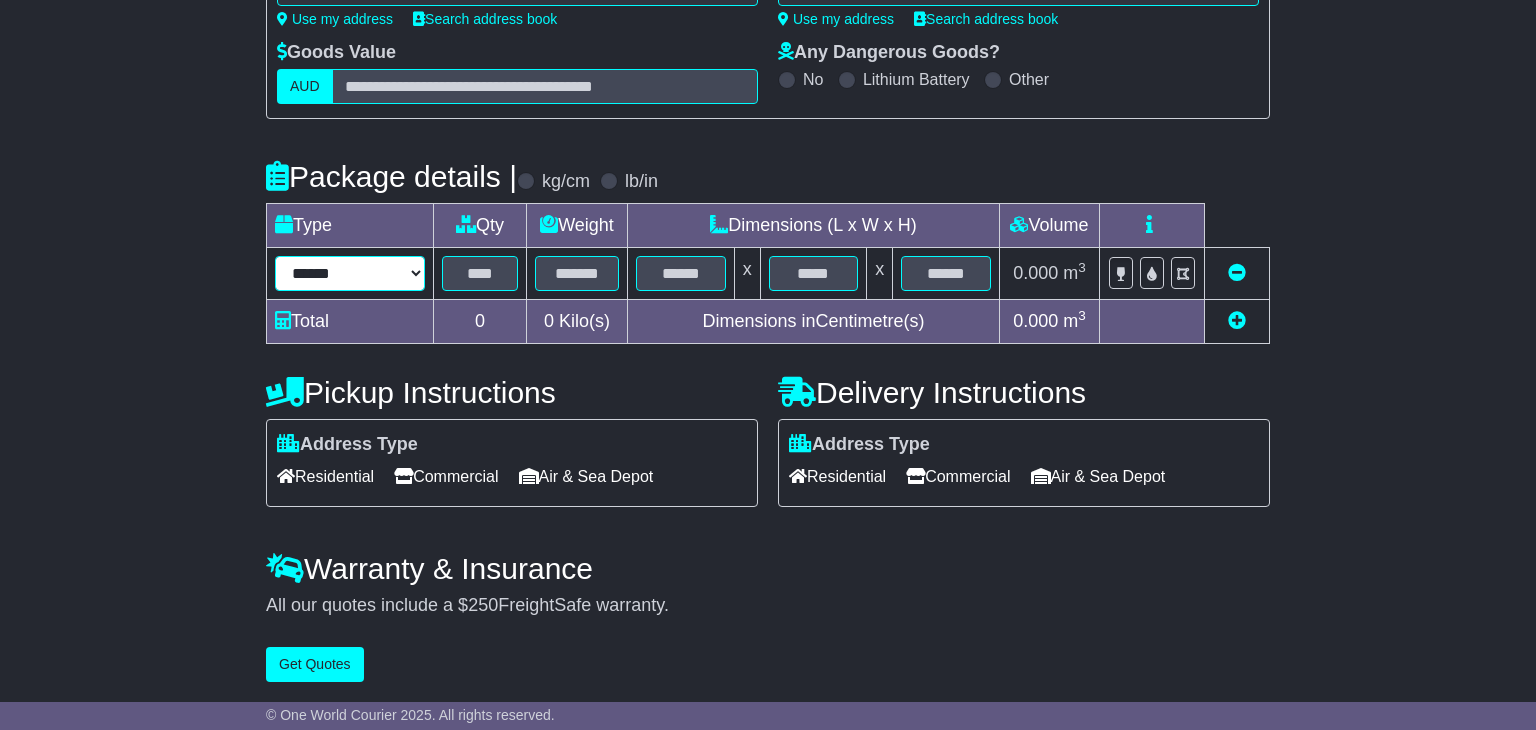 select on "*****" 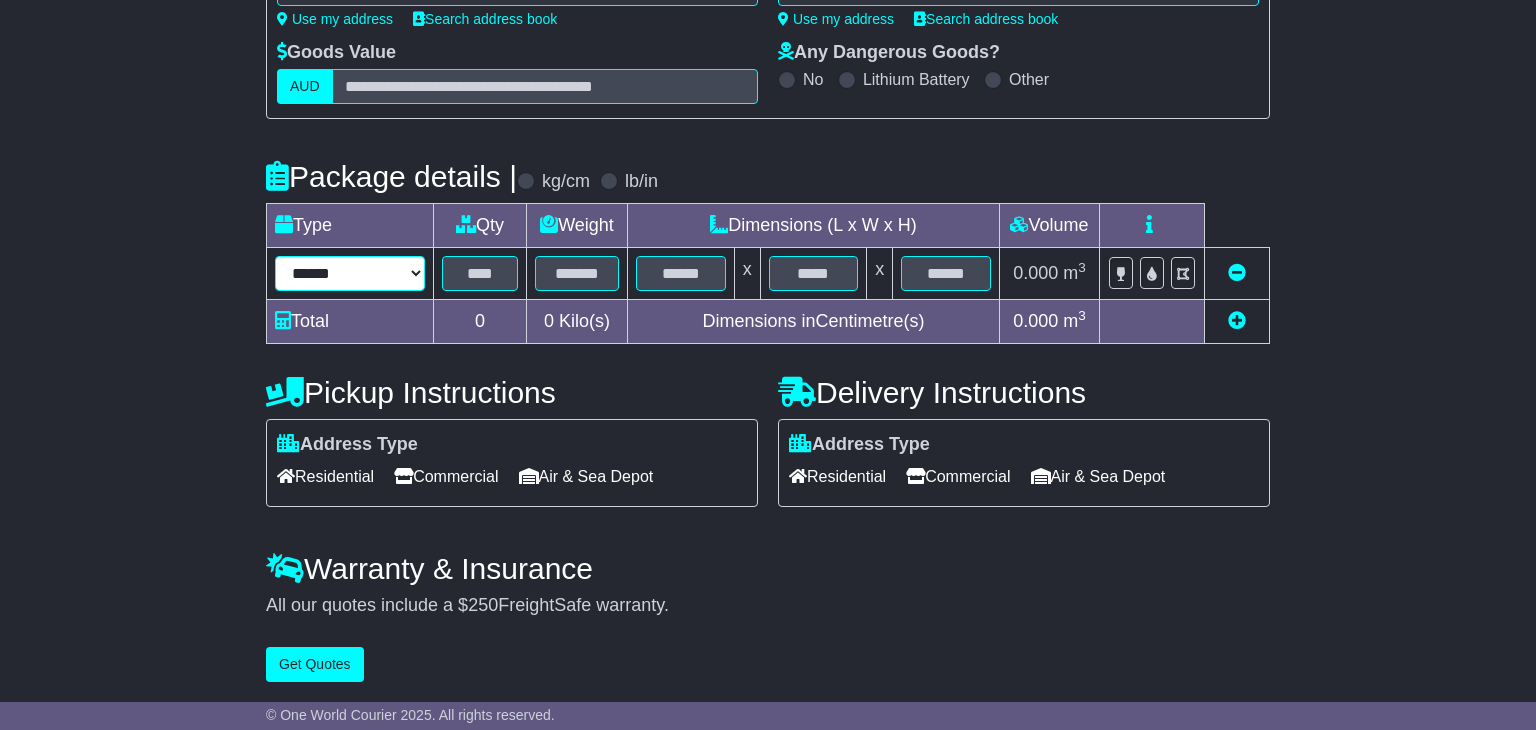 click on "****** ****** *** ******** ***** **** **** ****** *** *******" at bounding box center (350, 273) 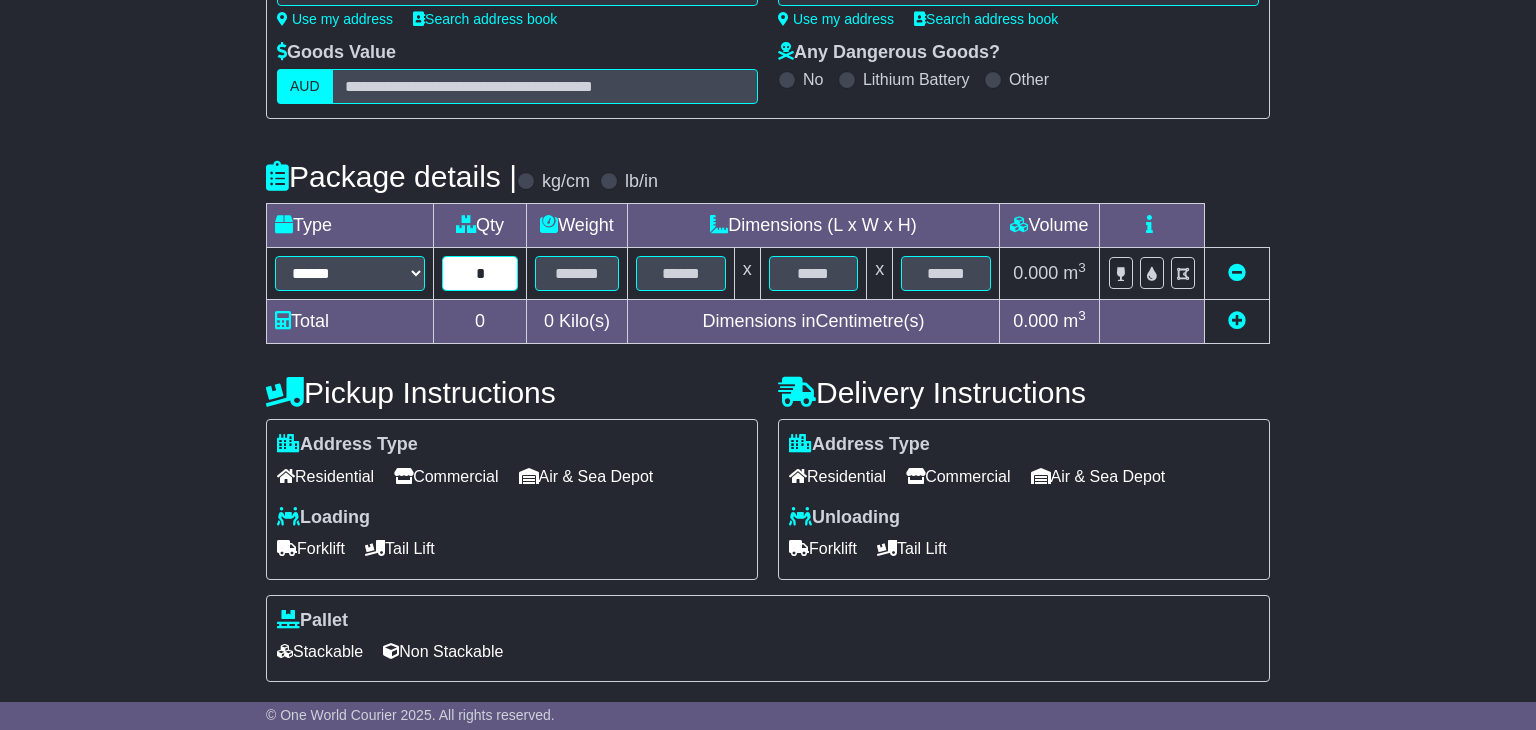 type on "*" 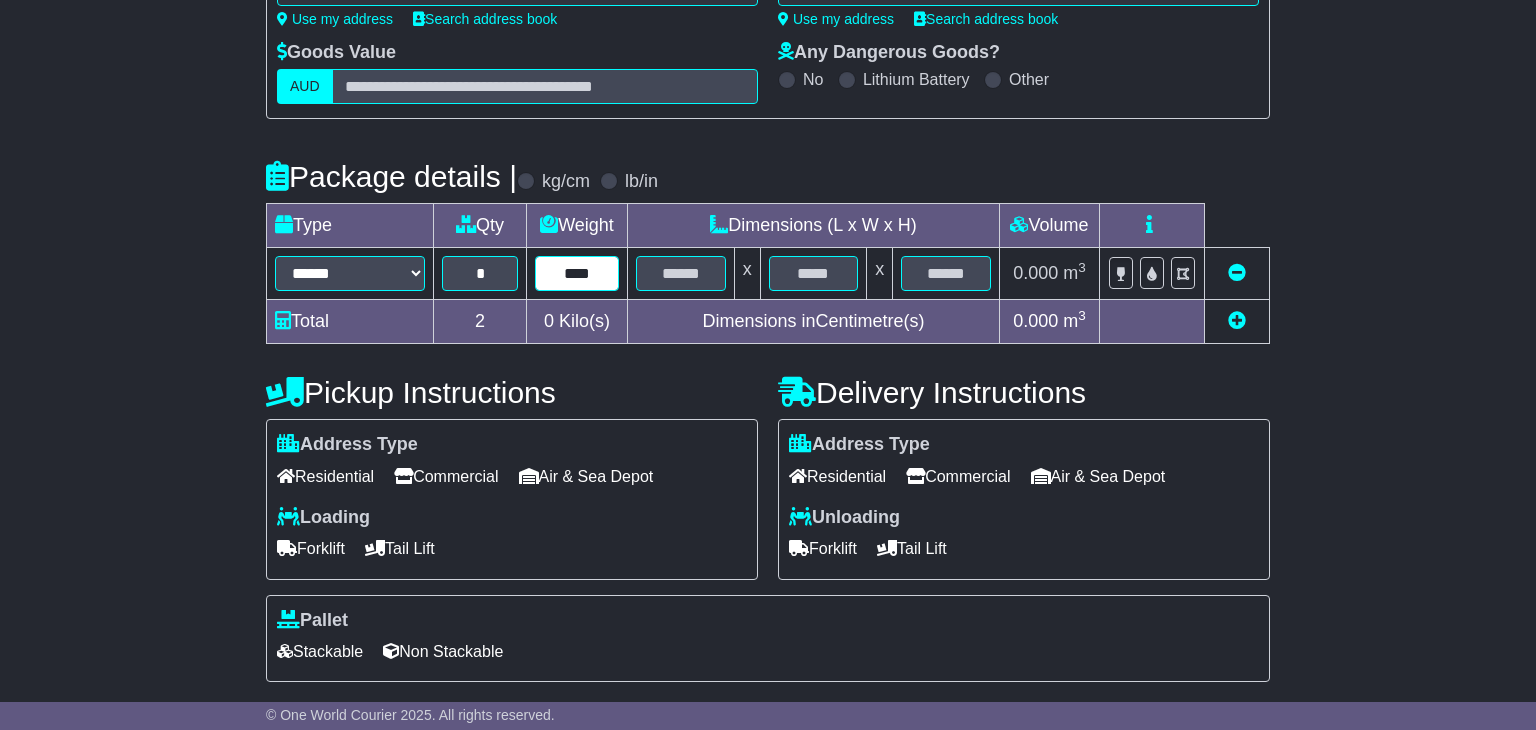 type on "****" 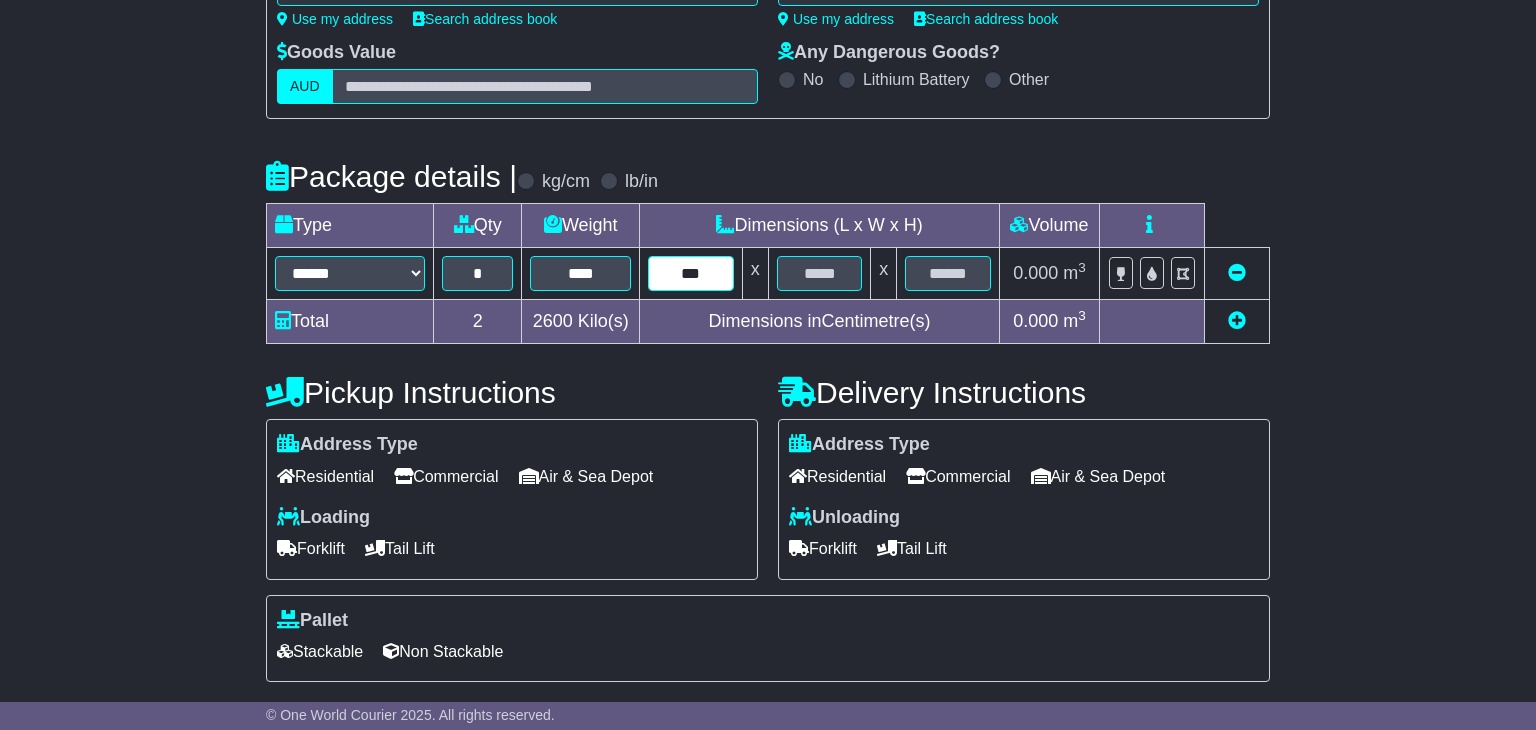 type on "***" 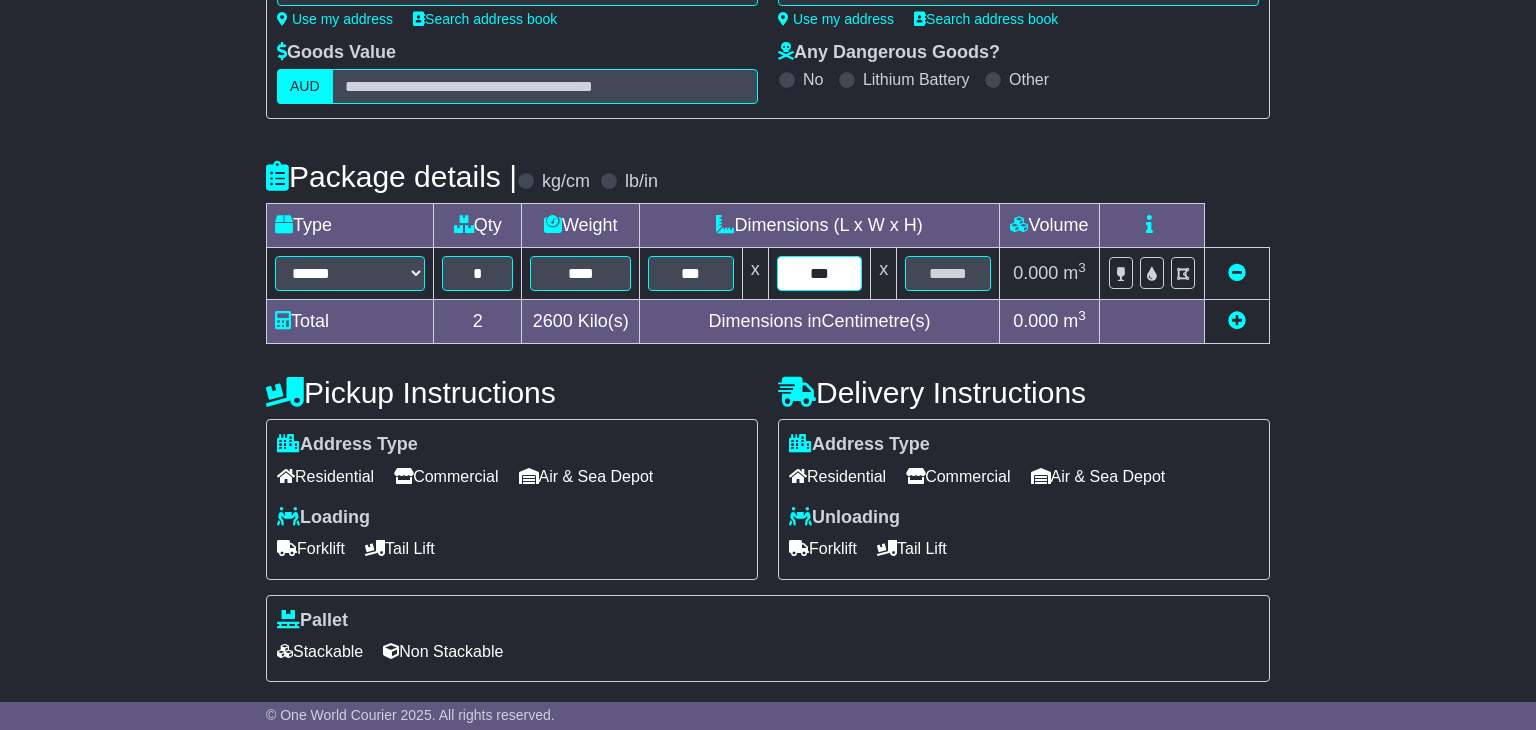 type on "***" 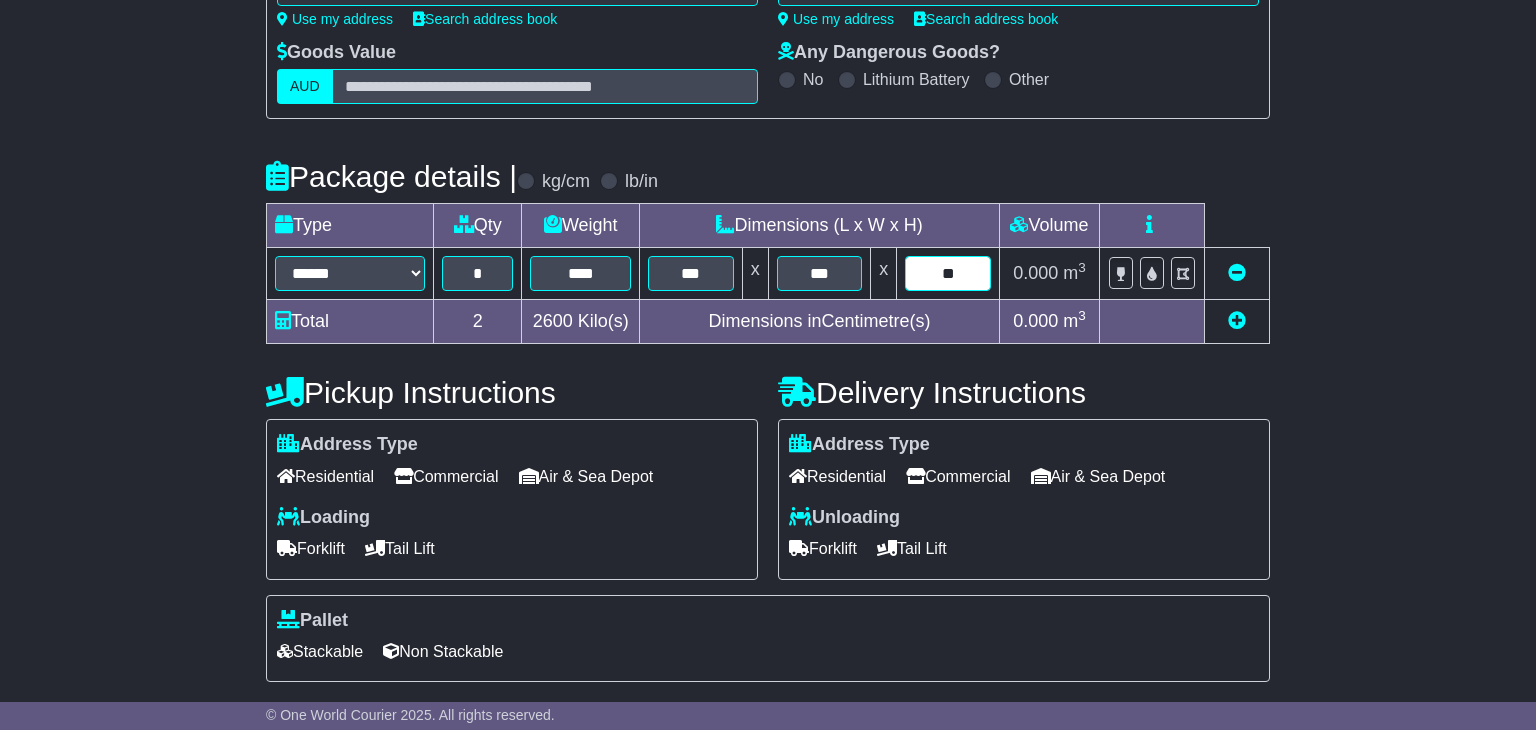 type on "**" 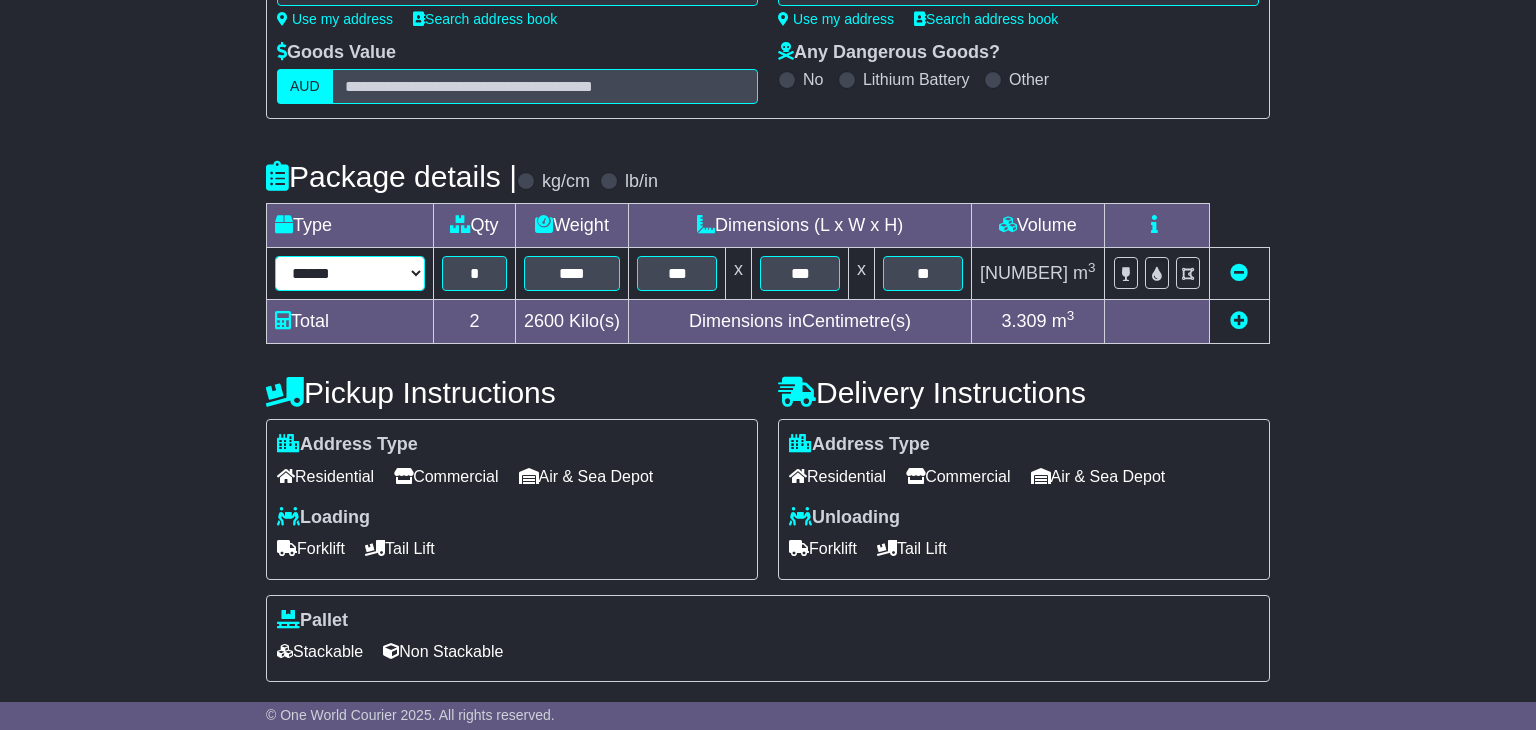click on "****** ****** *** ******** ***** **** **** ****** *** *******" at bounding box center [350, 273] 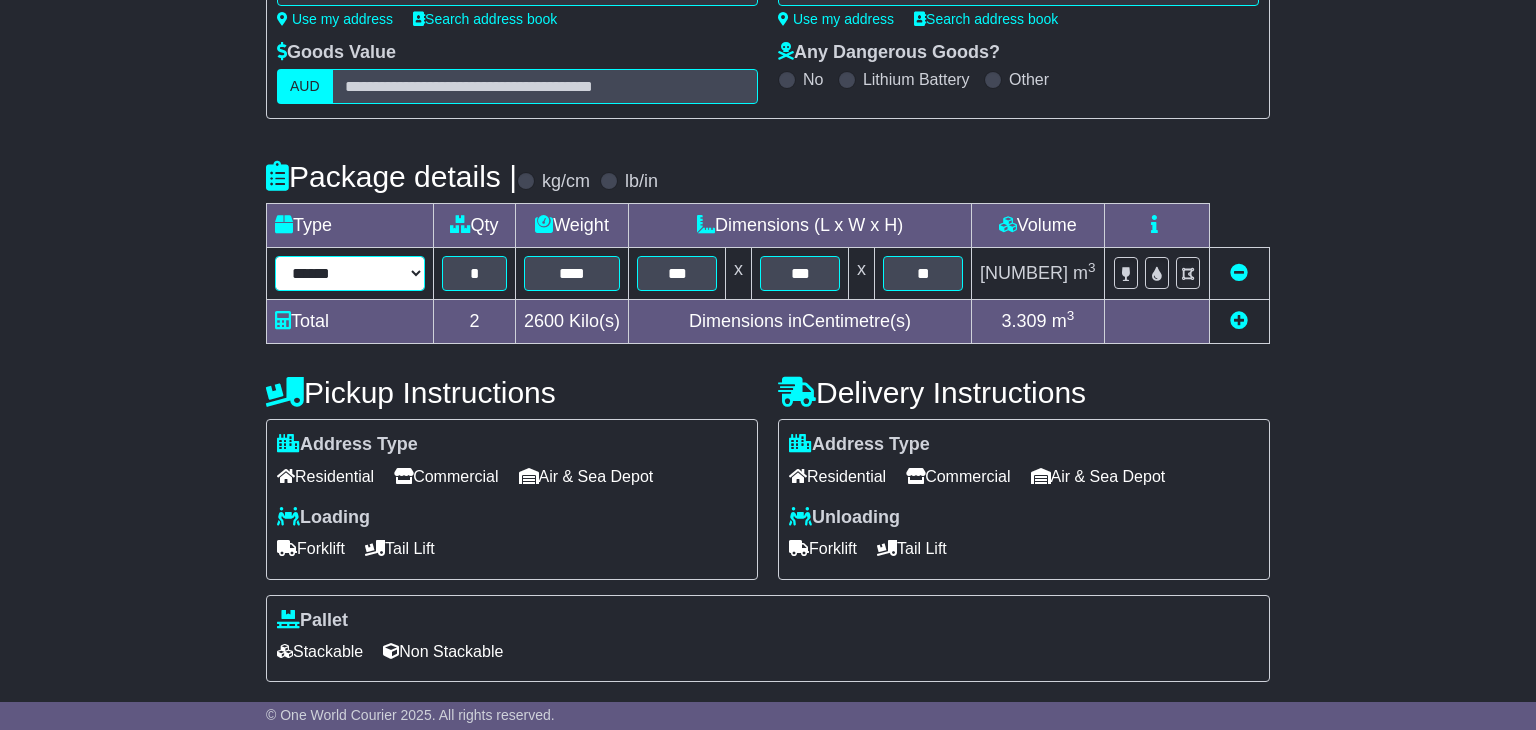 select on "*****" 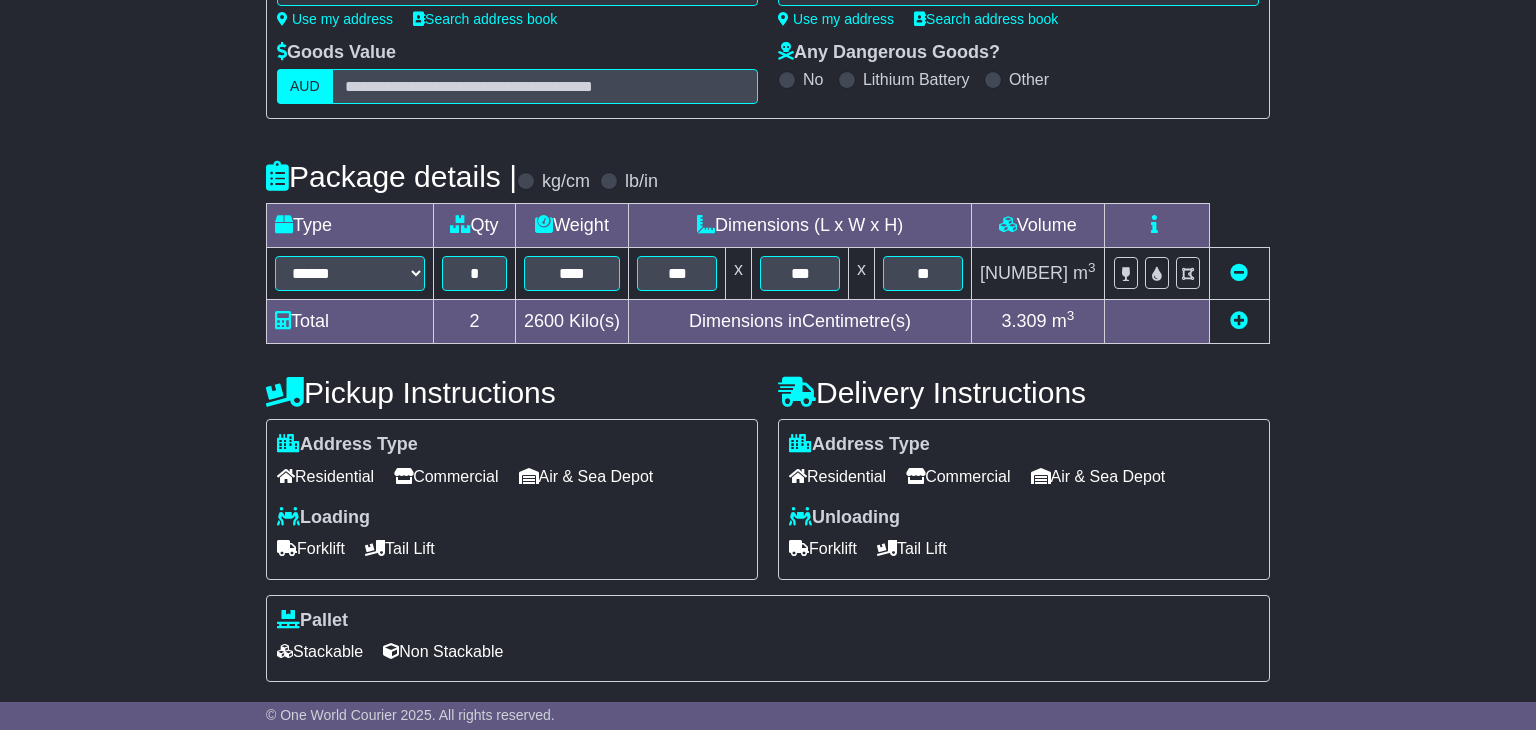 click at bounding box center (1239, 320) 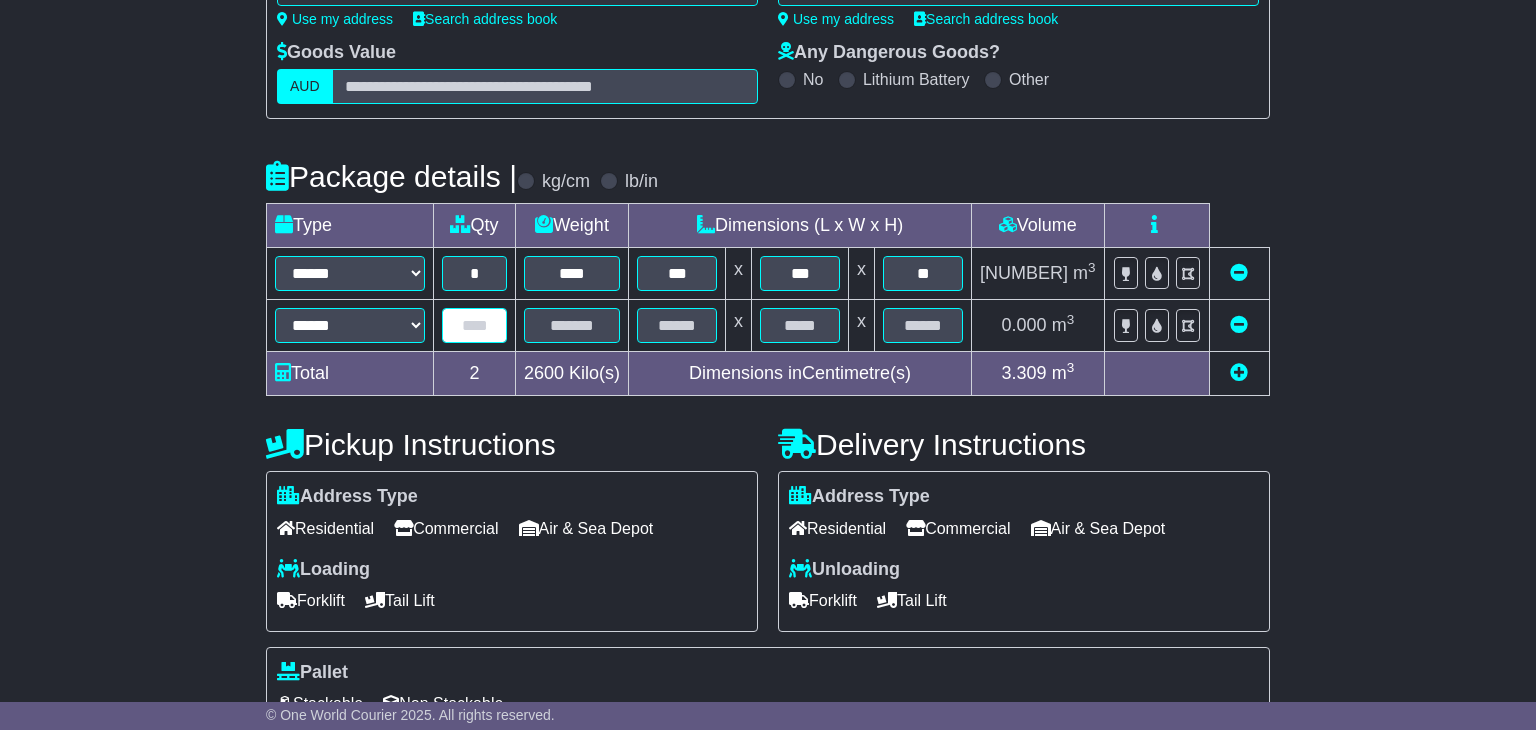 click at bounding box center [474, 325] 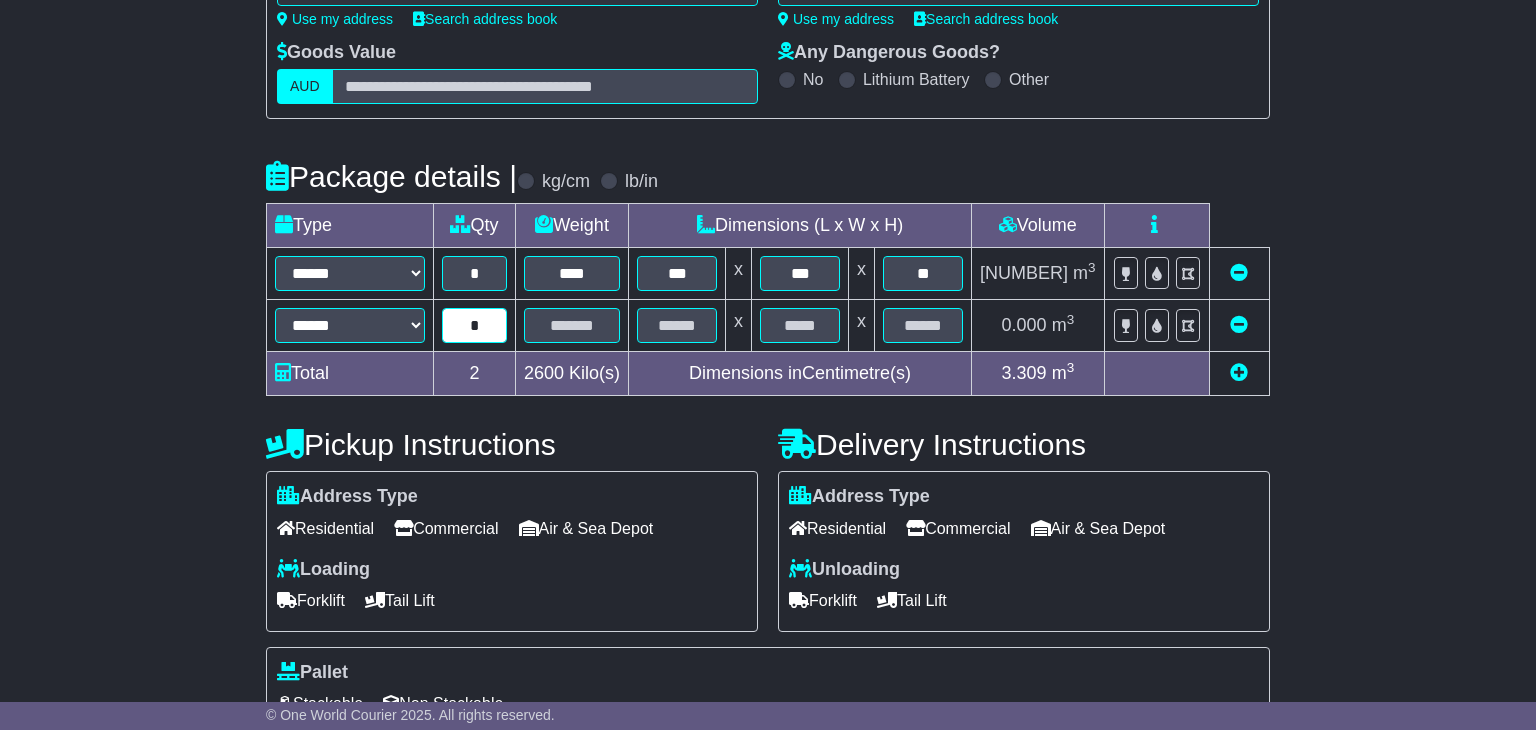type on "*" 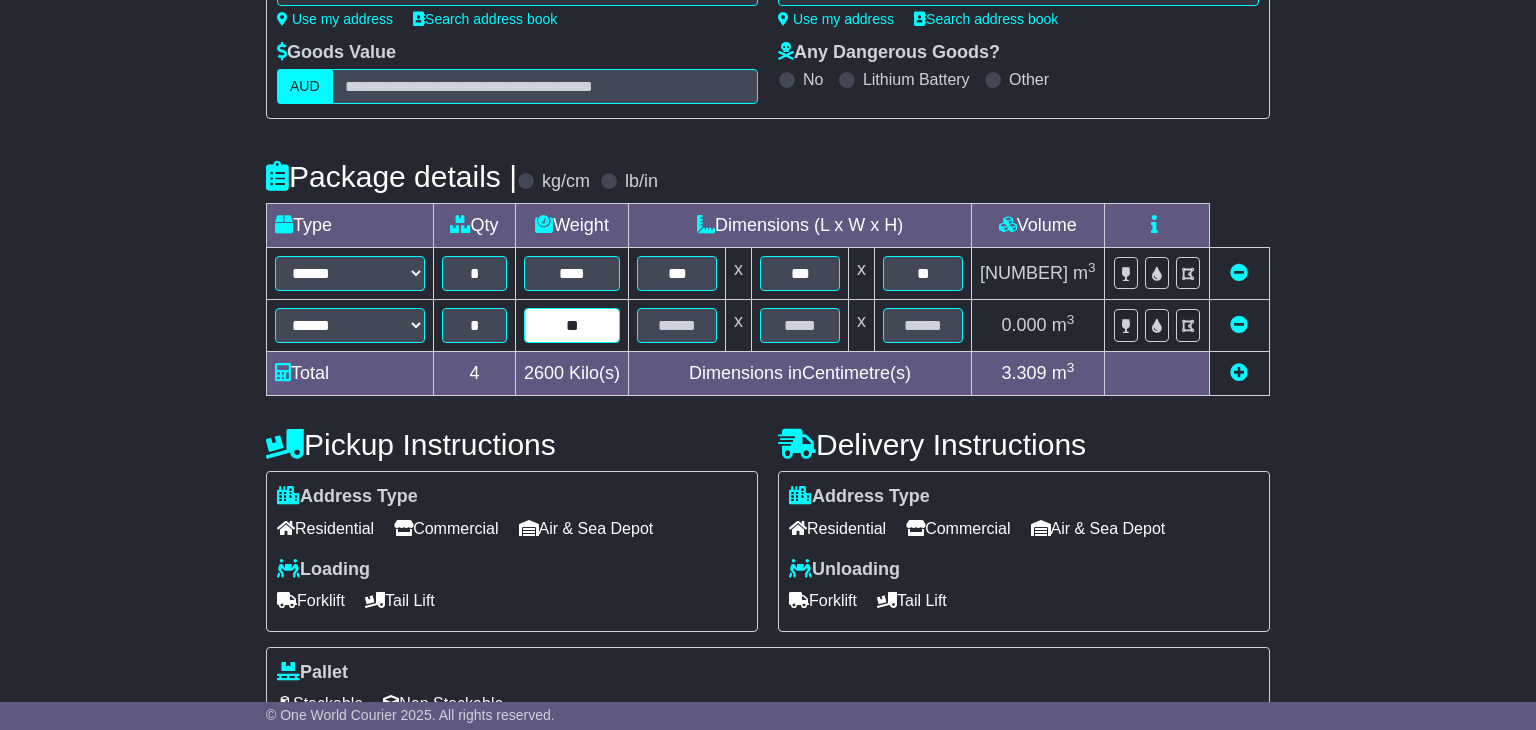 type on "*" 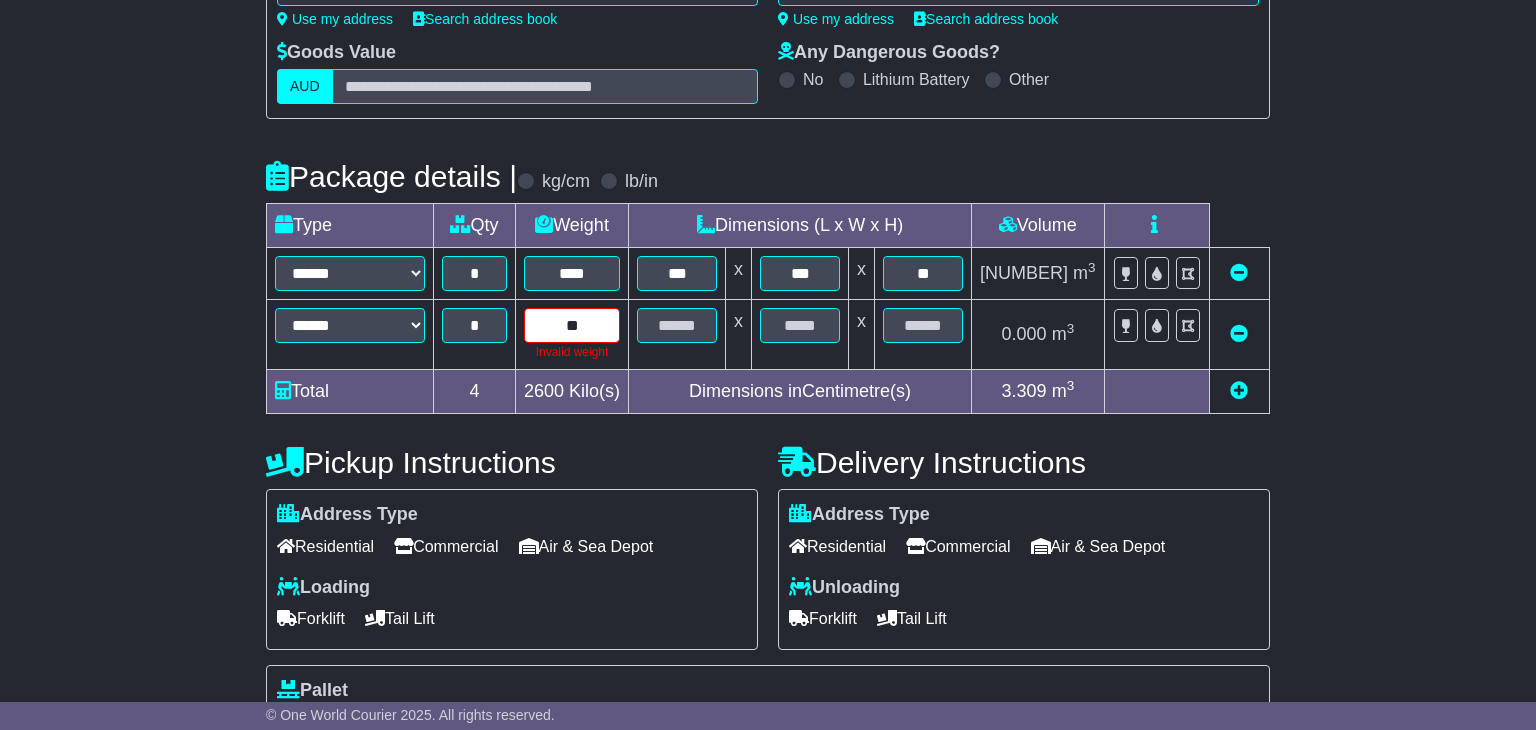 type on "**" 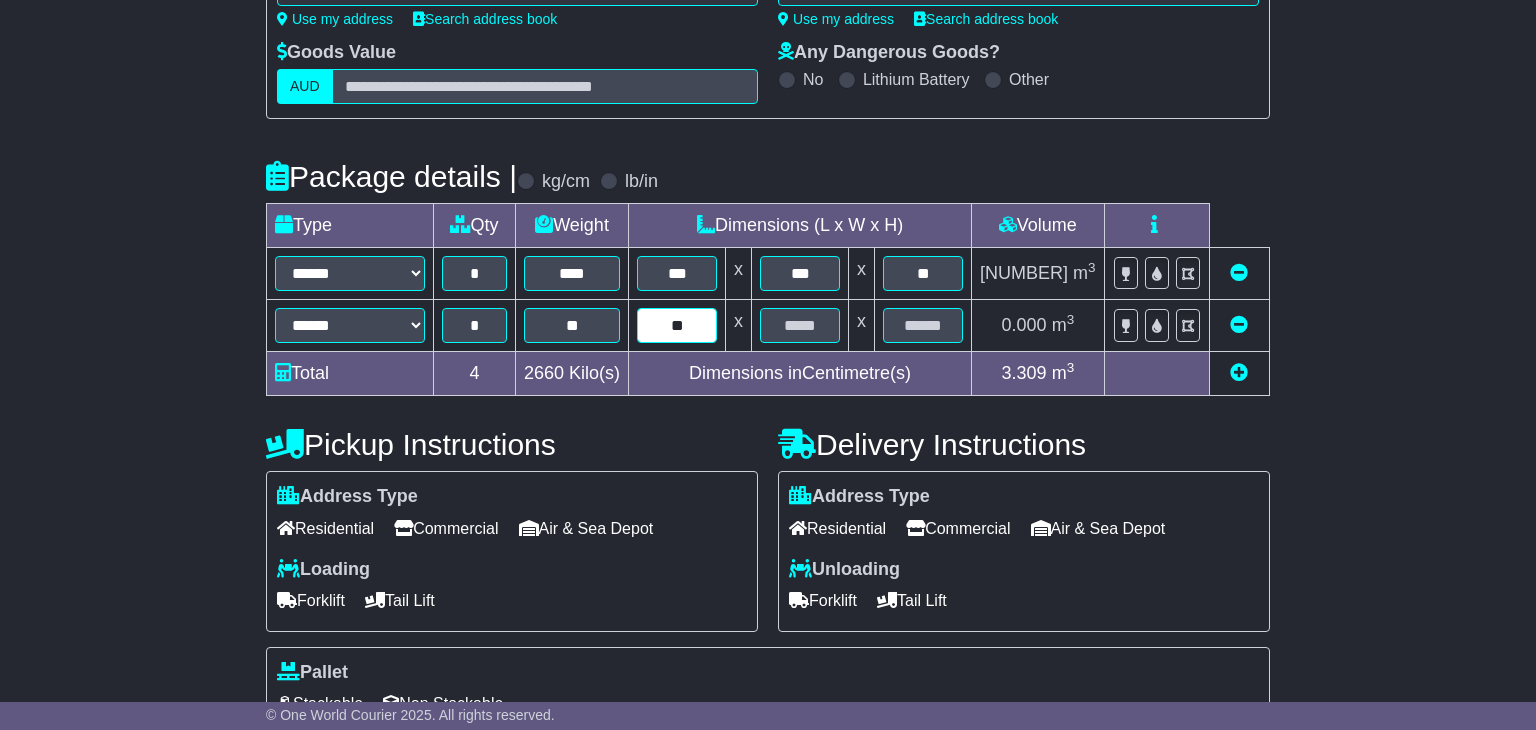 type on "**" 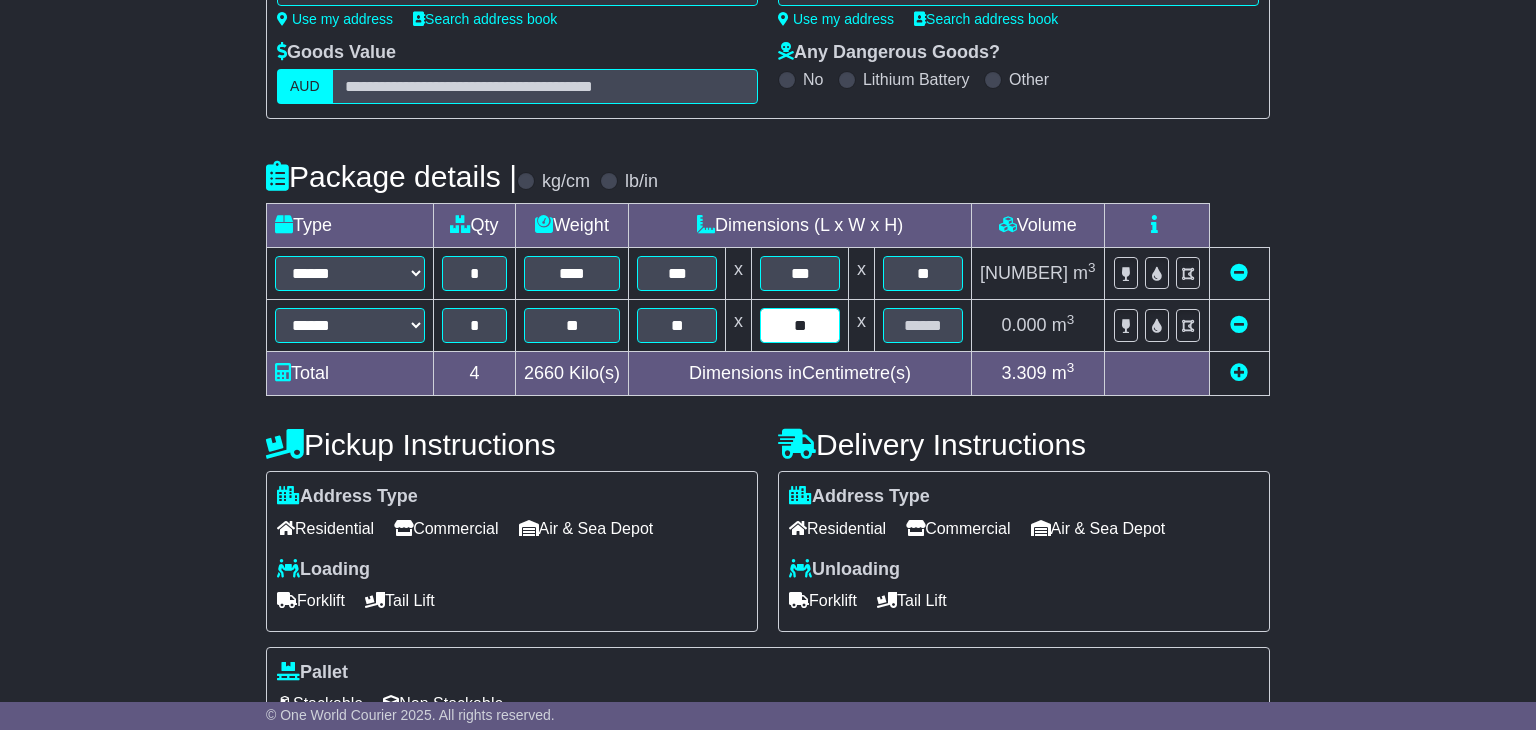 type on "**" 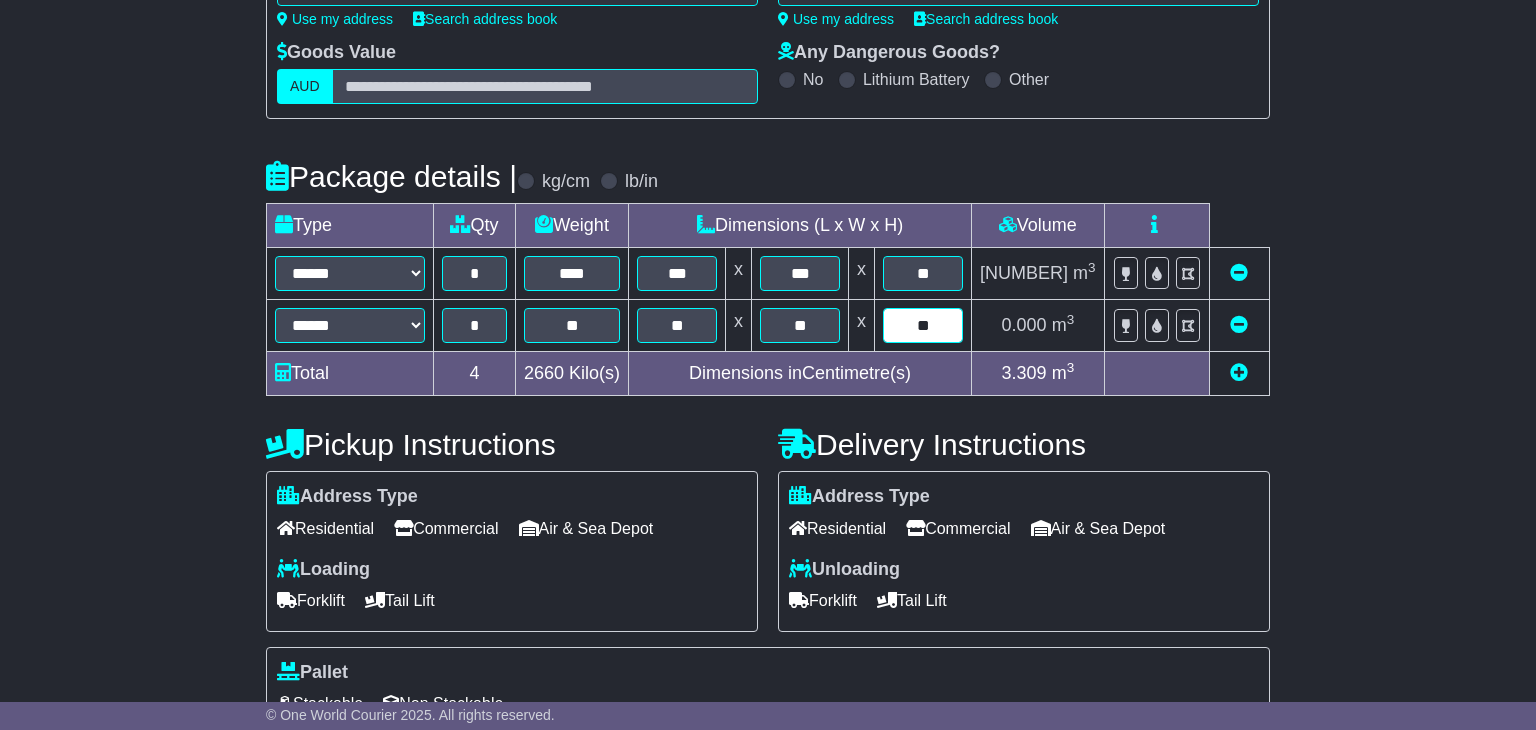 type on "**" 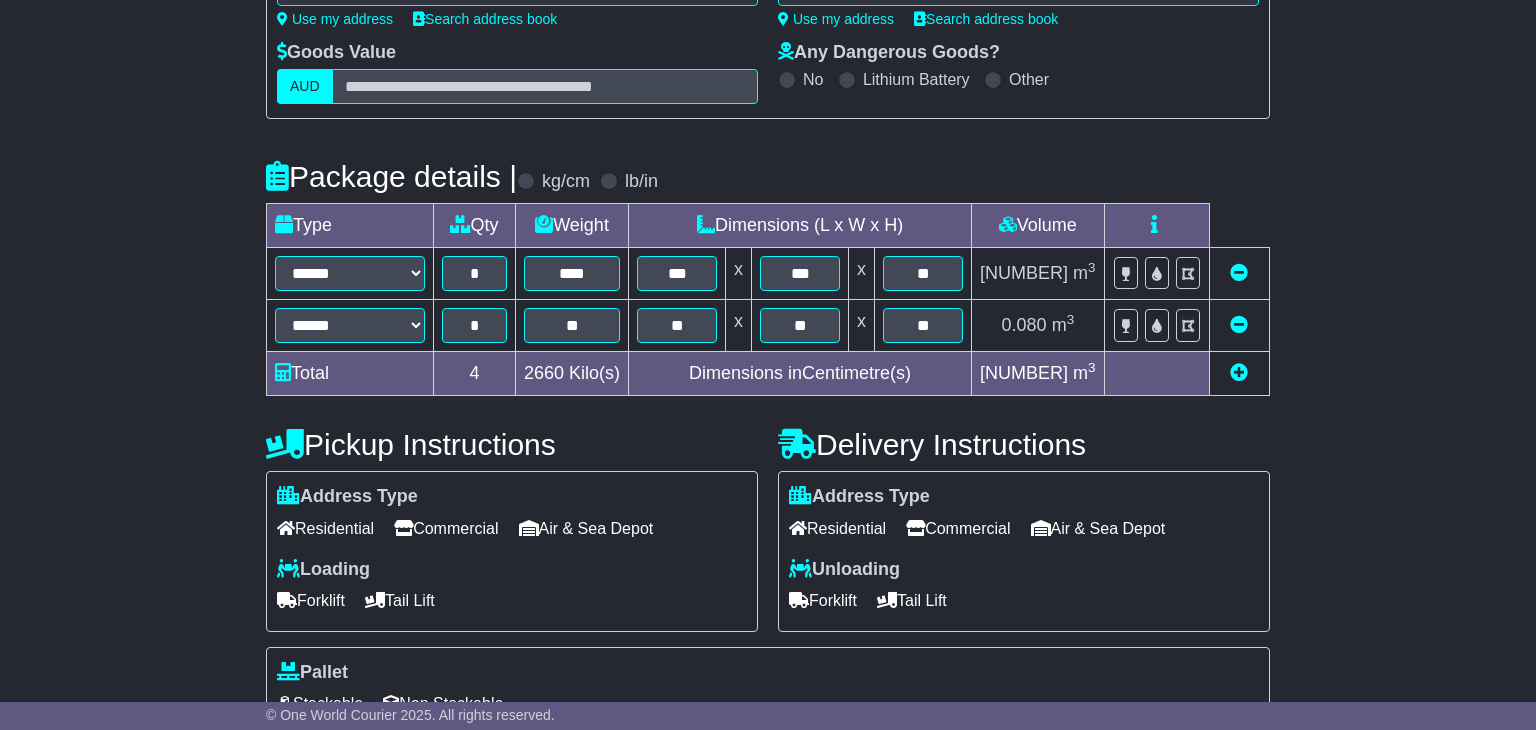 click at bounding box center (1239, 372) 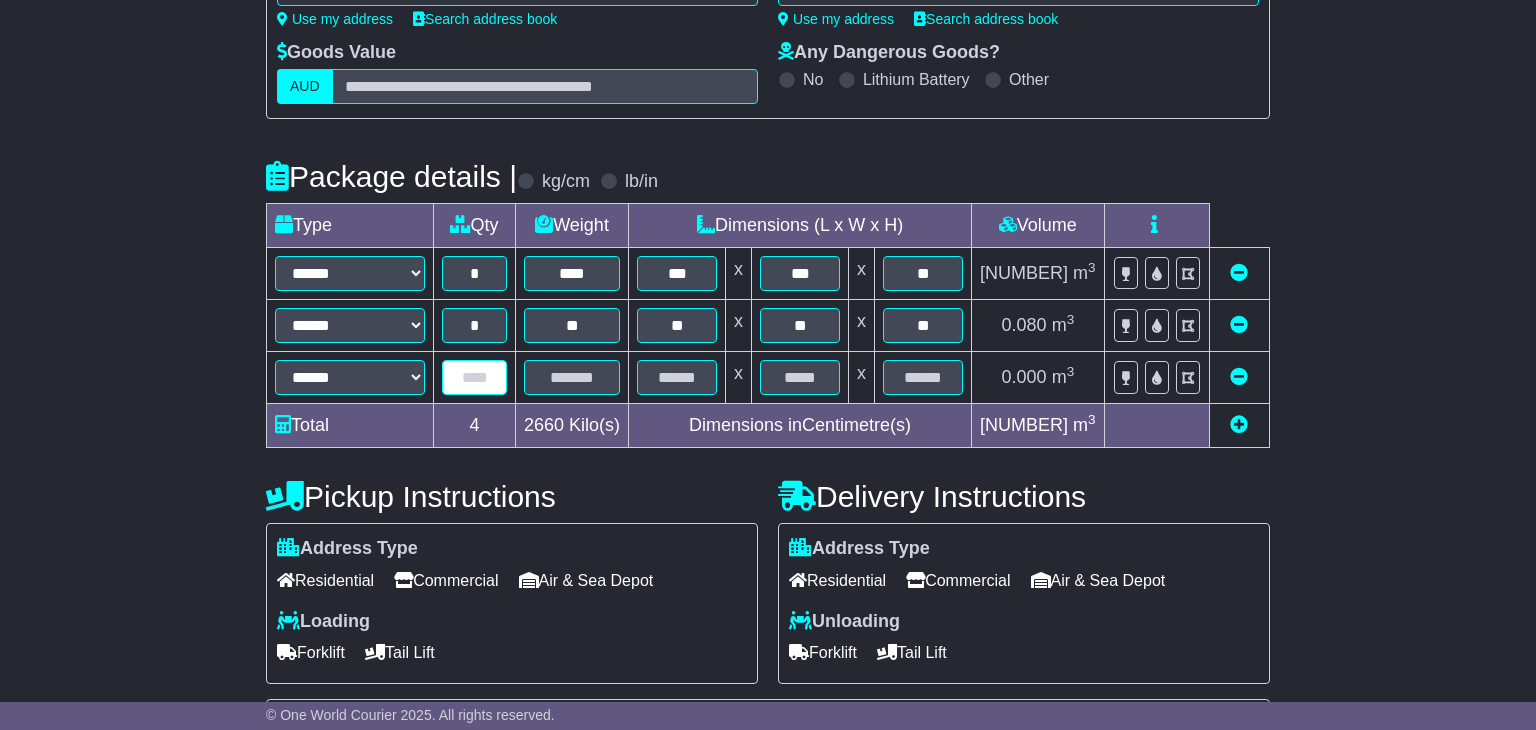 click at bounding box center (474, 377) 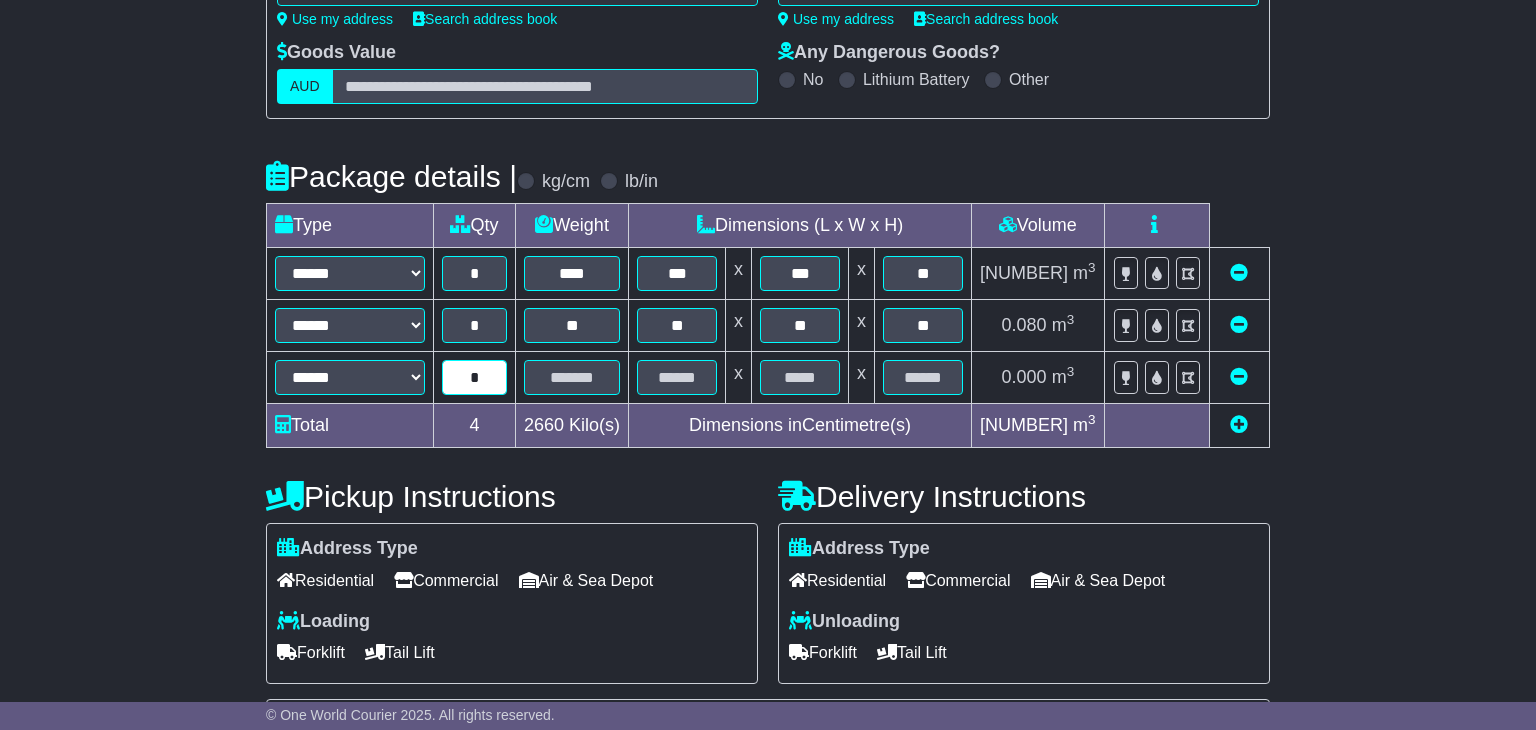 type on "*" 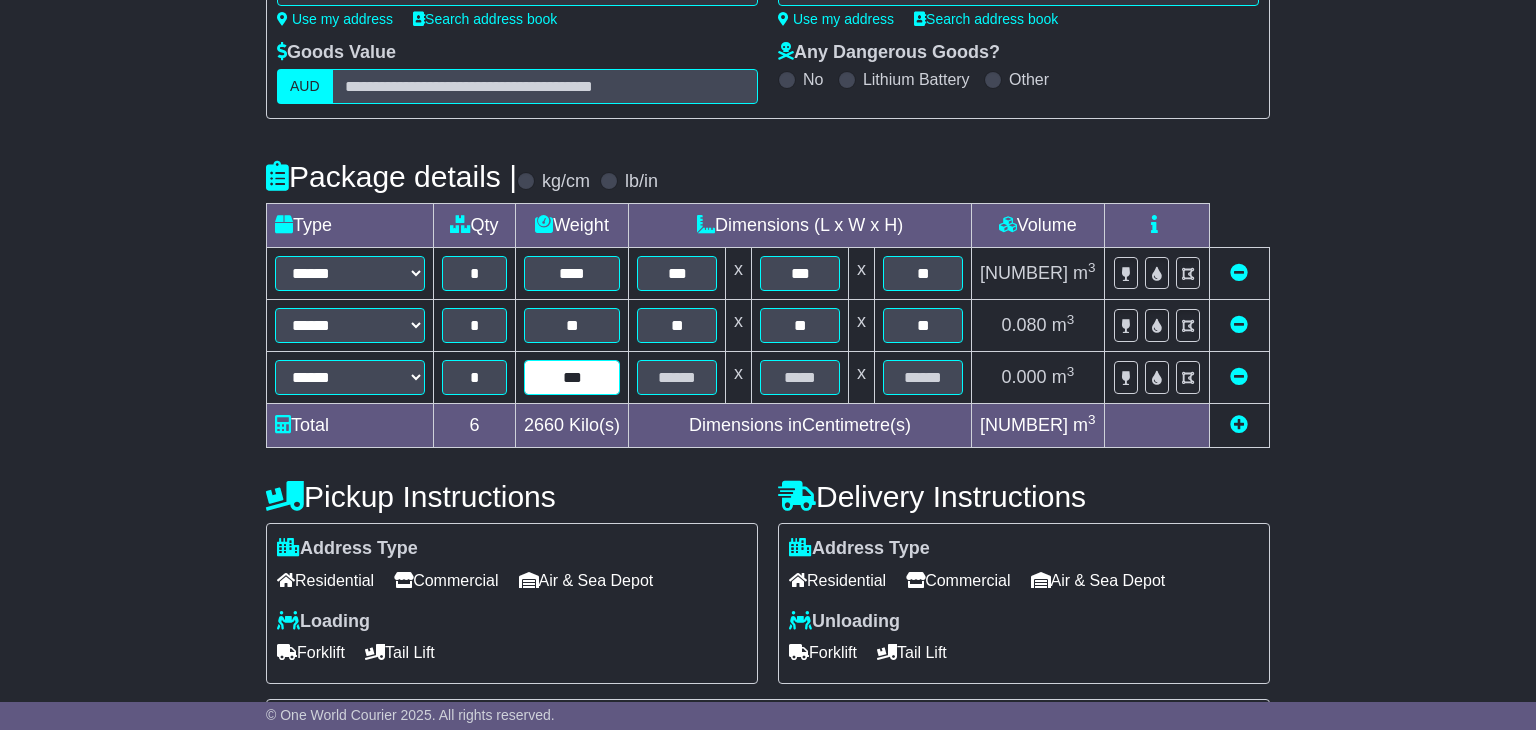 type on "***" 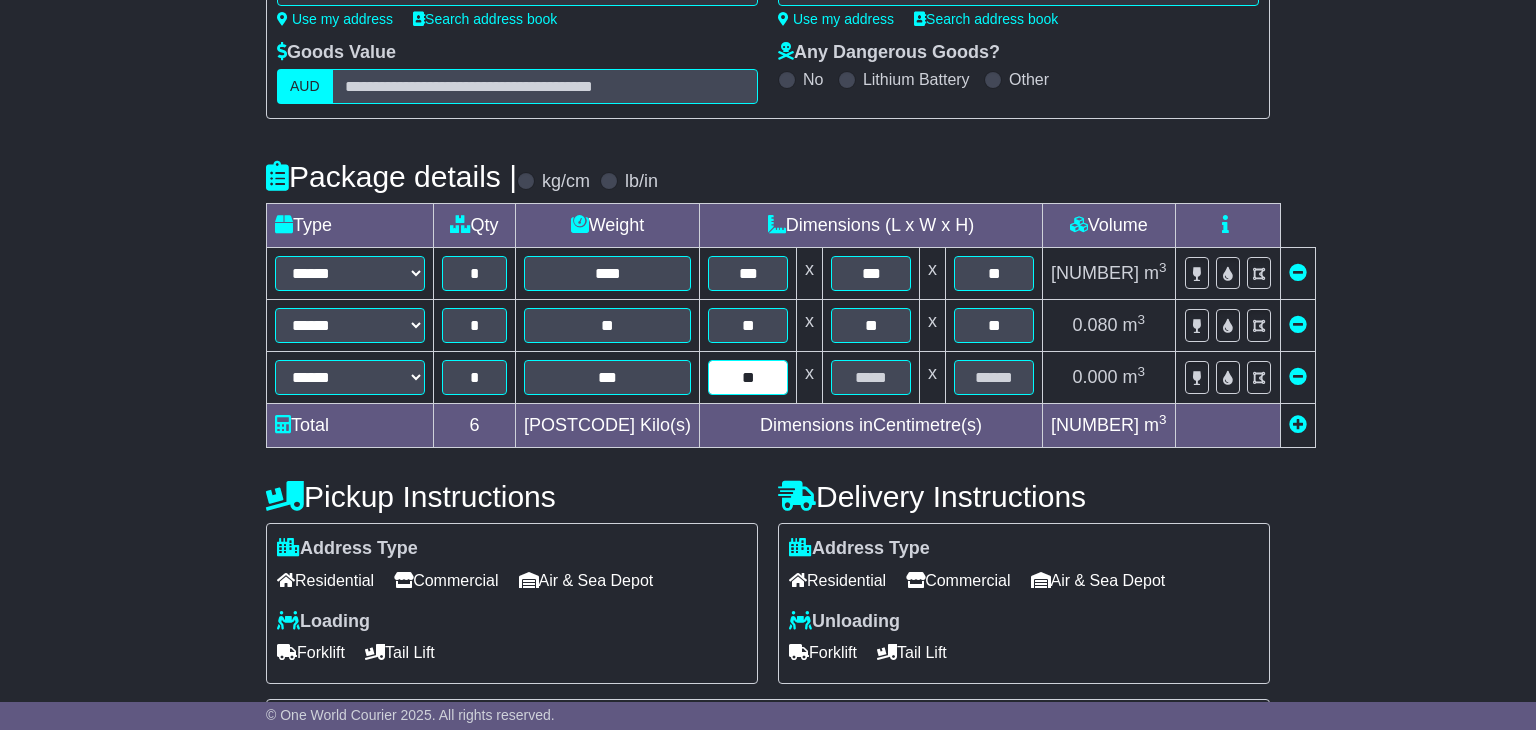 type on "**" 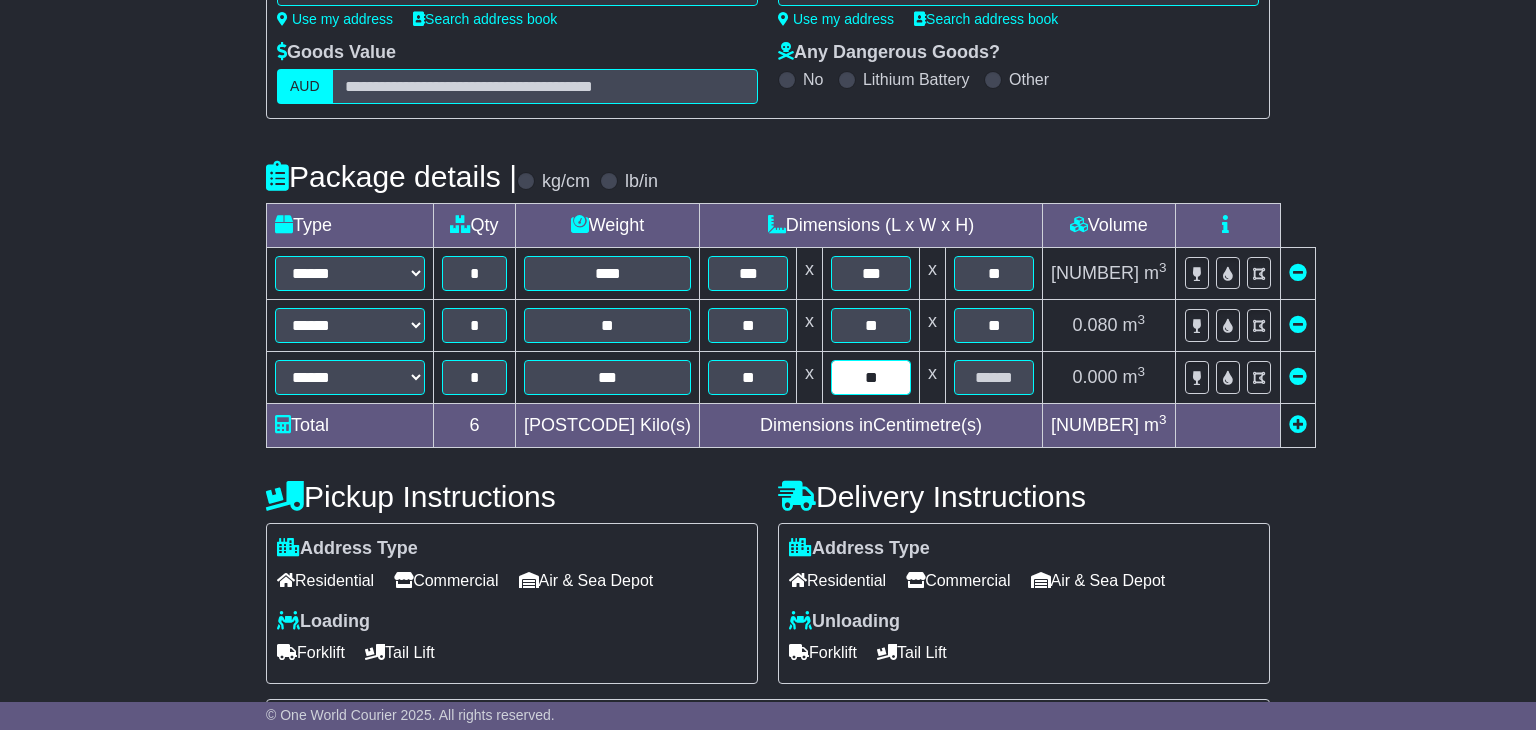 type on "**" 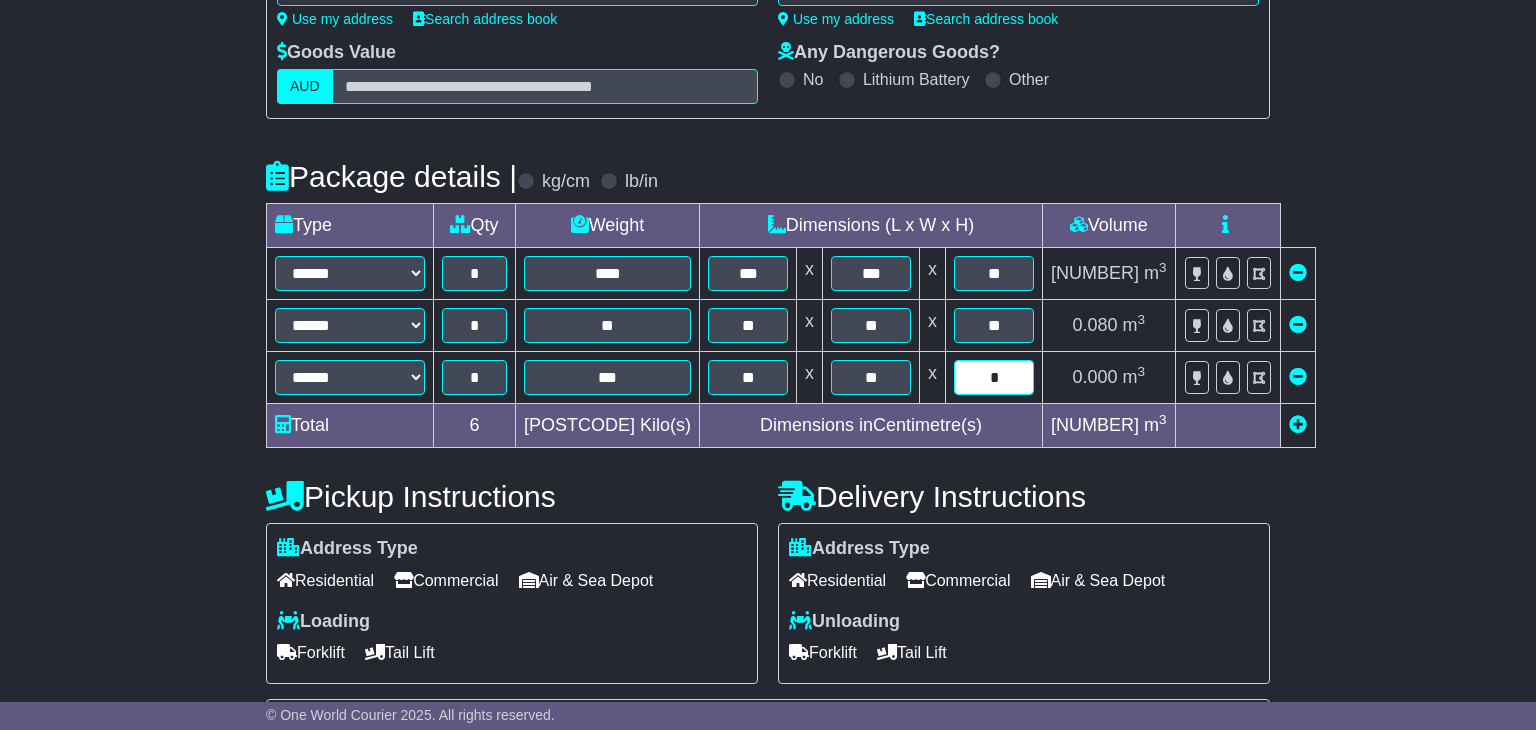 scroll, scrollTop: 344, scrollLeft: 0, axis: vertical 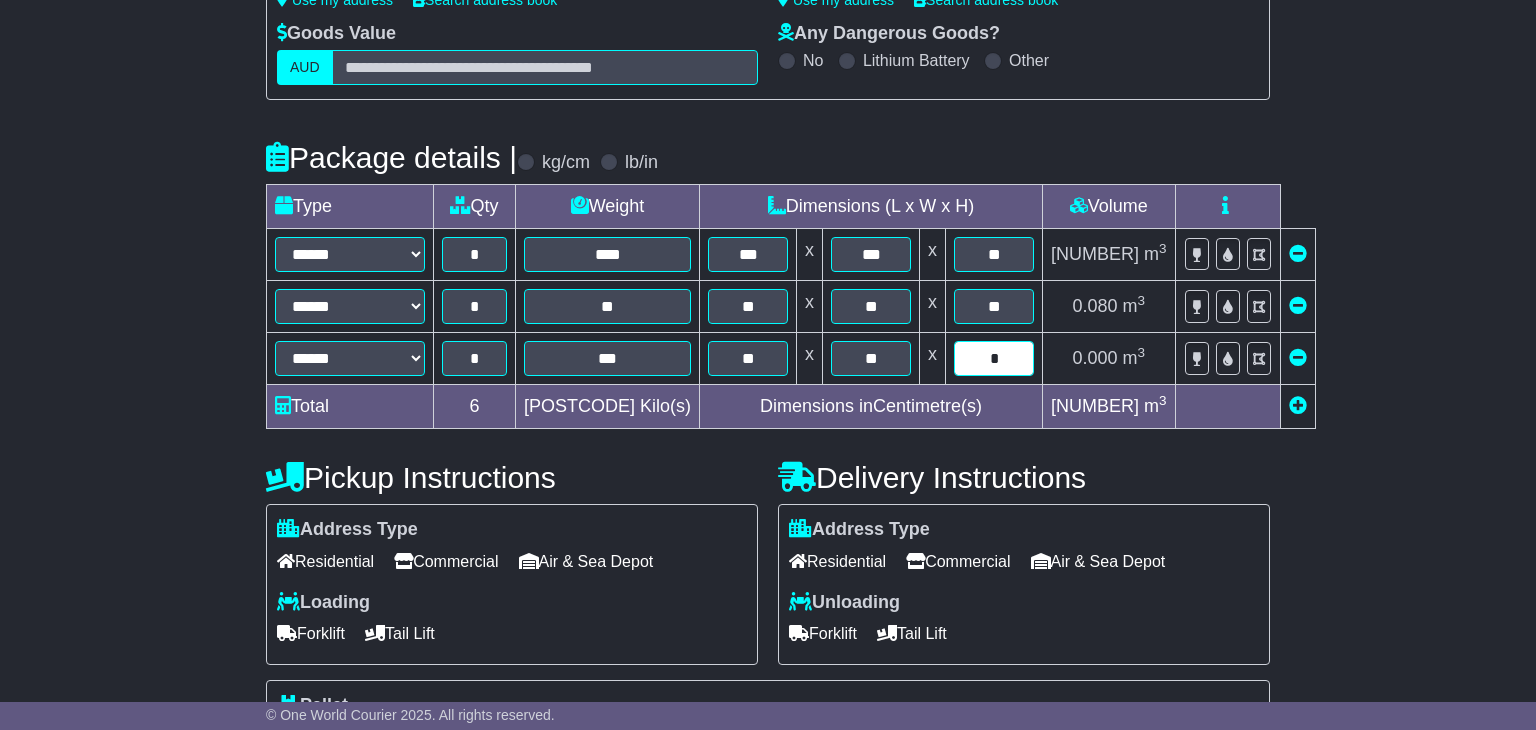 type on "*" 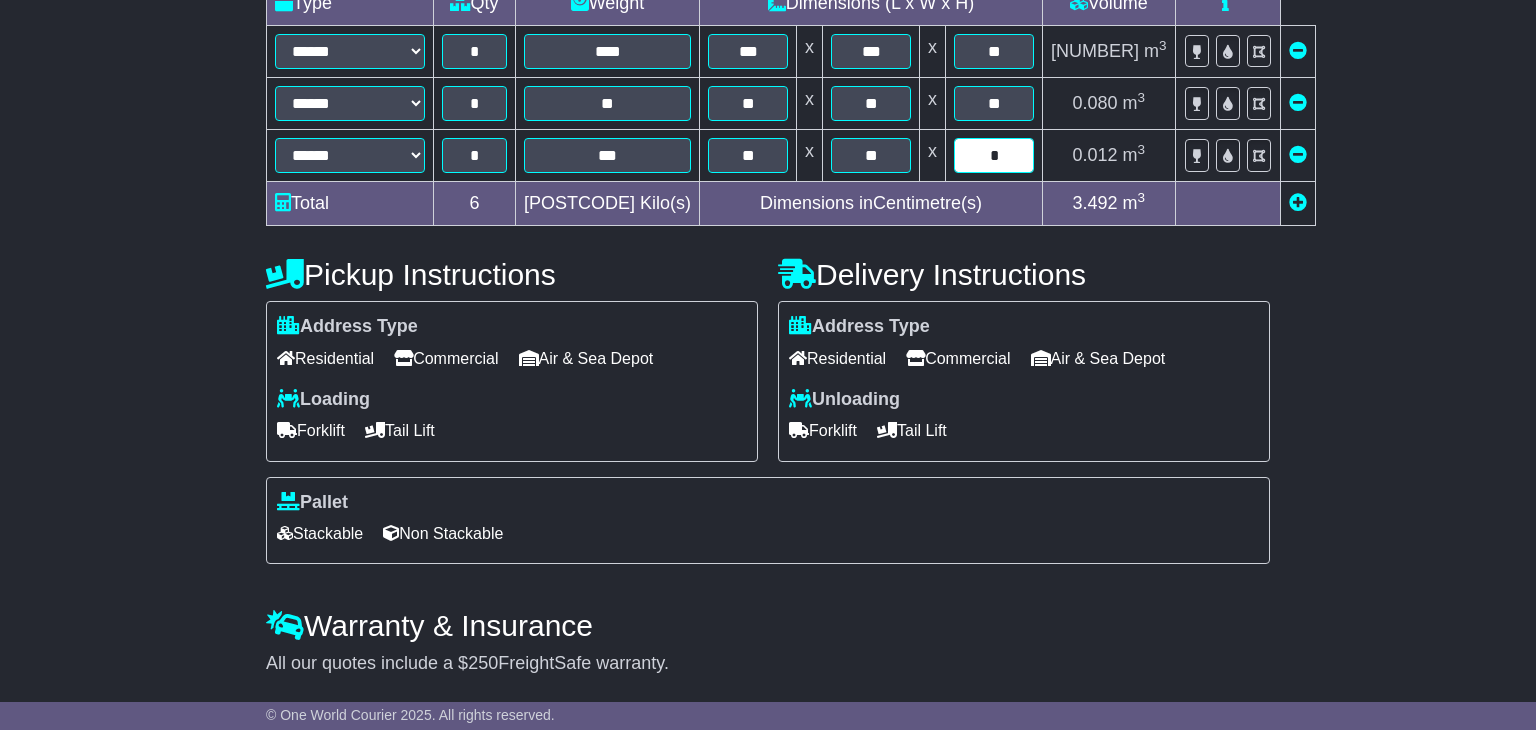 scroll, scrollTop: 552, scrollLeft: 0, axis: vertical 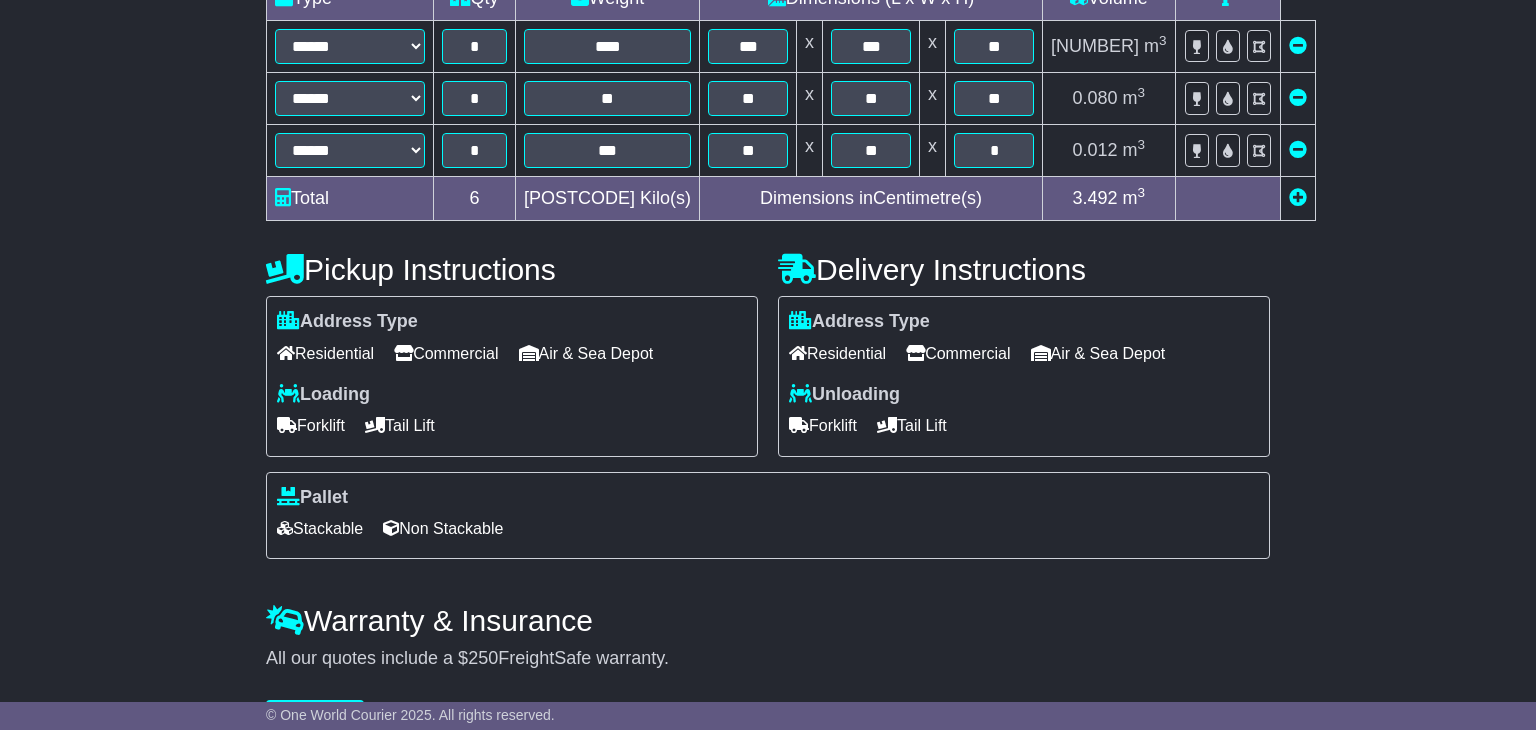 click on "Commercial" at bounding box center (446, 353) 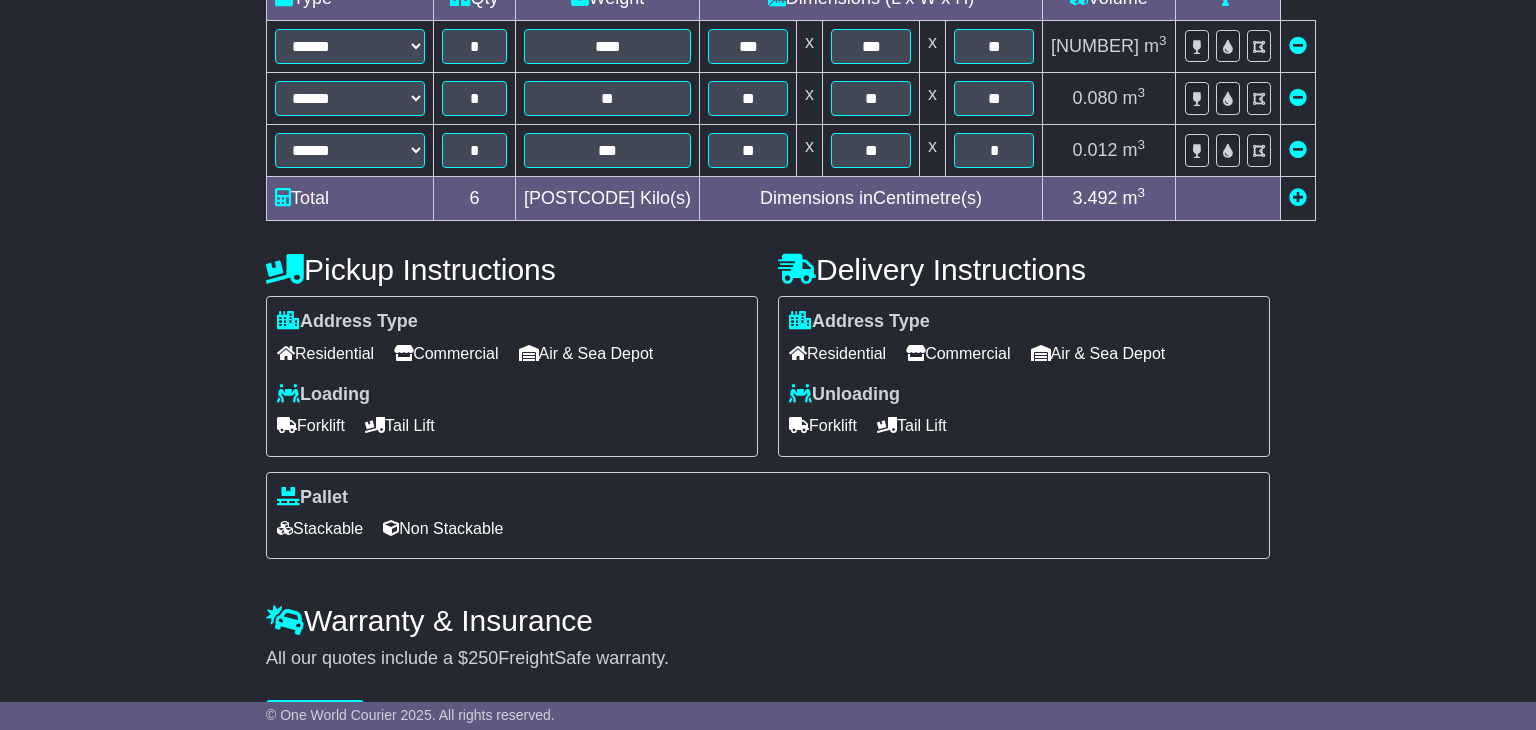 click on "Forklift" at bounding box center (311, 425) 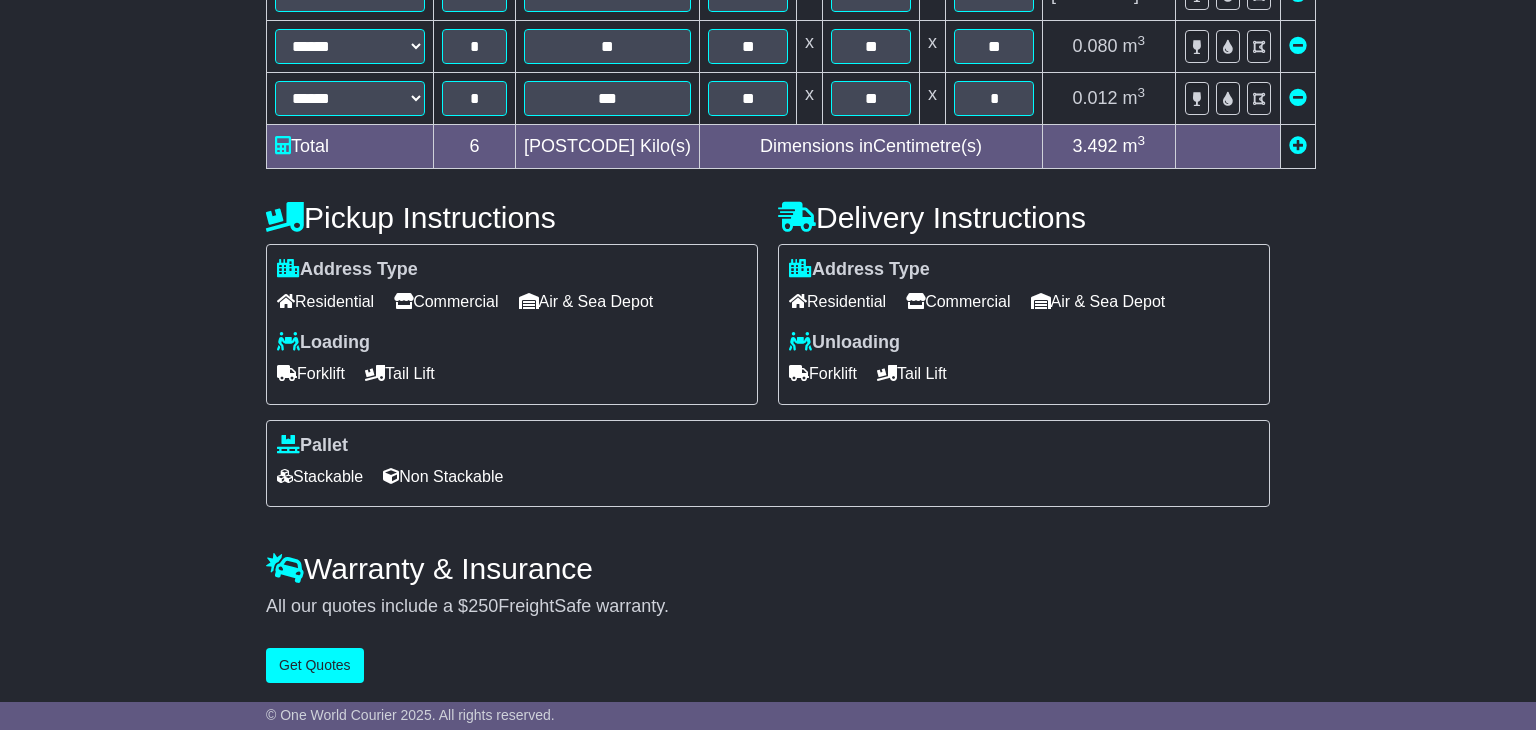 click on "Commercial" at bounding box center (958, 301) 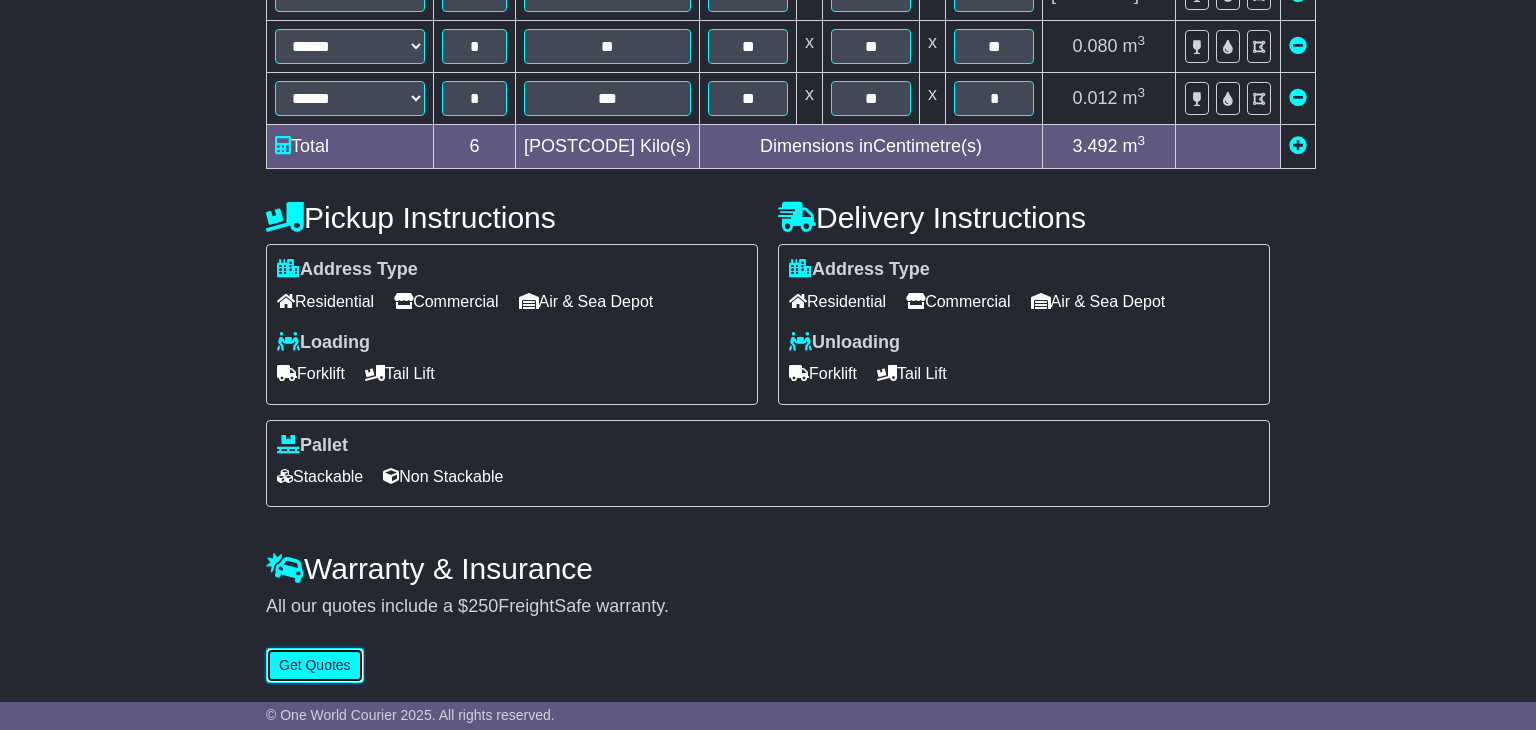 click on "Get Quotes" at bounding box center [315, 665] 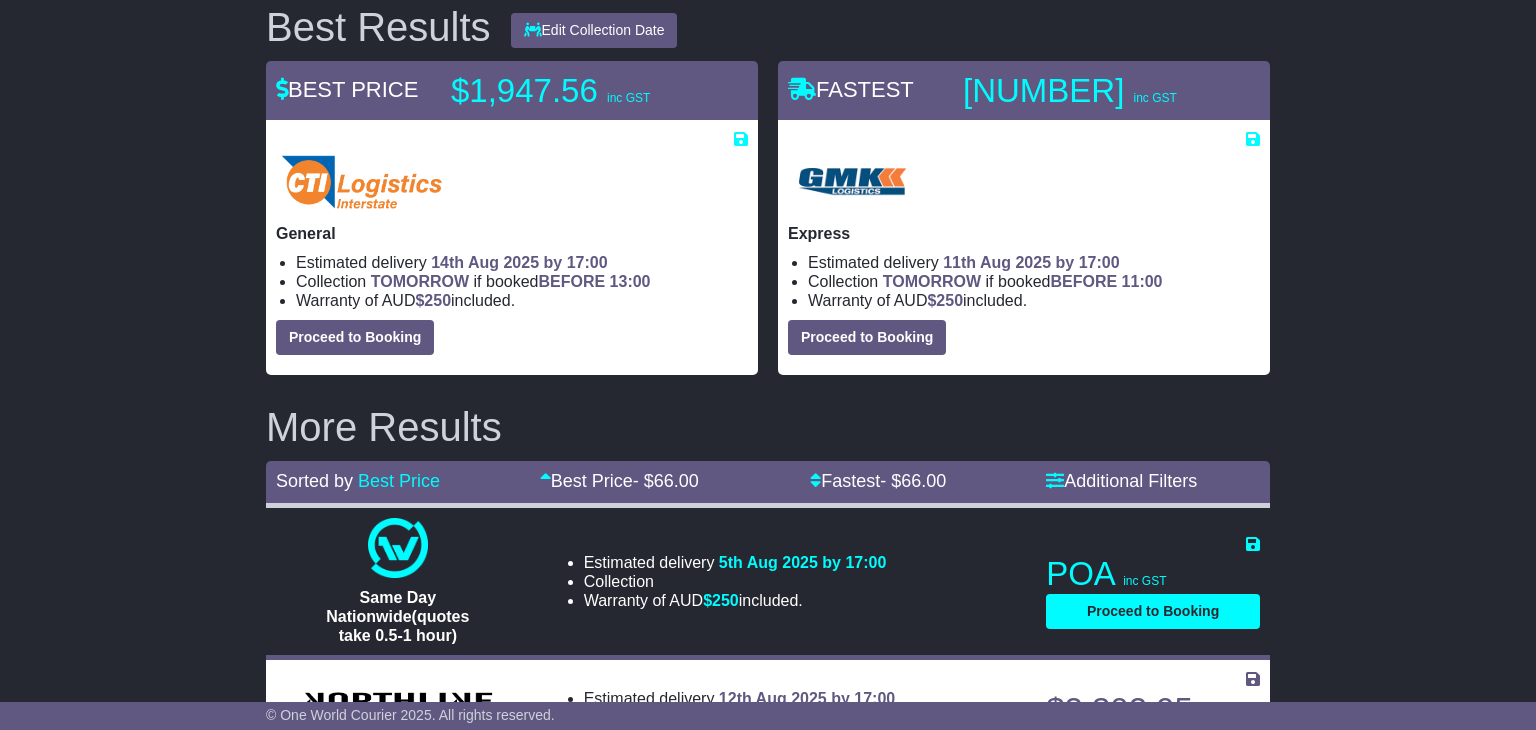 scroll, scrollTop: 315, scrollLeft: 0, axis: vertical 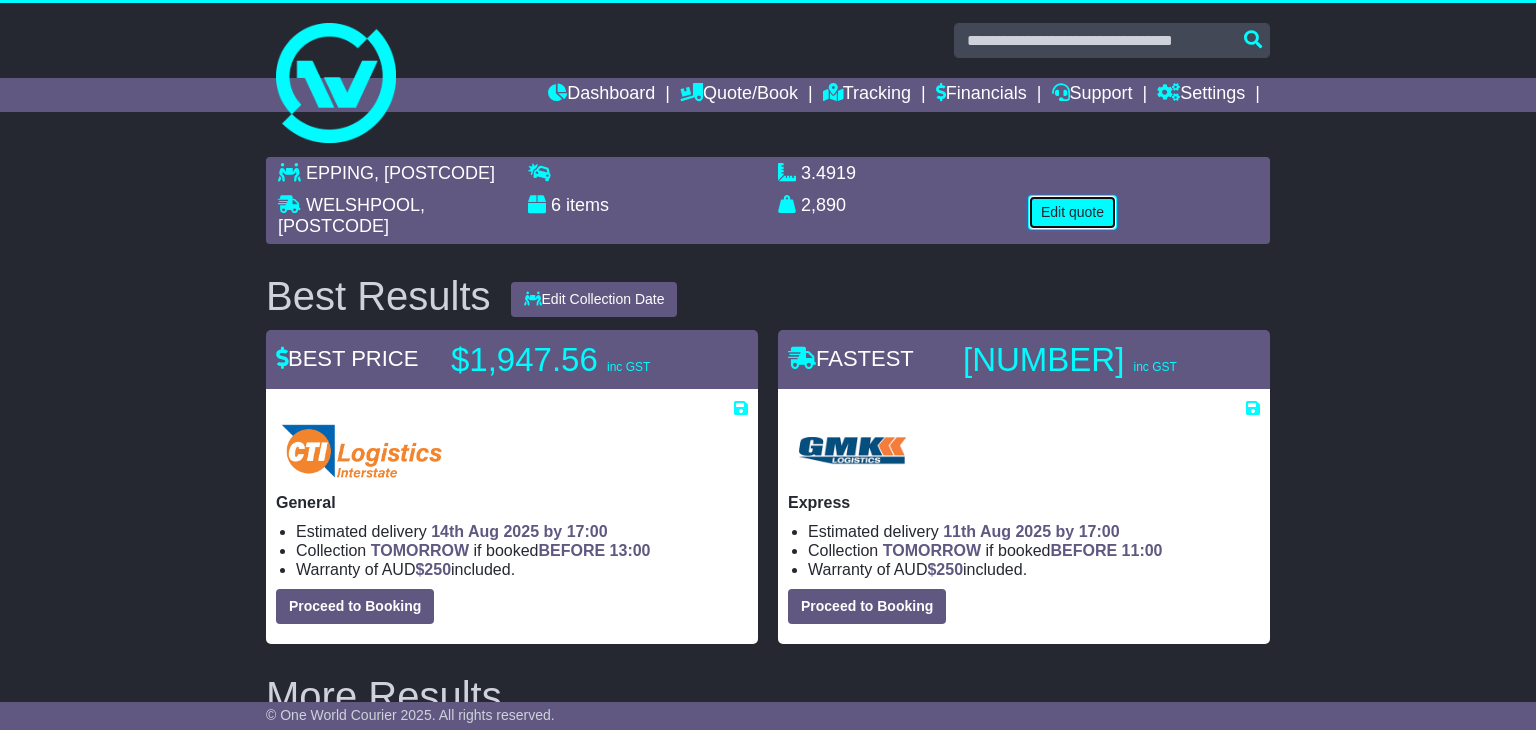 type 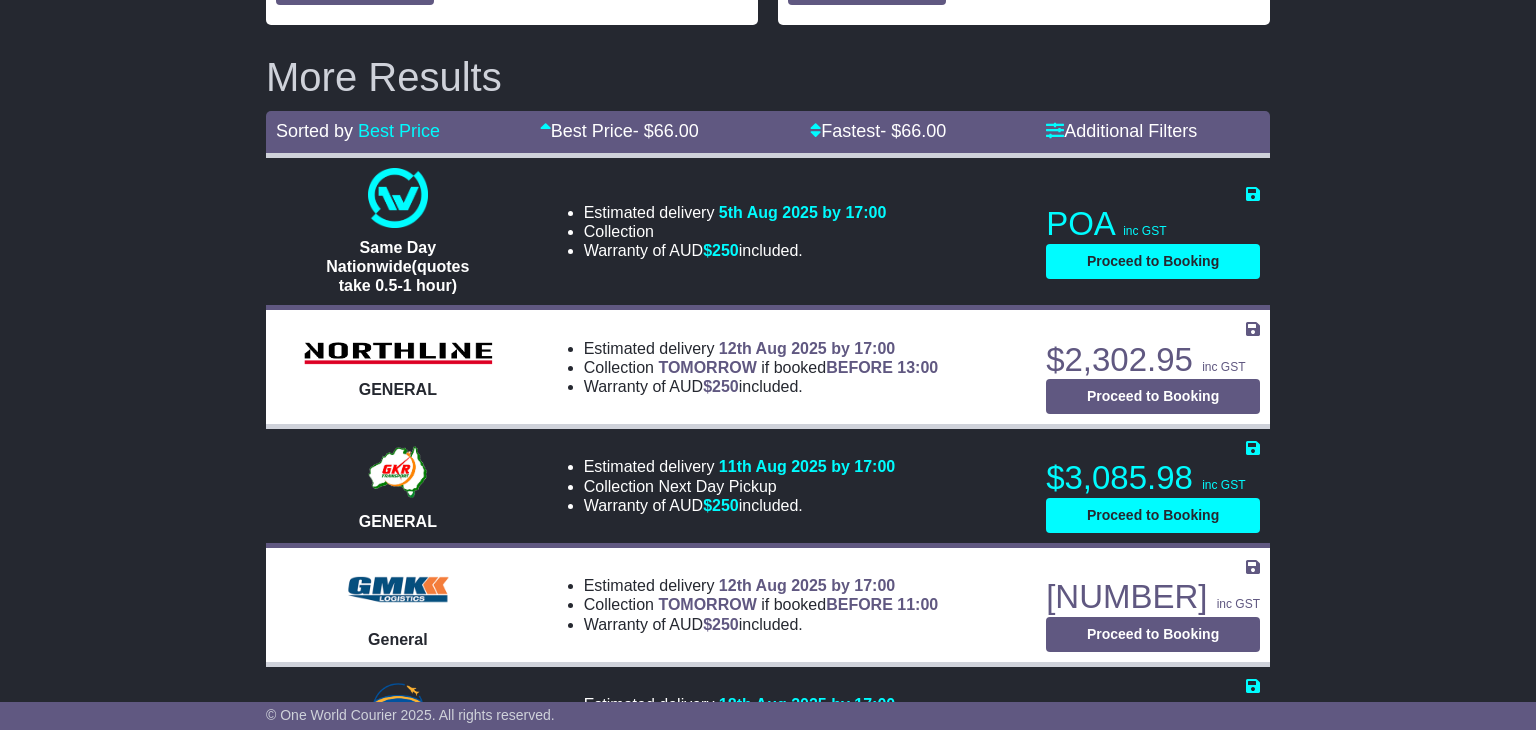 scroll, scrollTop: 626, scrollLeft: 0, axis: vertical 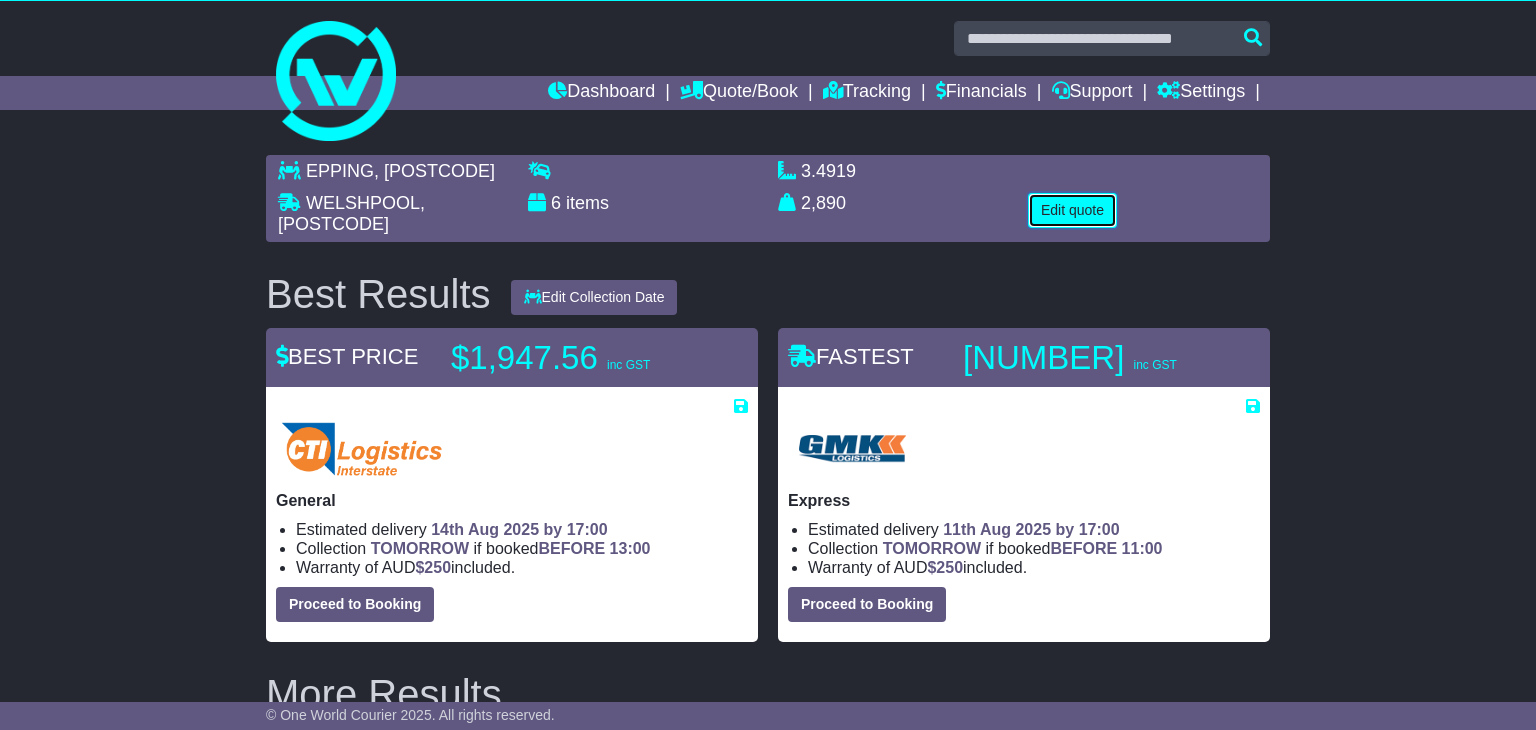 click on "Edit quote" at bounding box center (1072, 210) 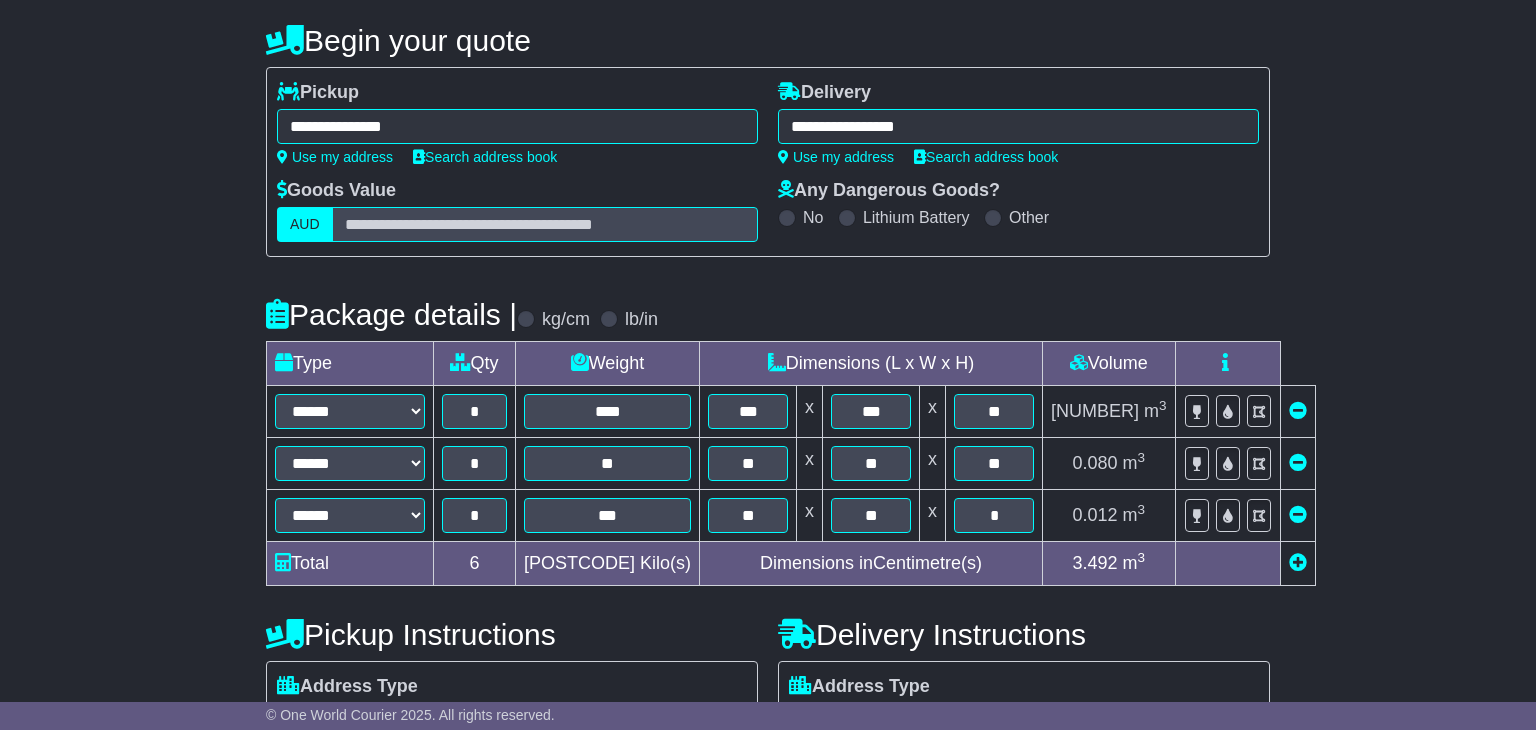scroll, scrollTop: 196, scrollLeft: 0, axis: vertical 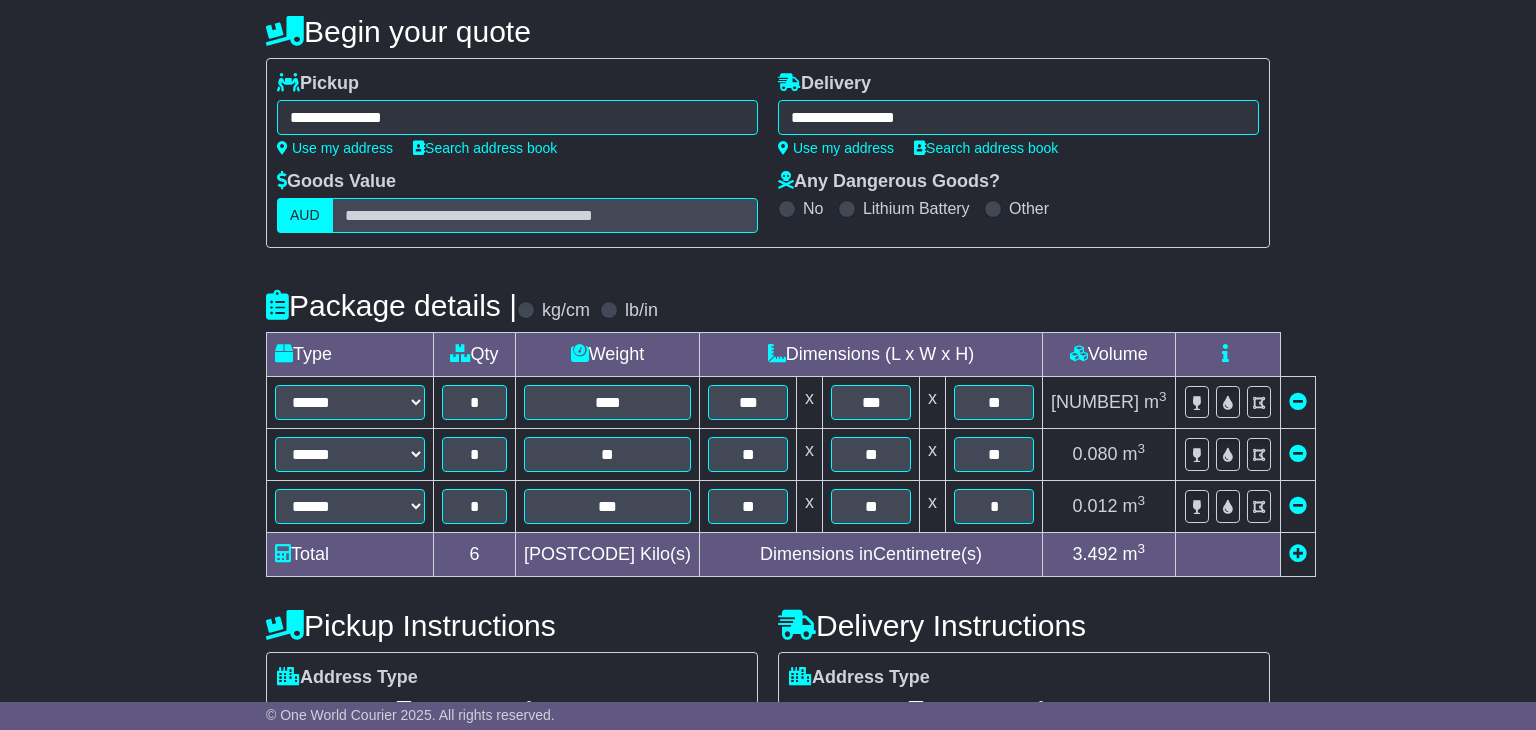 click at bounding box center (1298, 505) 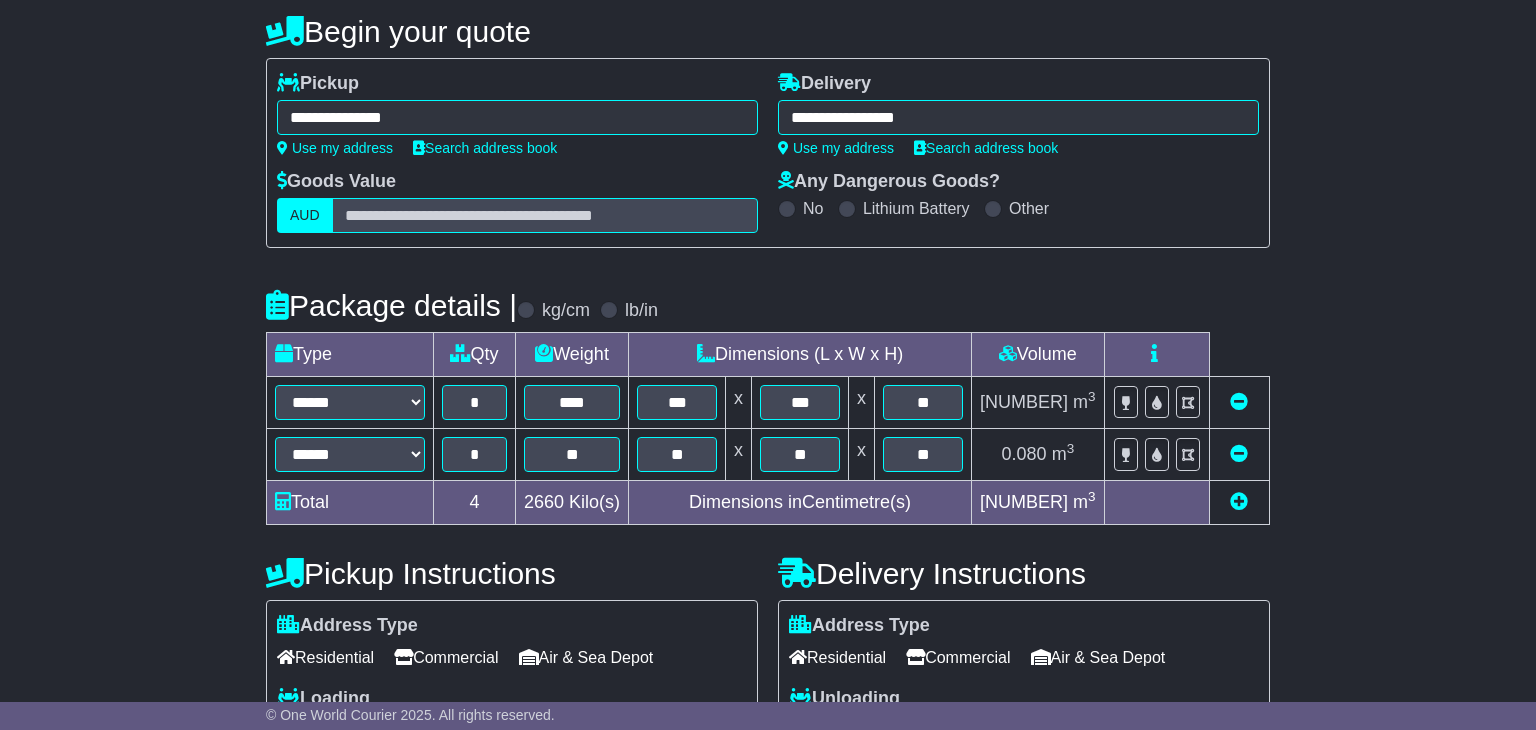 click at bounding box center [1239, 453] 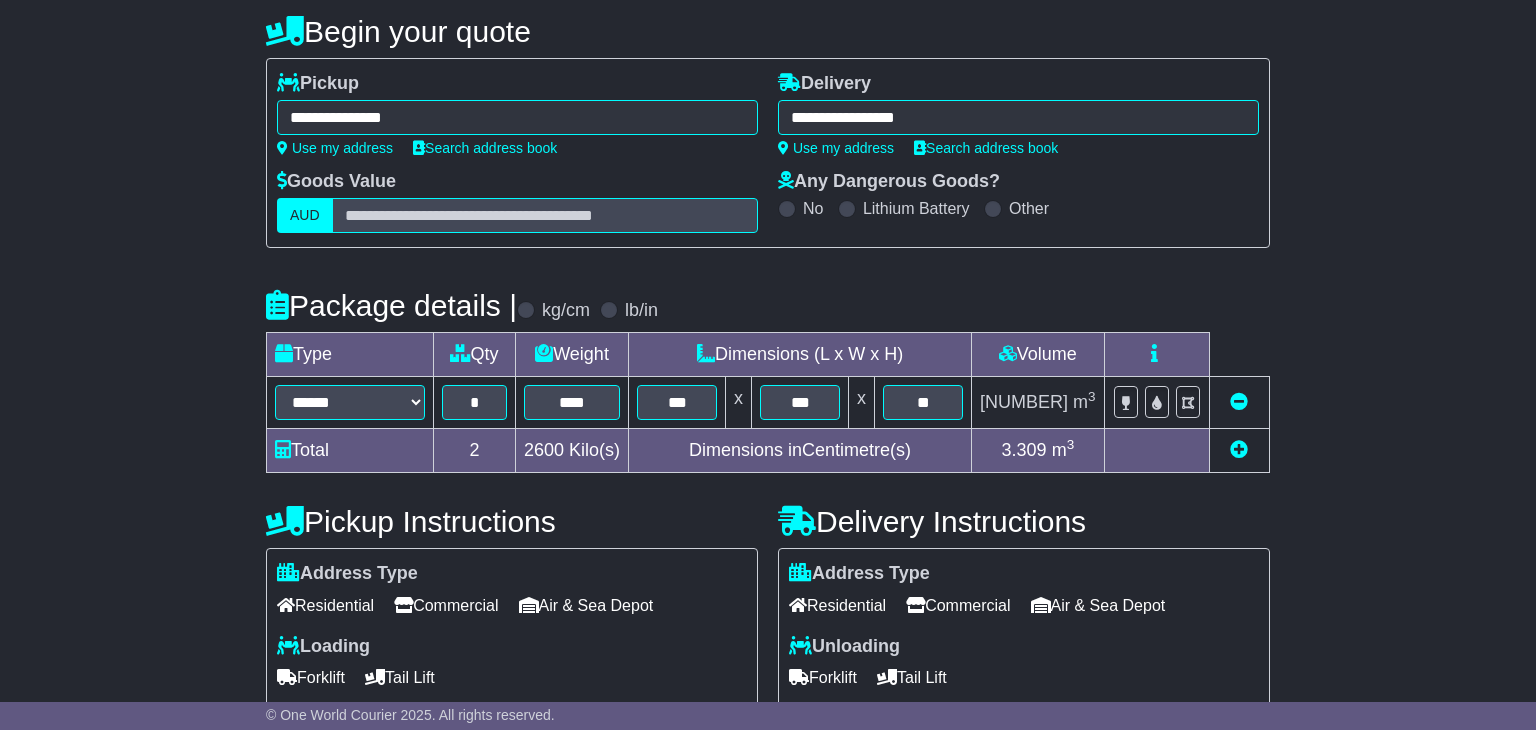 click on "**********" at bounding box center [517, 117] 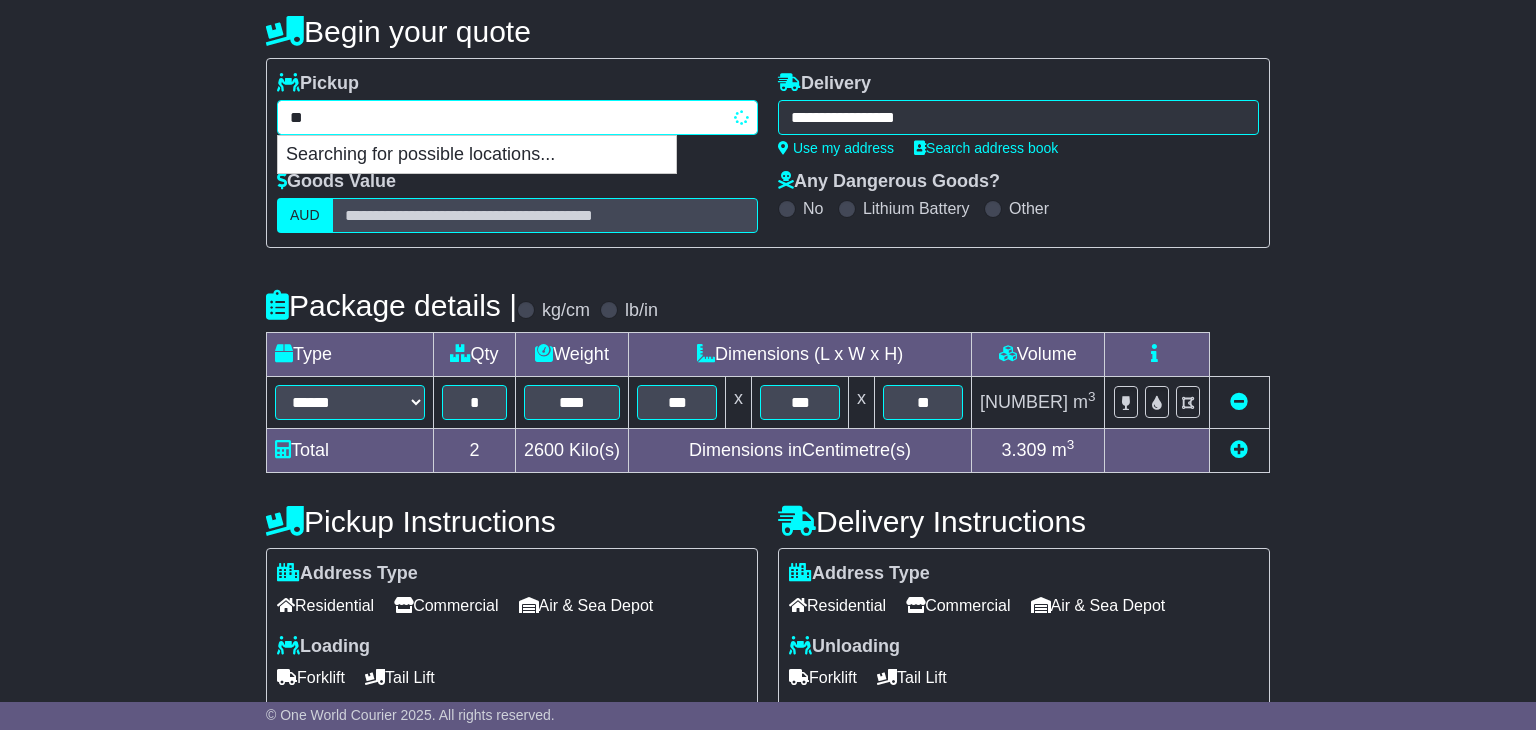 type on "*" 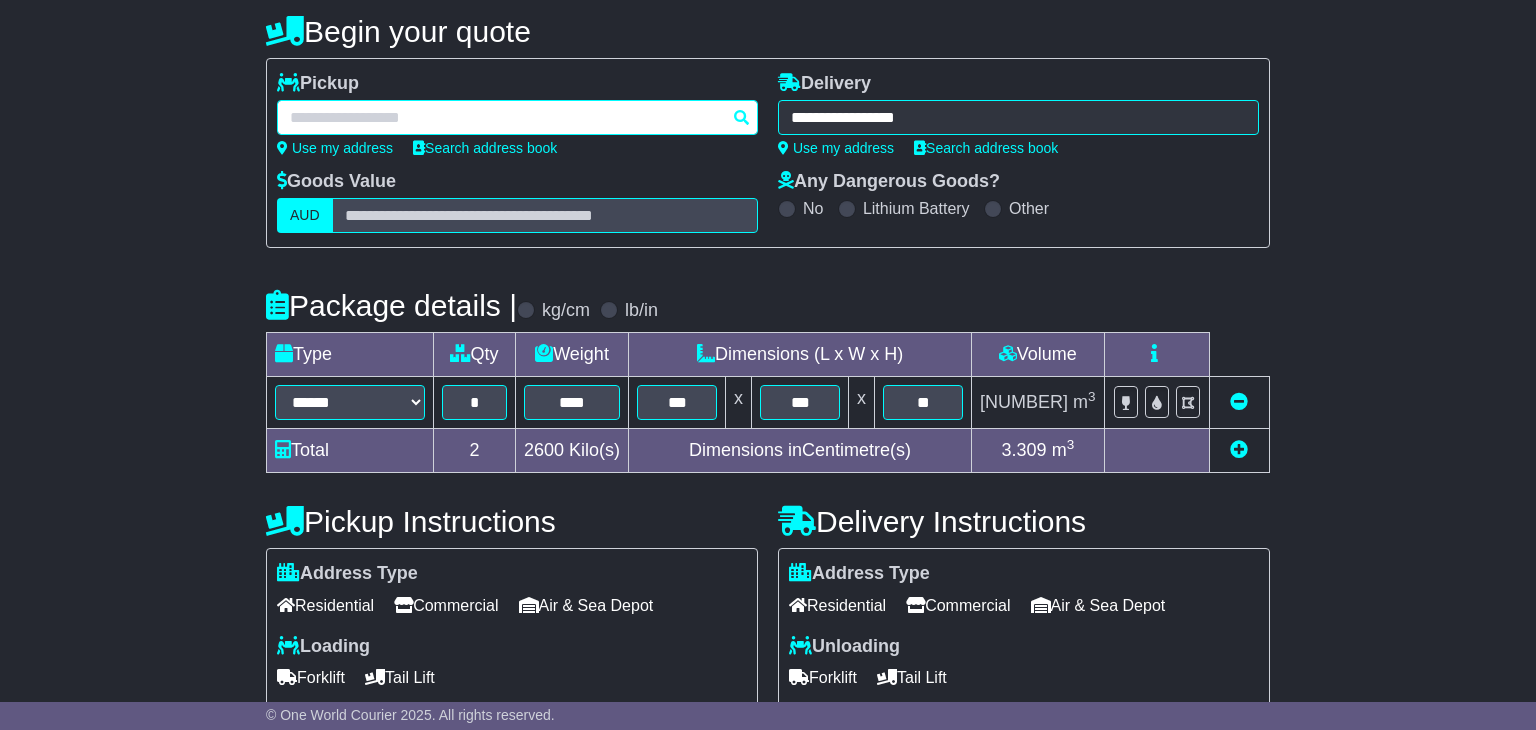 paste on "**********" 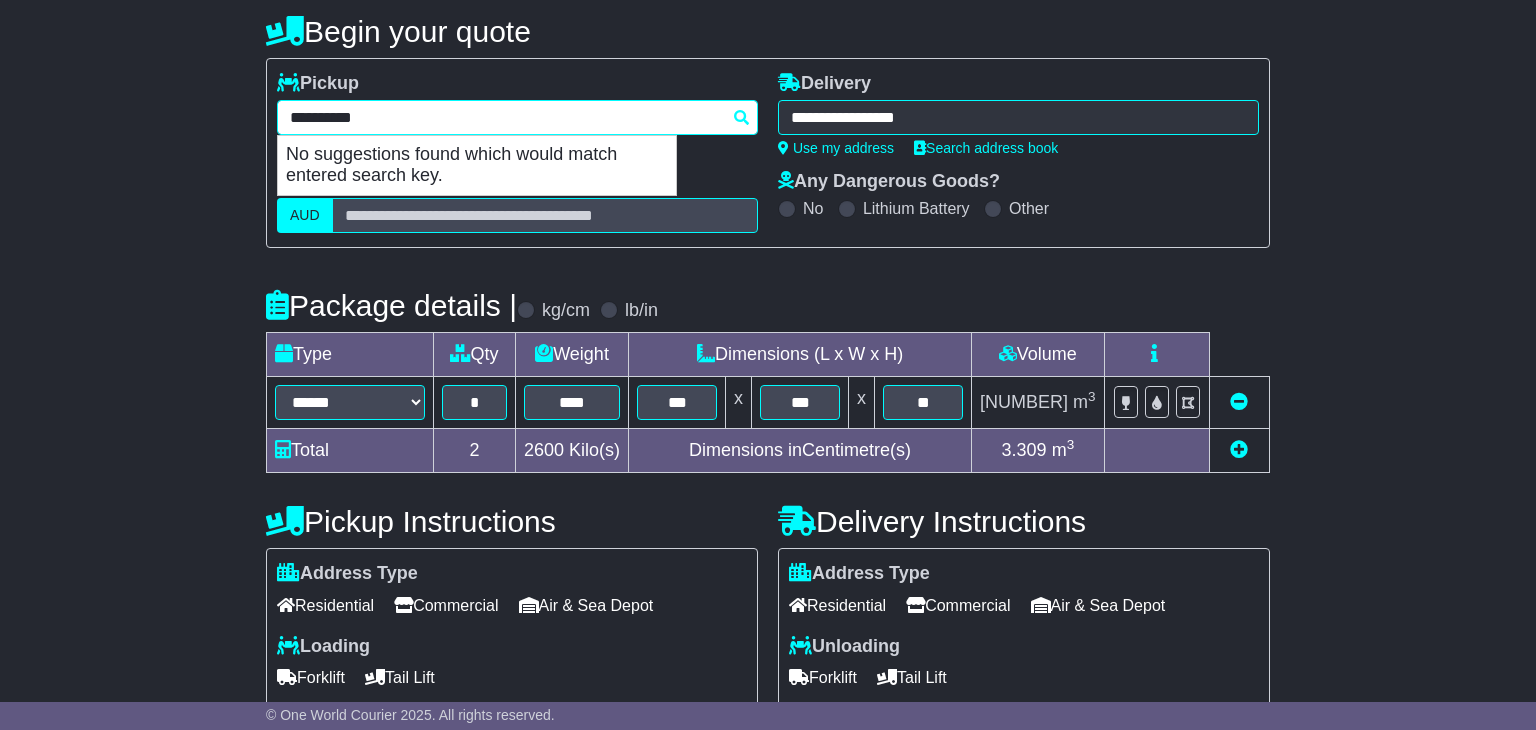click on "**********" at bounding box center (517, 117) 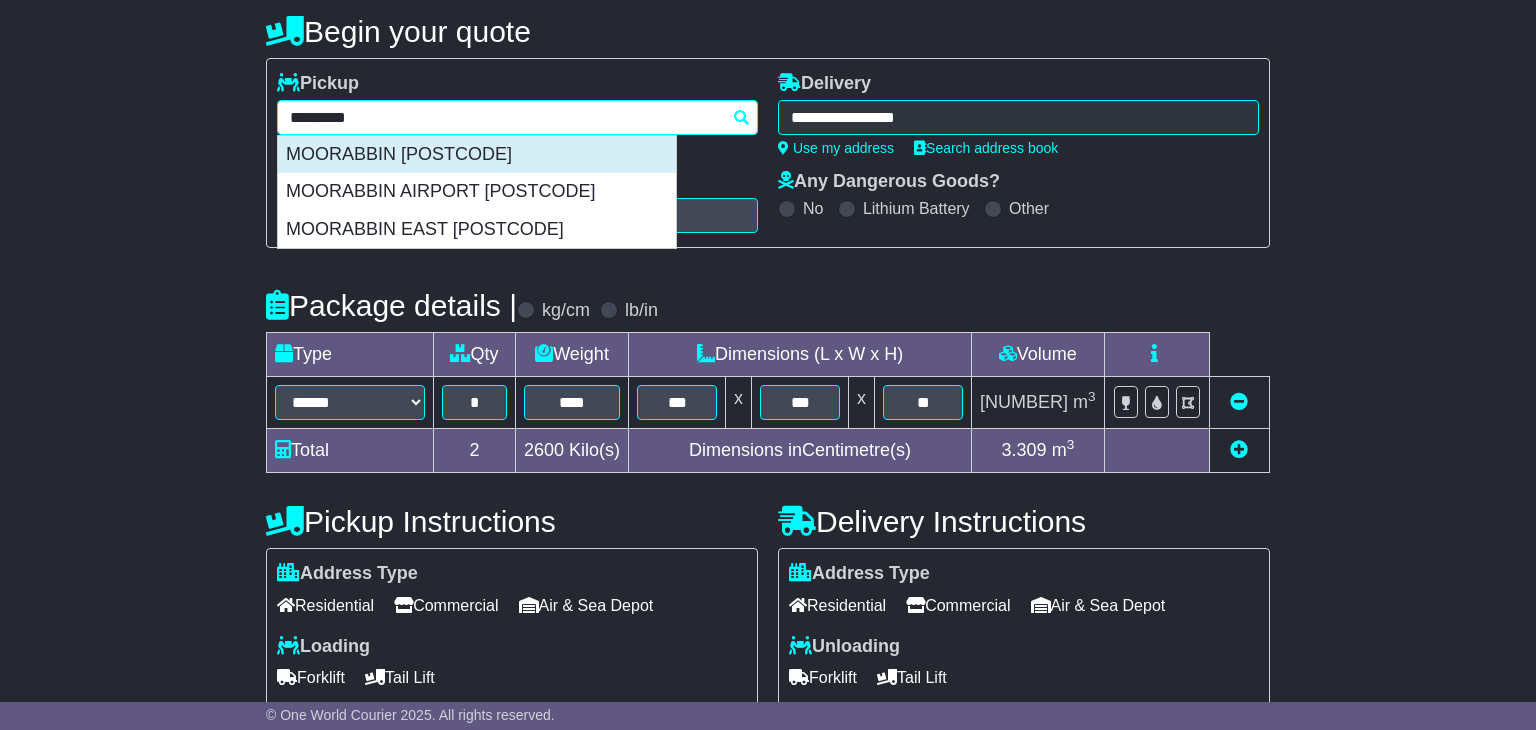 click on "MOORABBIN [POSTCODE]" at bounding box center [477, 155] 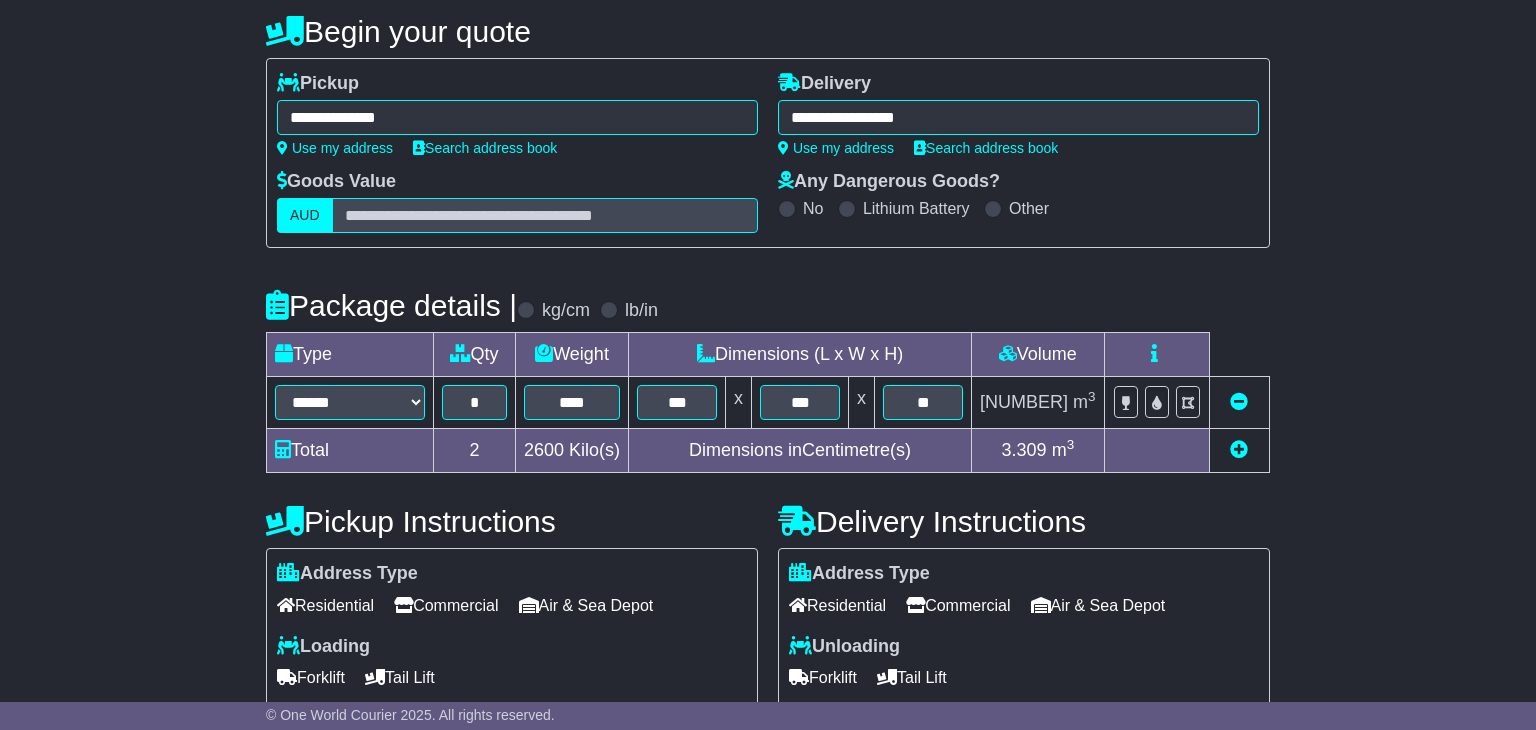 type on "**********" 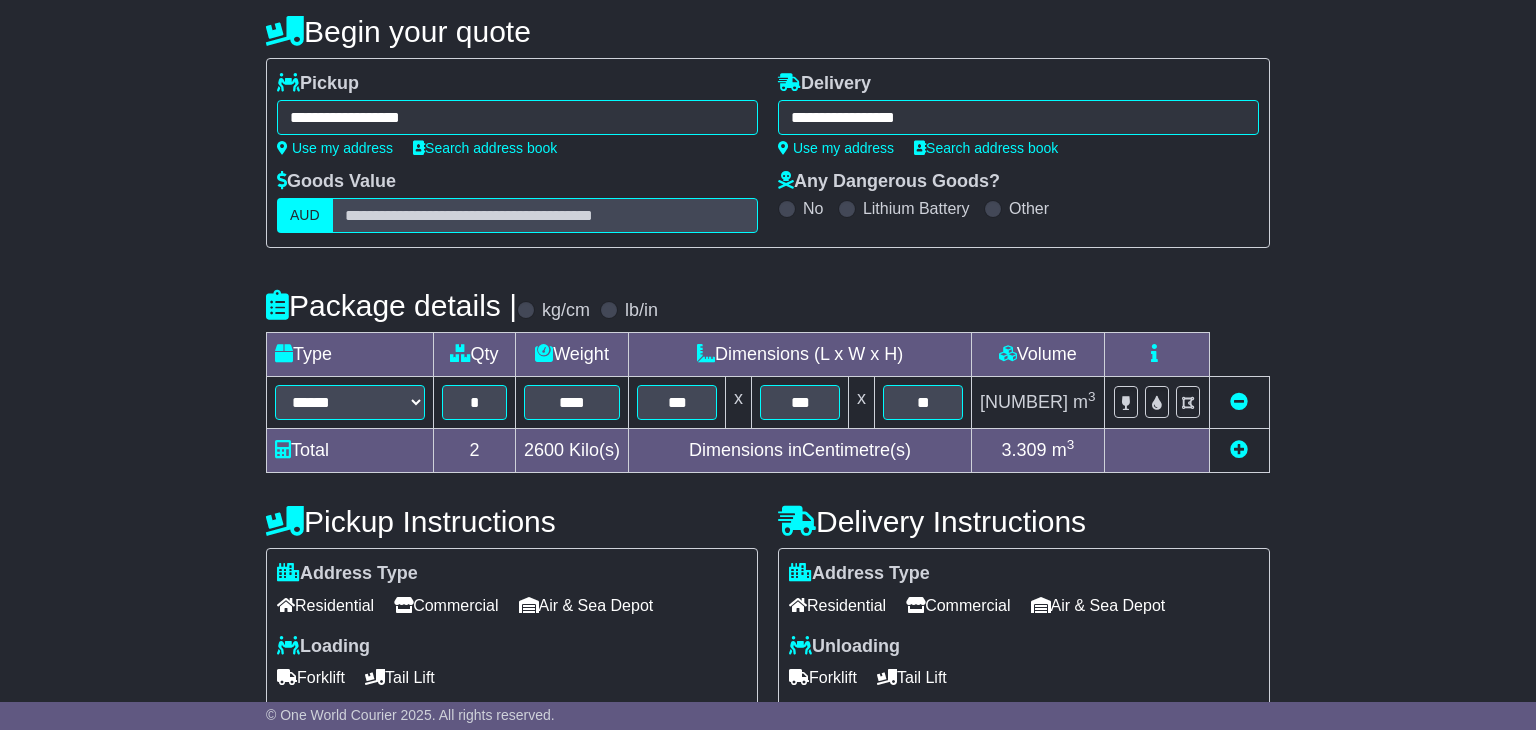 click on "**********" at bounding box center [1018, 117] 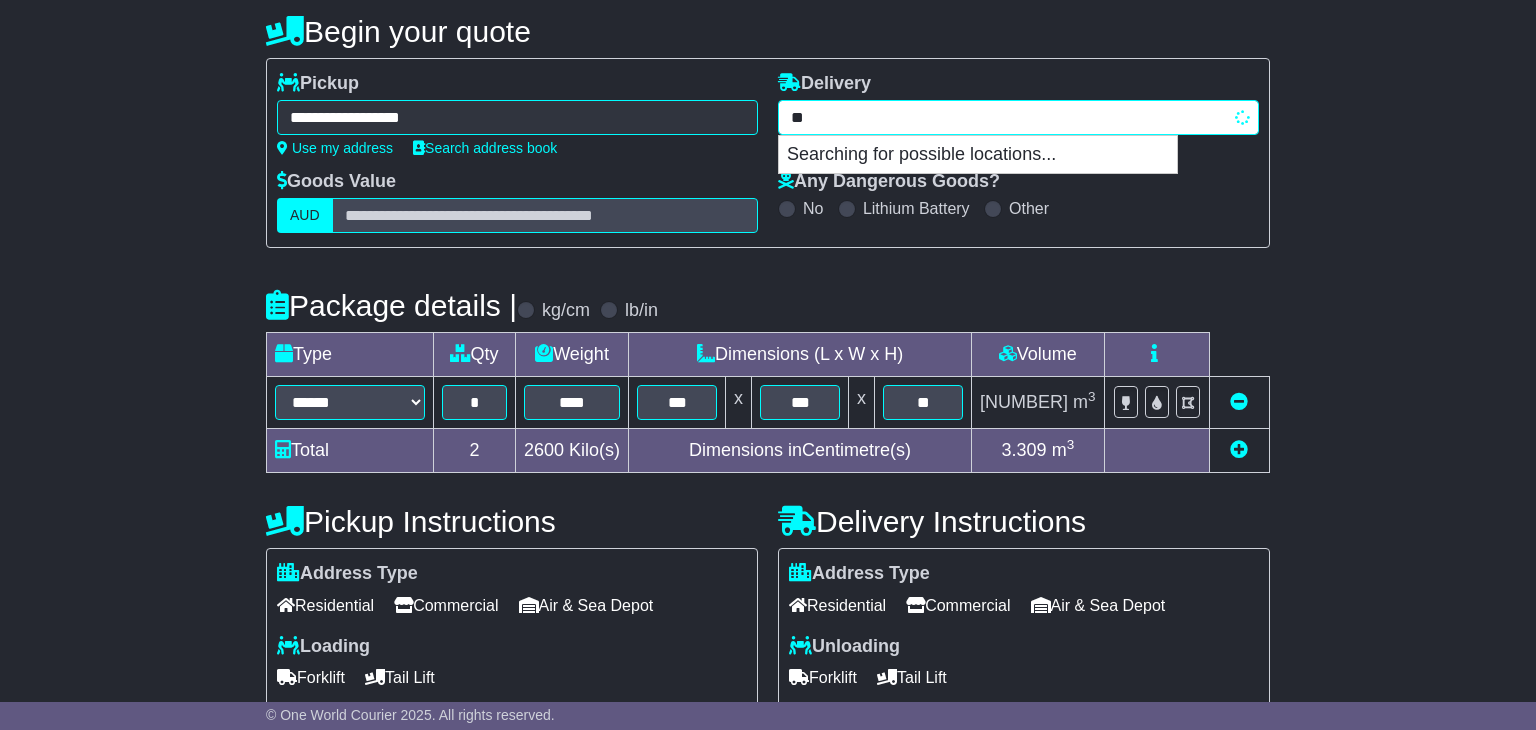 type on "*" 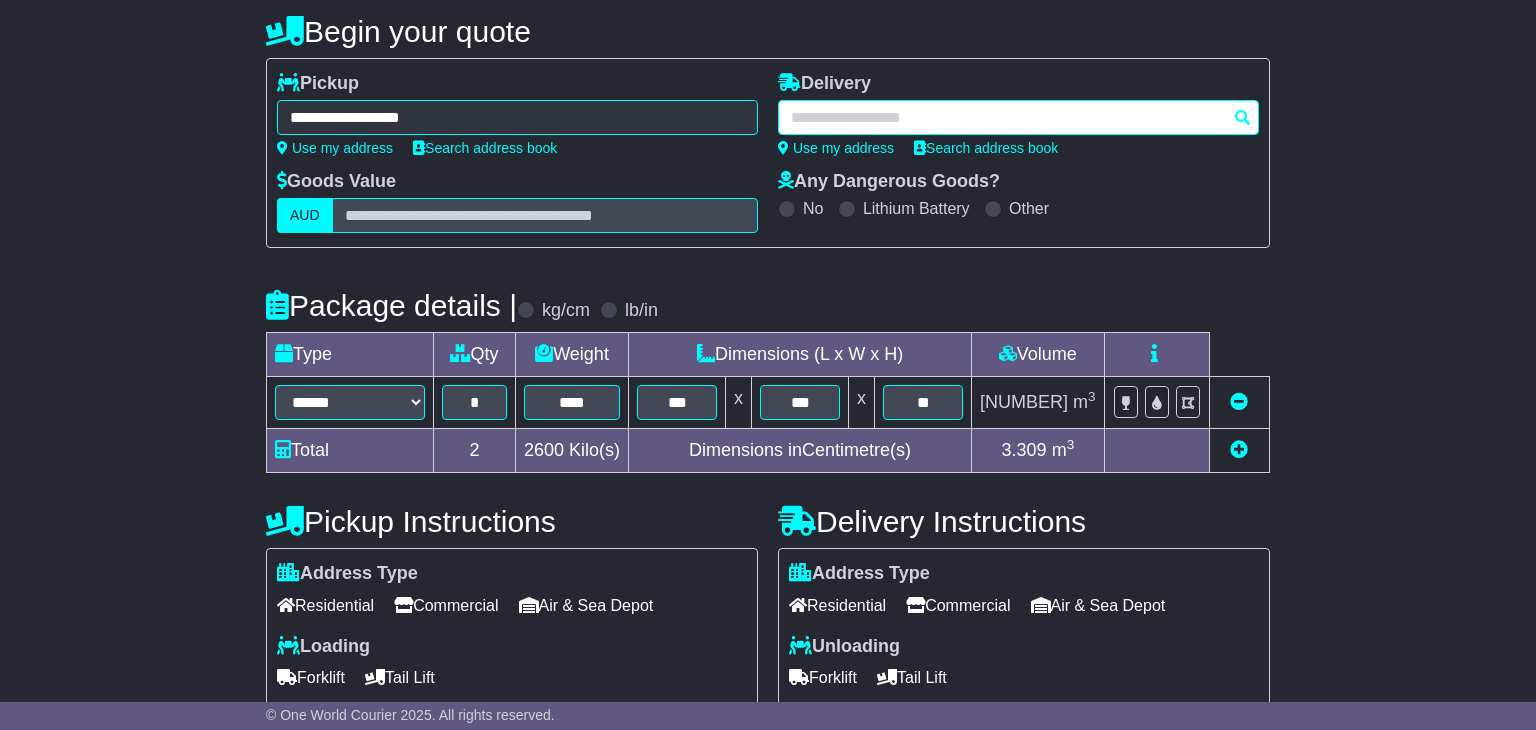 paste on "**********" 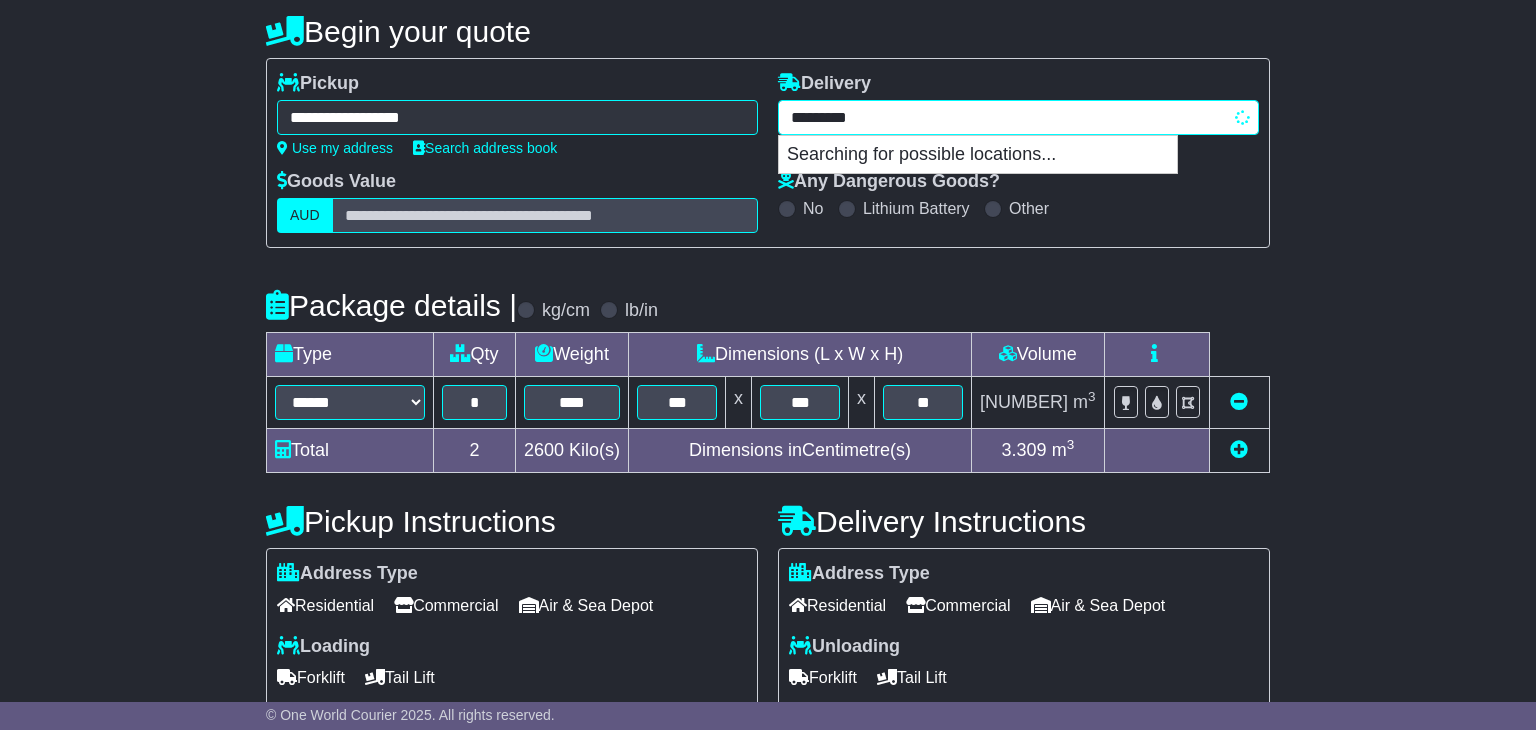 type on "********" 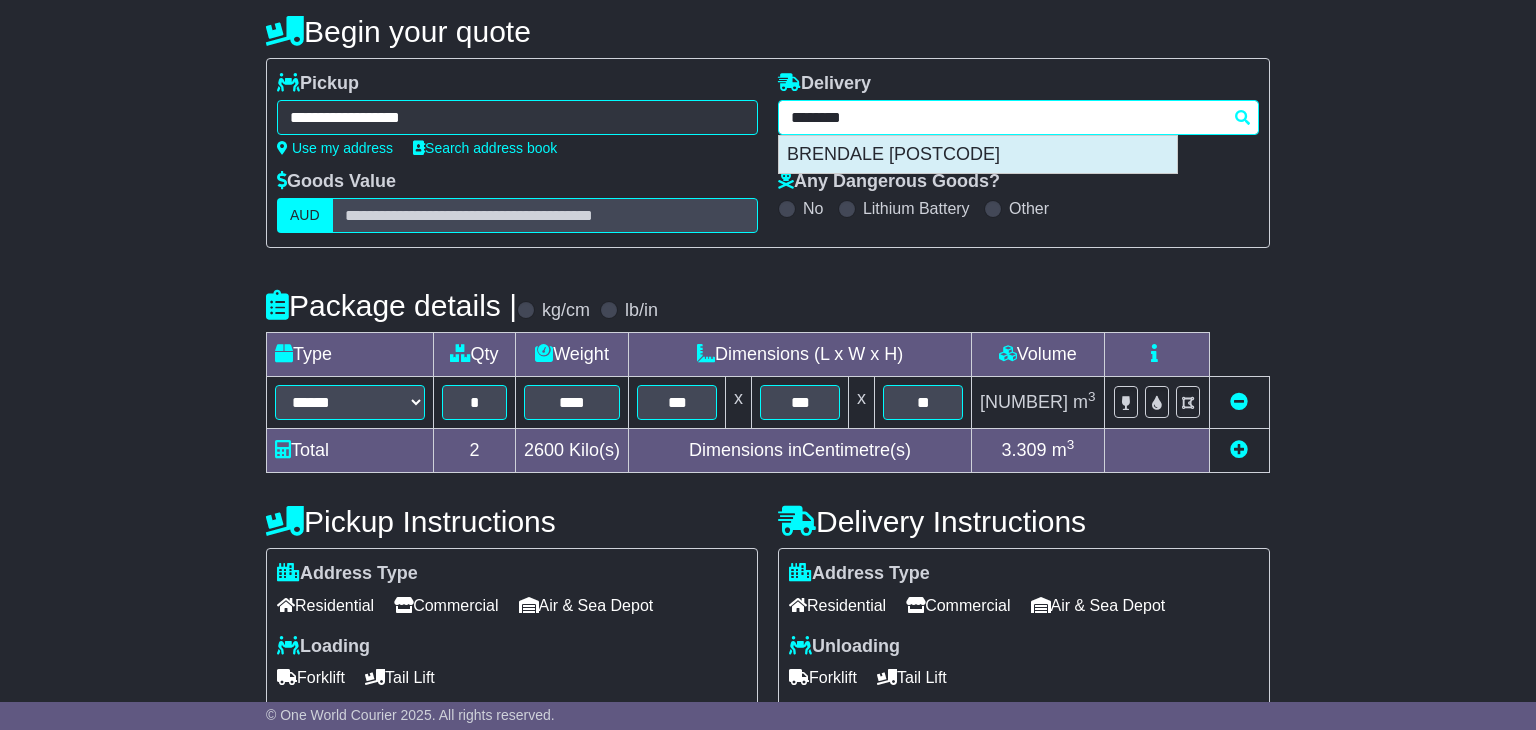 click on "BRENDALE [POSTCODE]" at bounding box center (978, 155) 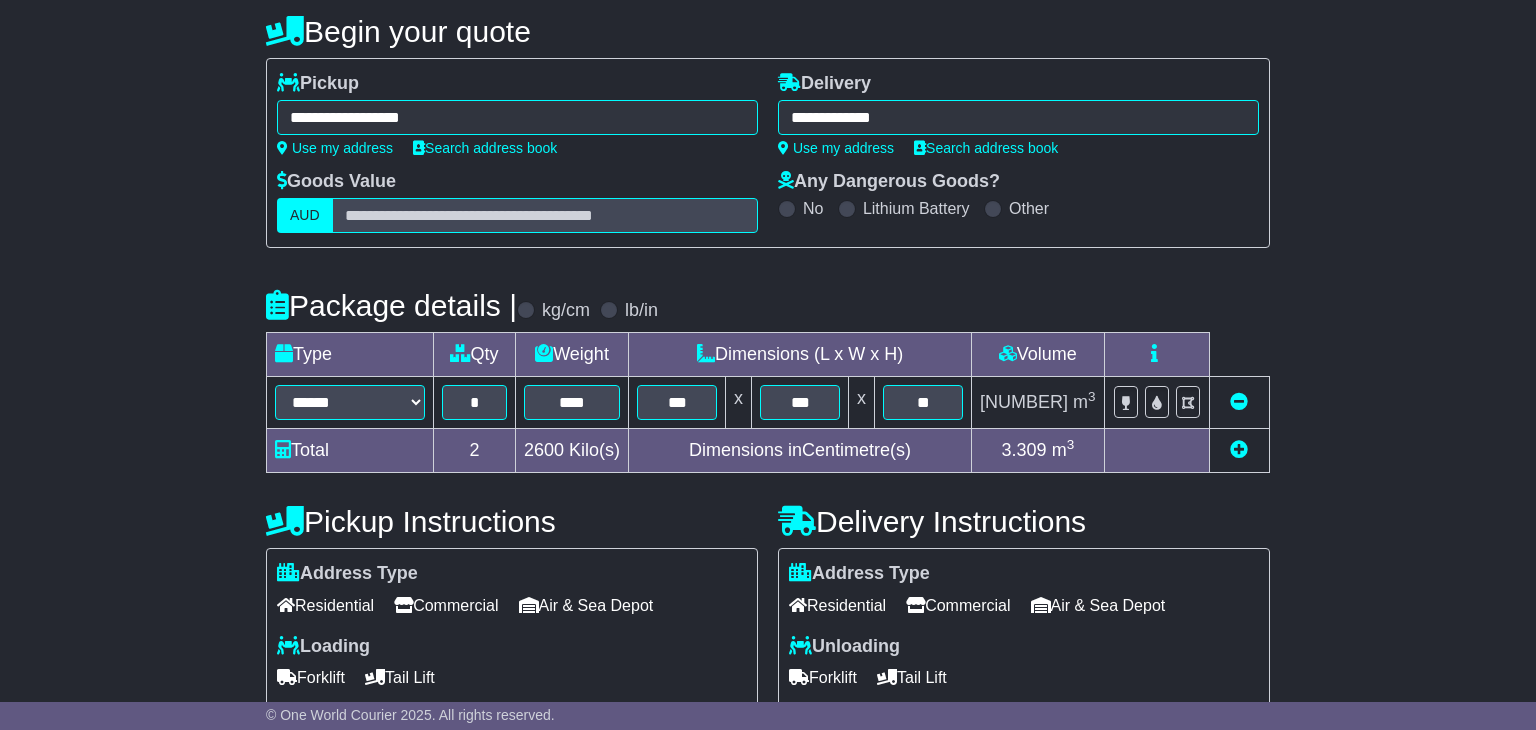 type on "**********" 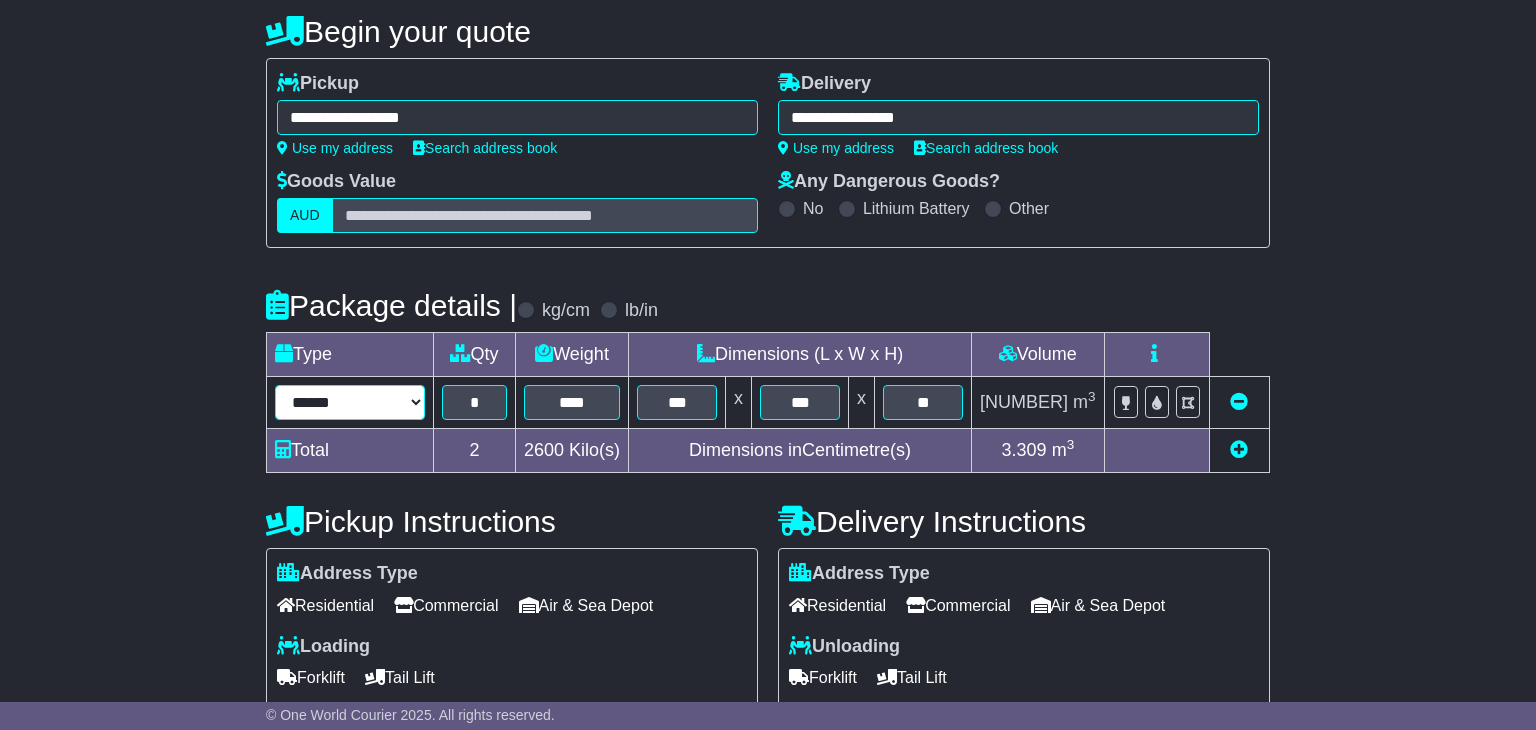 click on "****** ****** *** ******** ***** **** **** ****** *** *******" at bounding box center [350, 402] 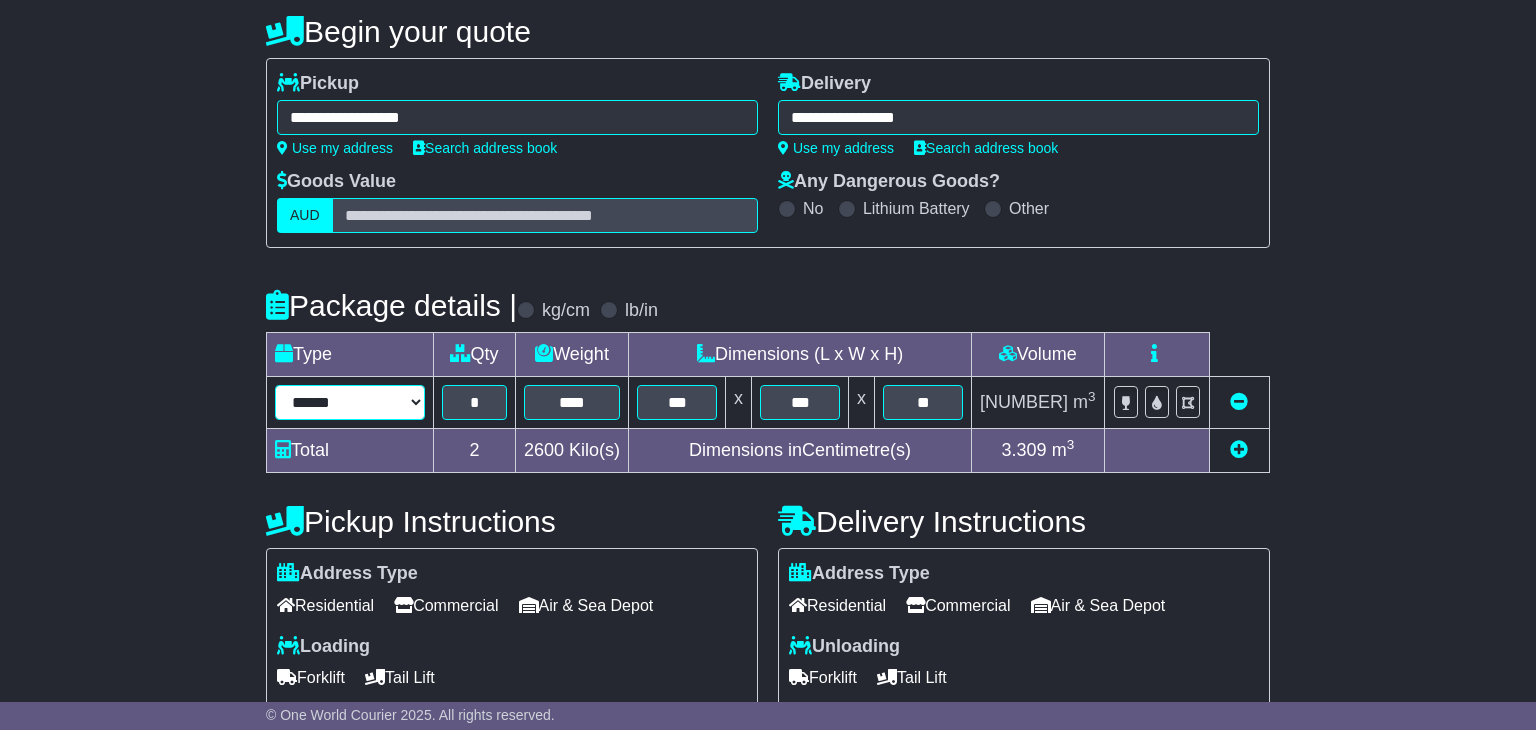 select on "*****" 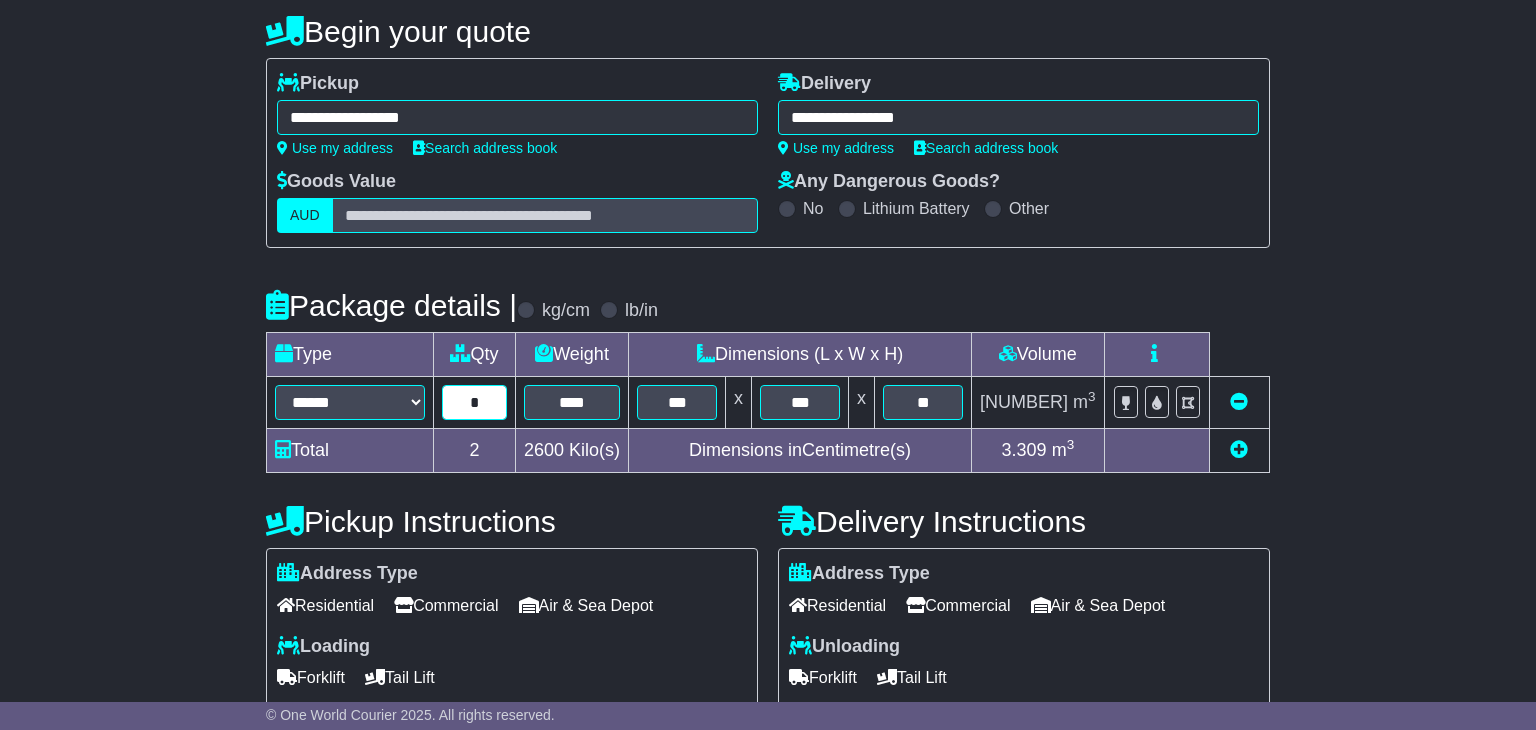 type on "*" 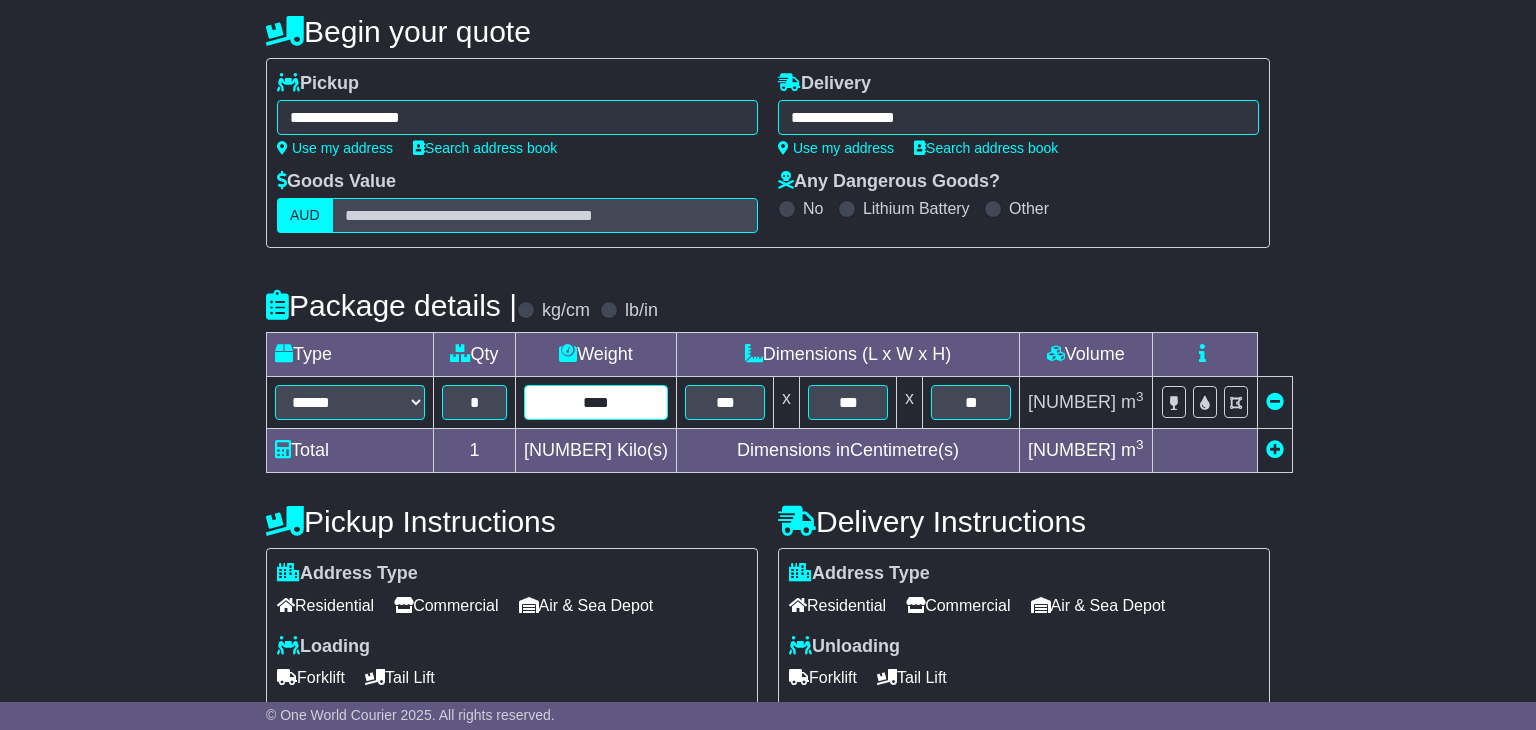 type on "****" 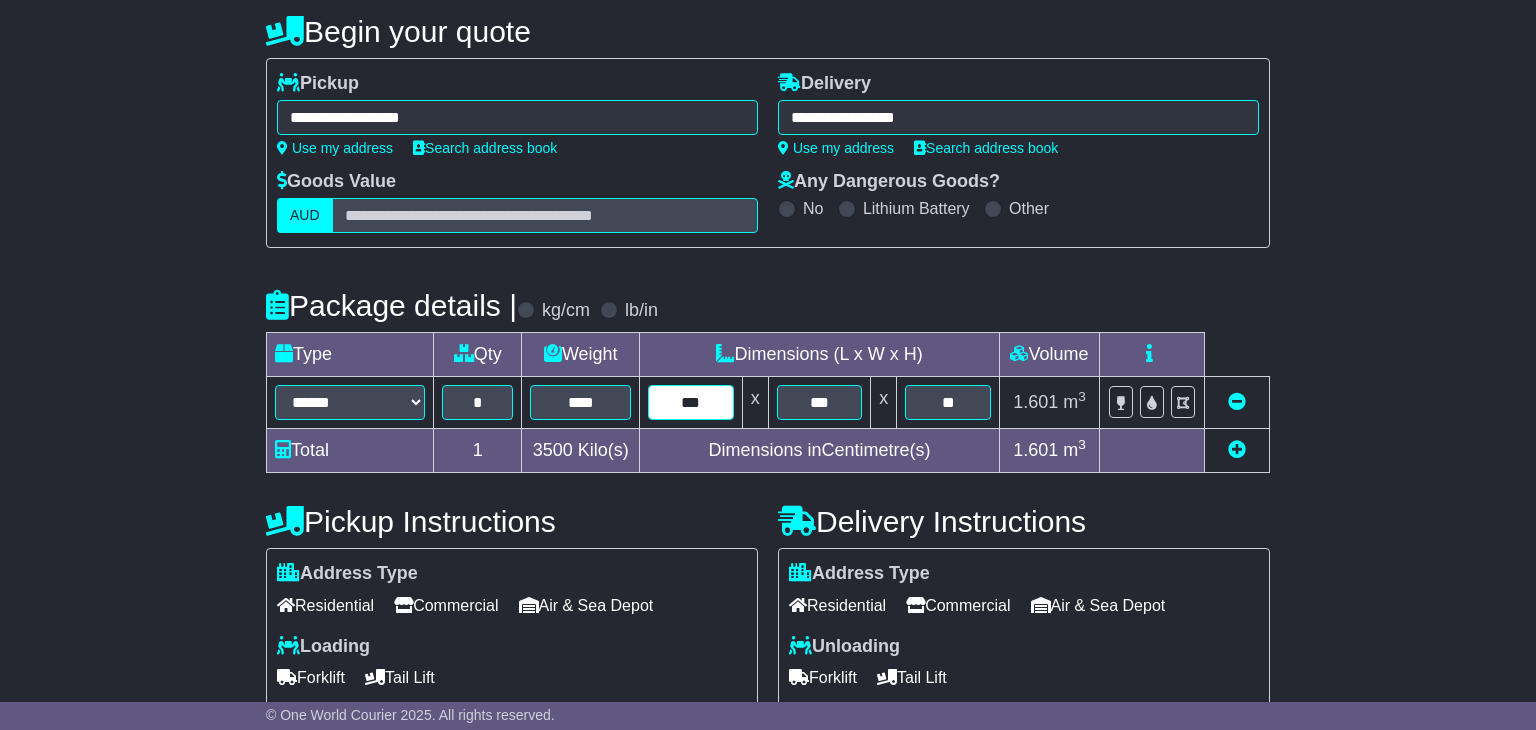 type on "***" 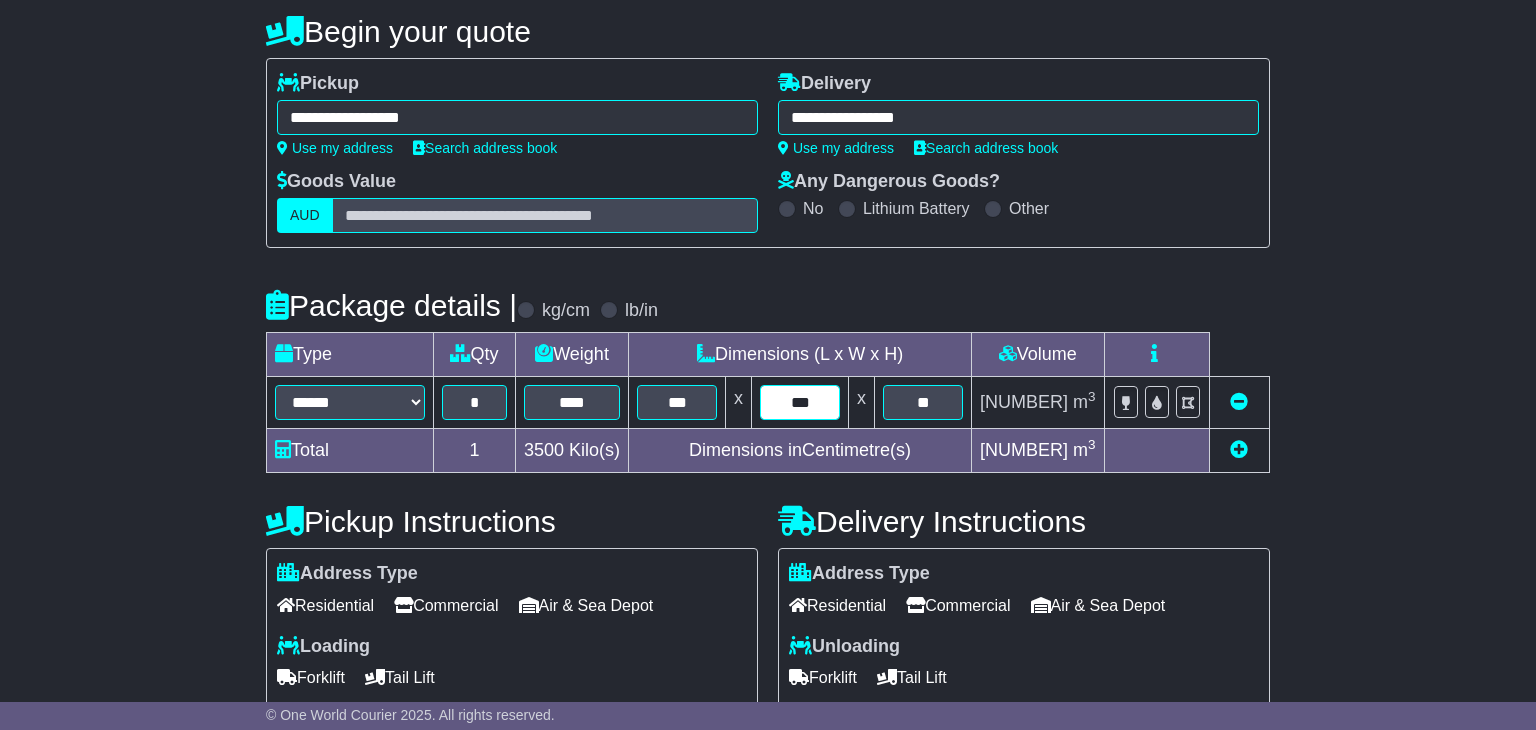 type on "***" 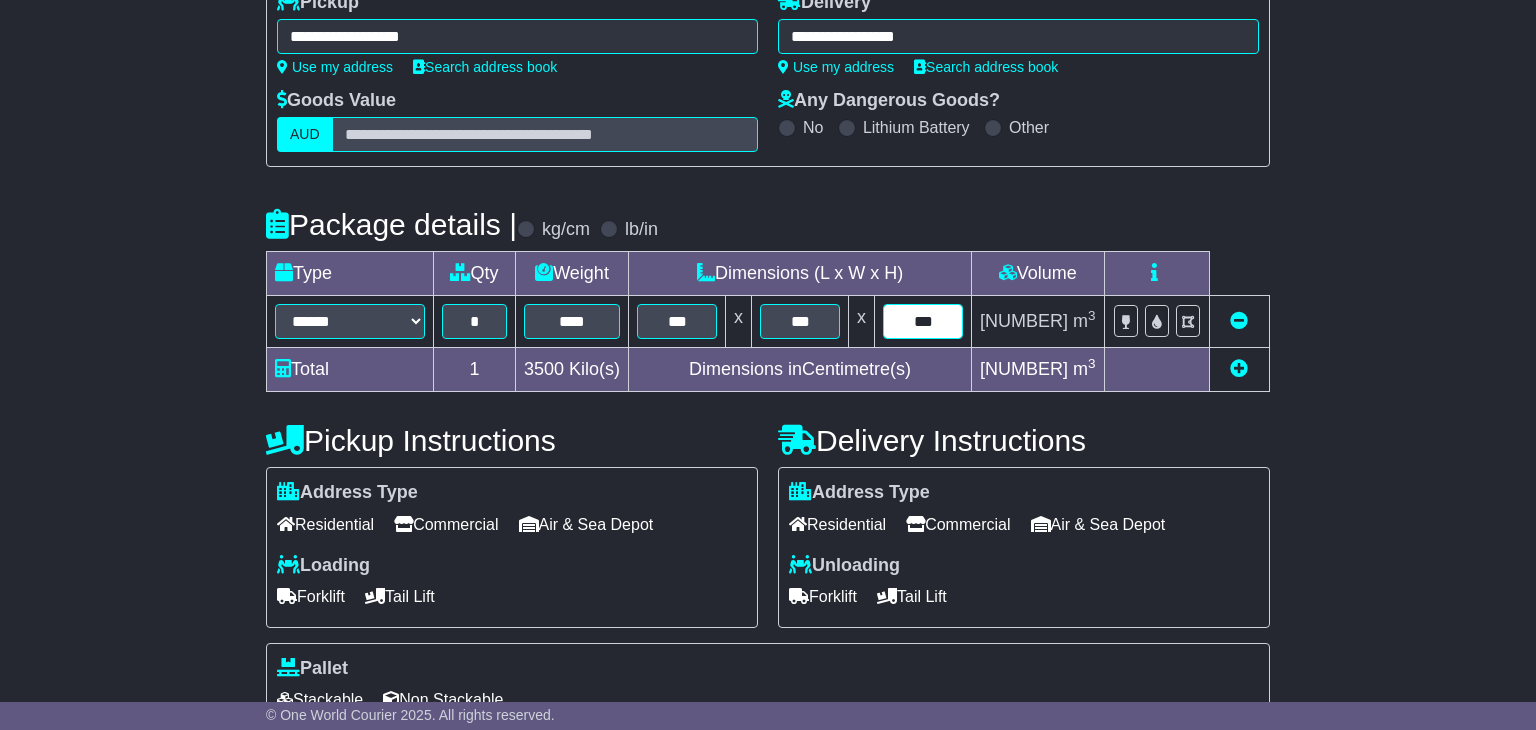 scroll, scrollTop: 278, scrollLeft: 0, axis: vertical 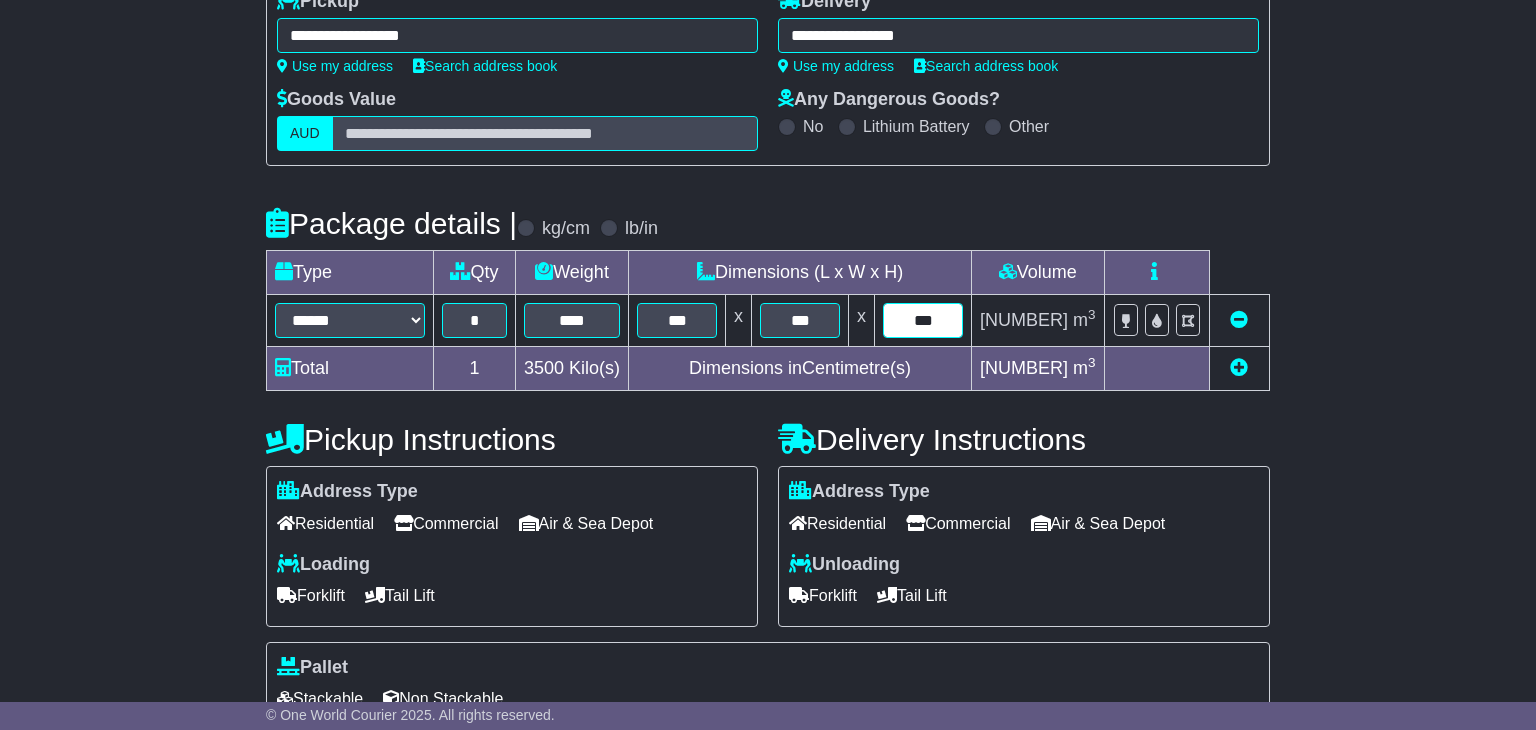 type on "***" 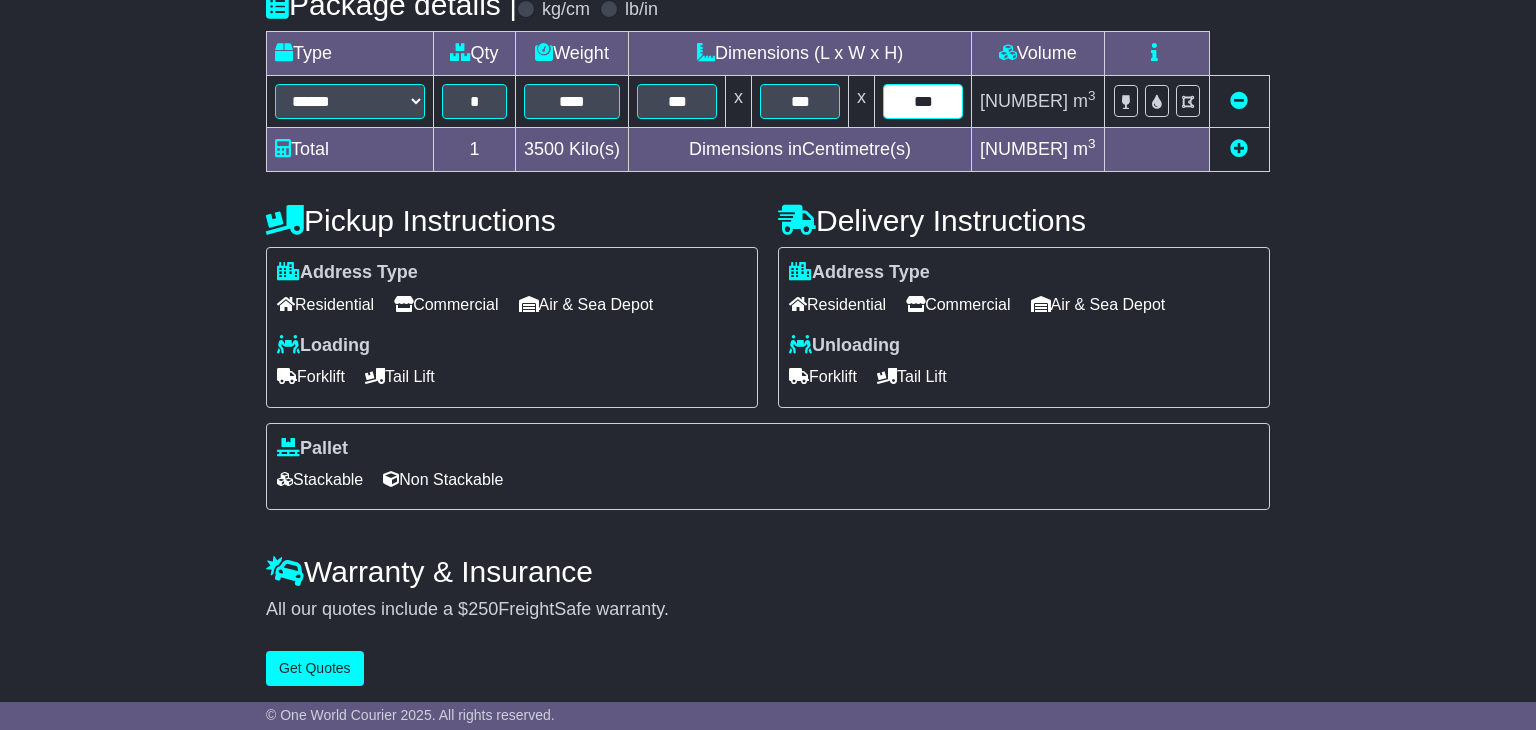 scroll, scrollTop: 505, scrollLeft: 0, axis: vertical 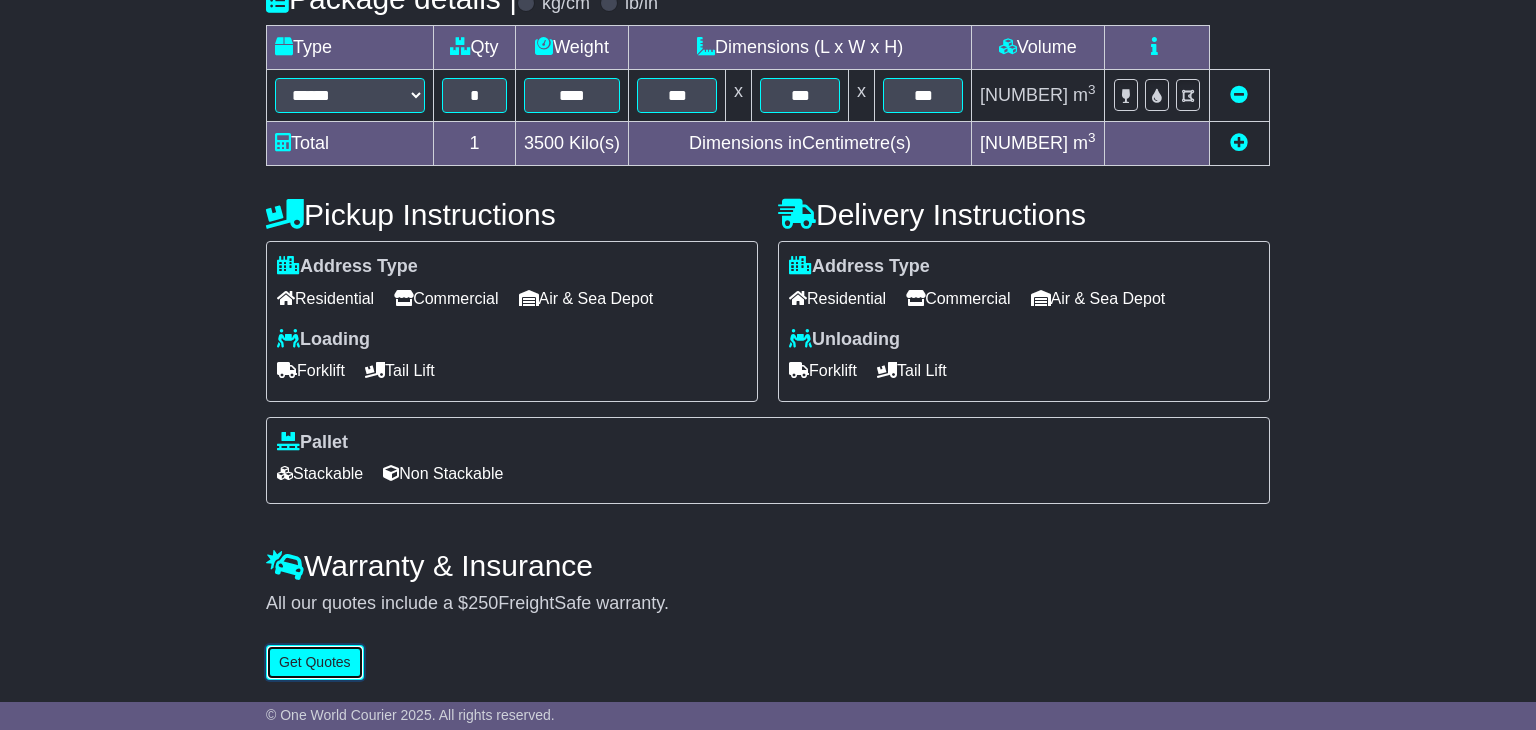 click on "Get Quotes" at bounding box center (315, 662) 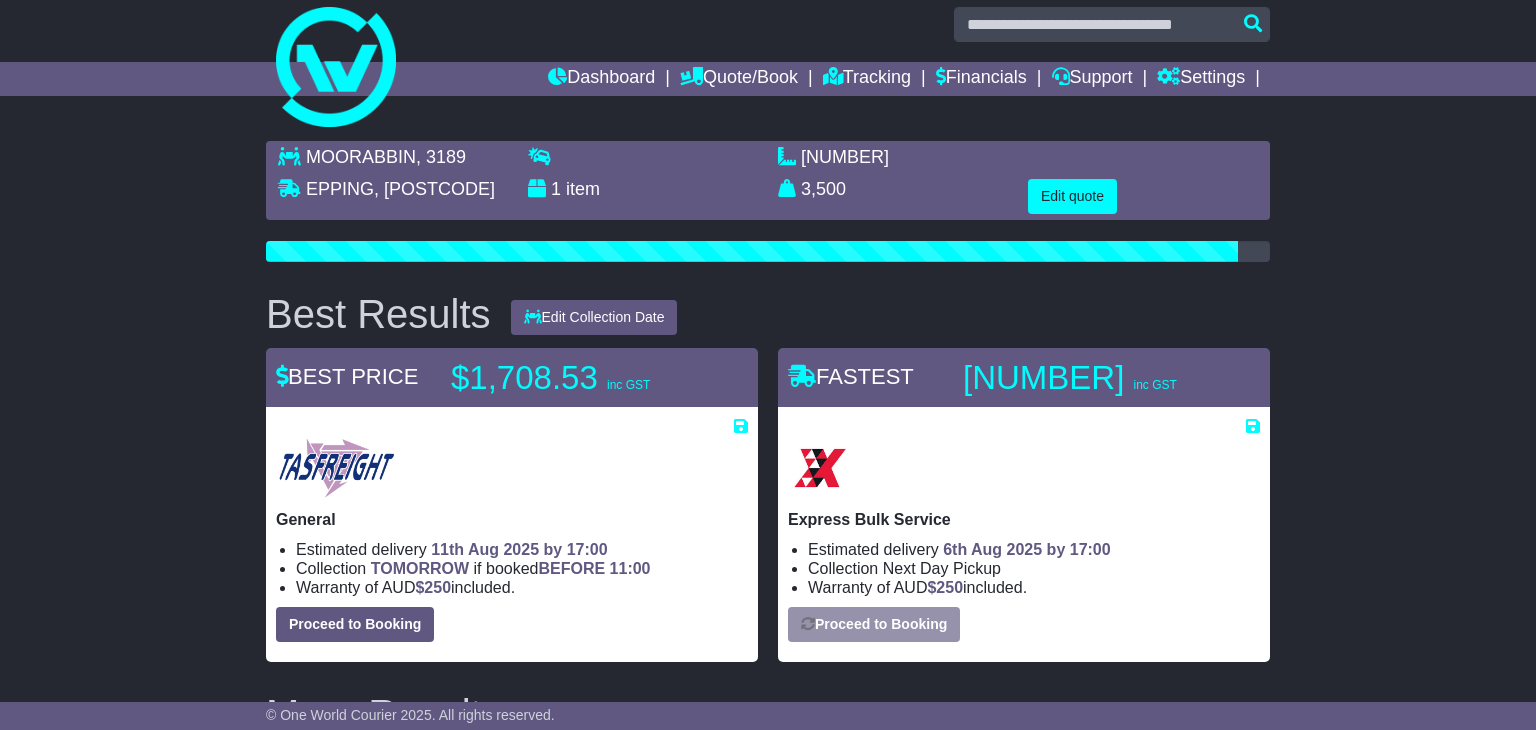 scroll, scrollTop: 17, scrollLeft: 0, axis: vertical 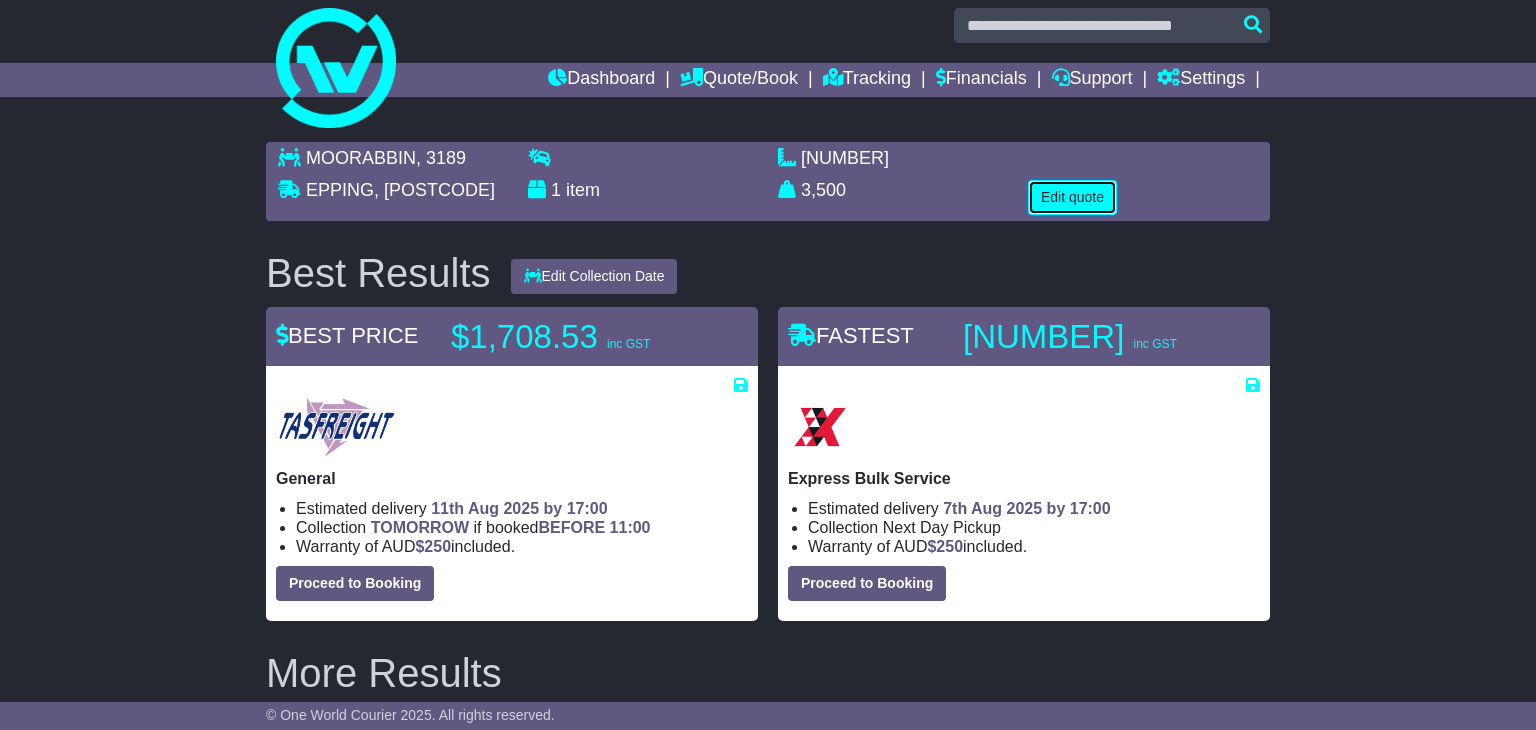 click on "Edit quote" at bounding box center [1072, 197] 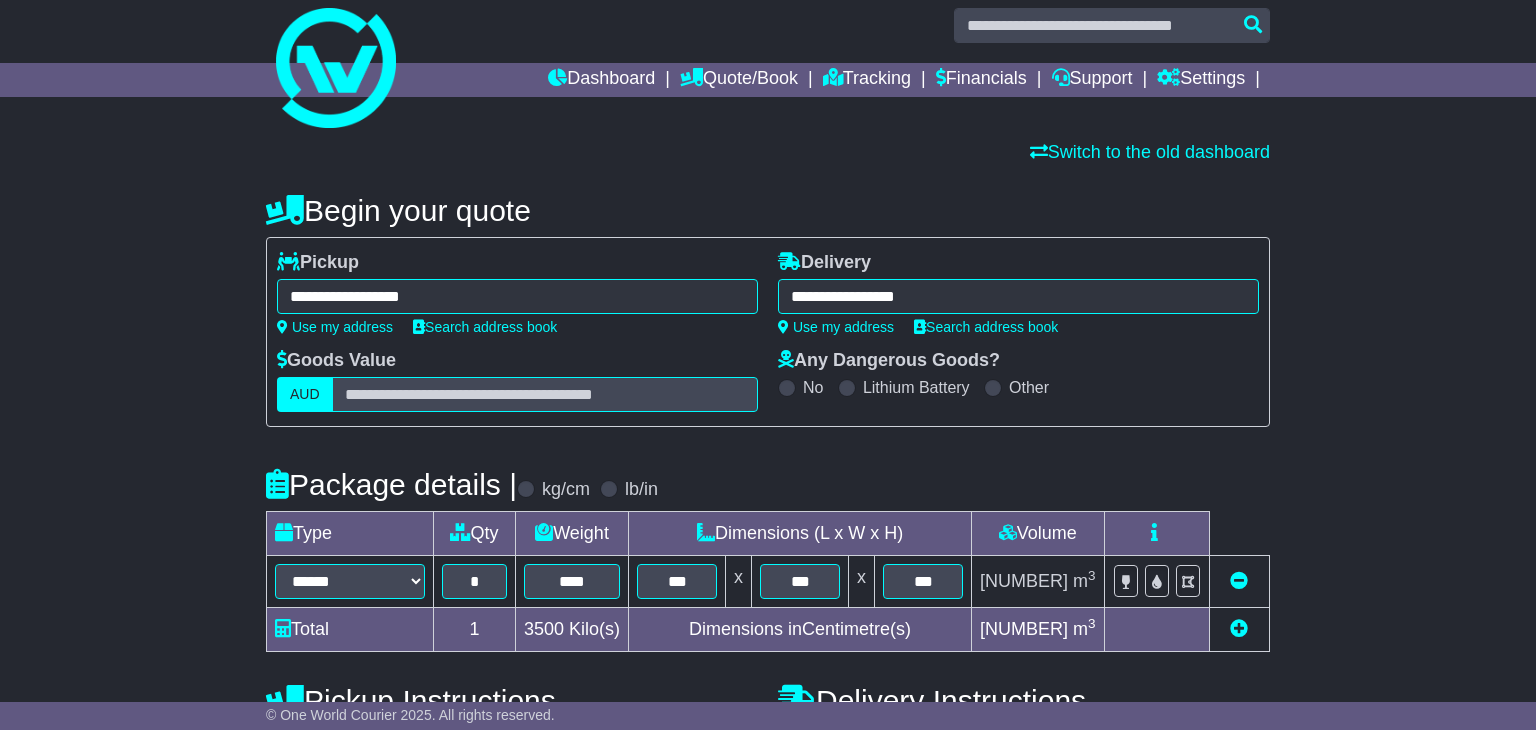 click on "**********" at bounding box center [517, 296] 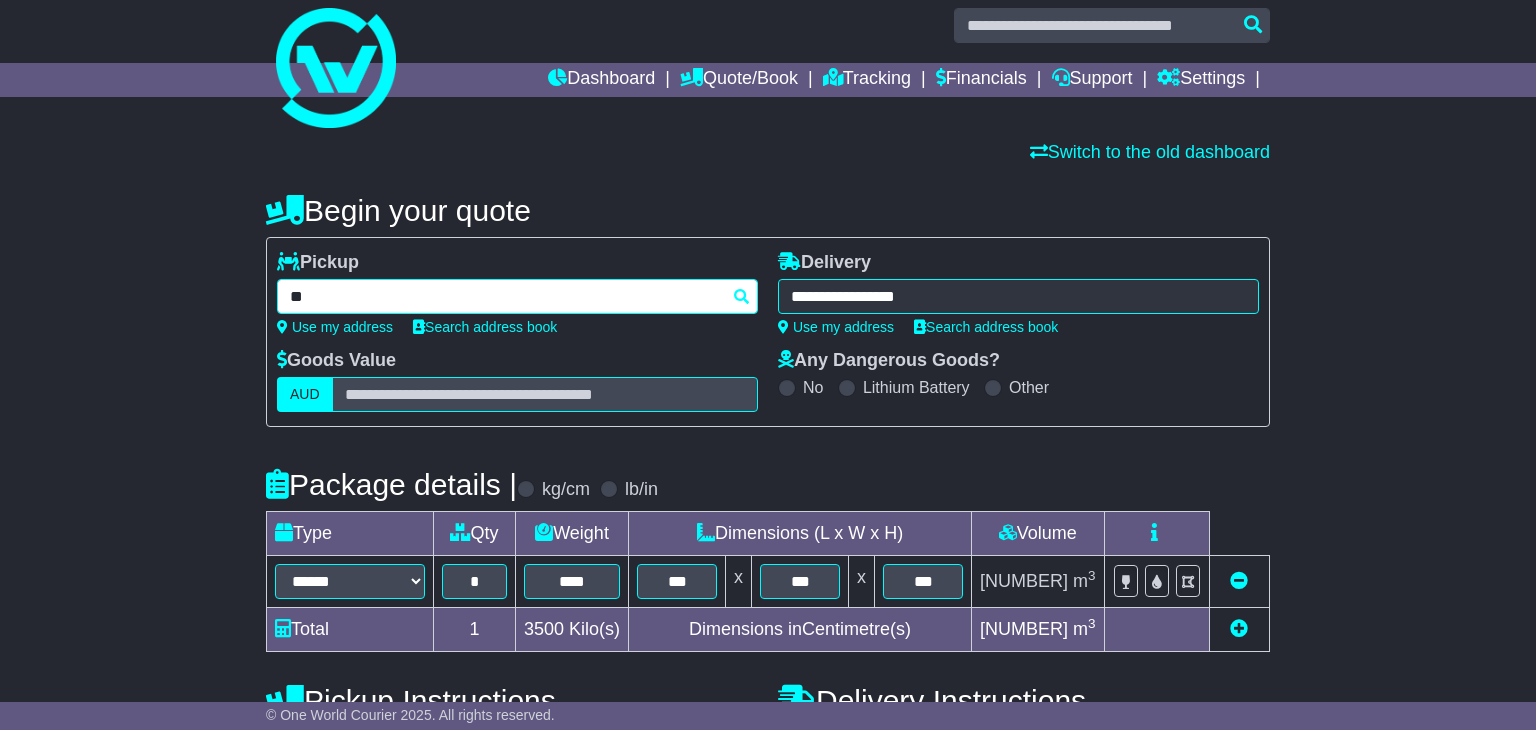 type on "*" 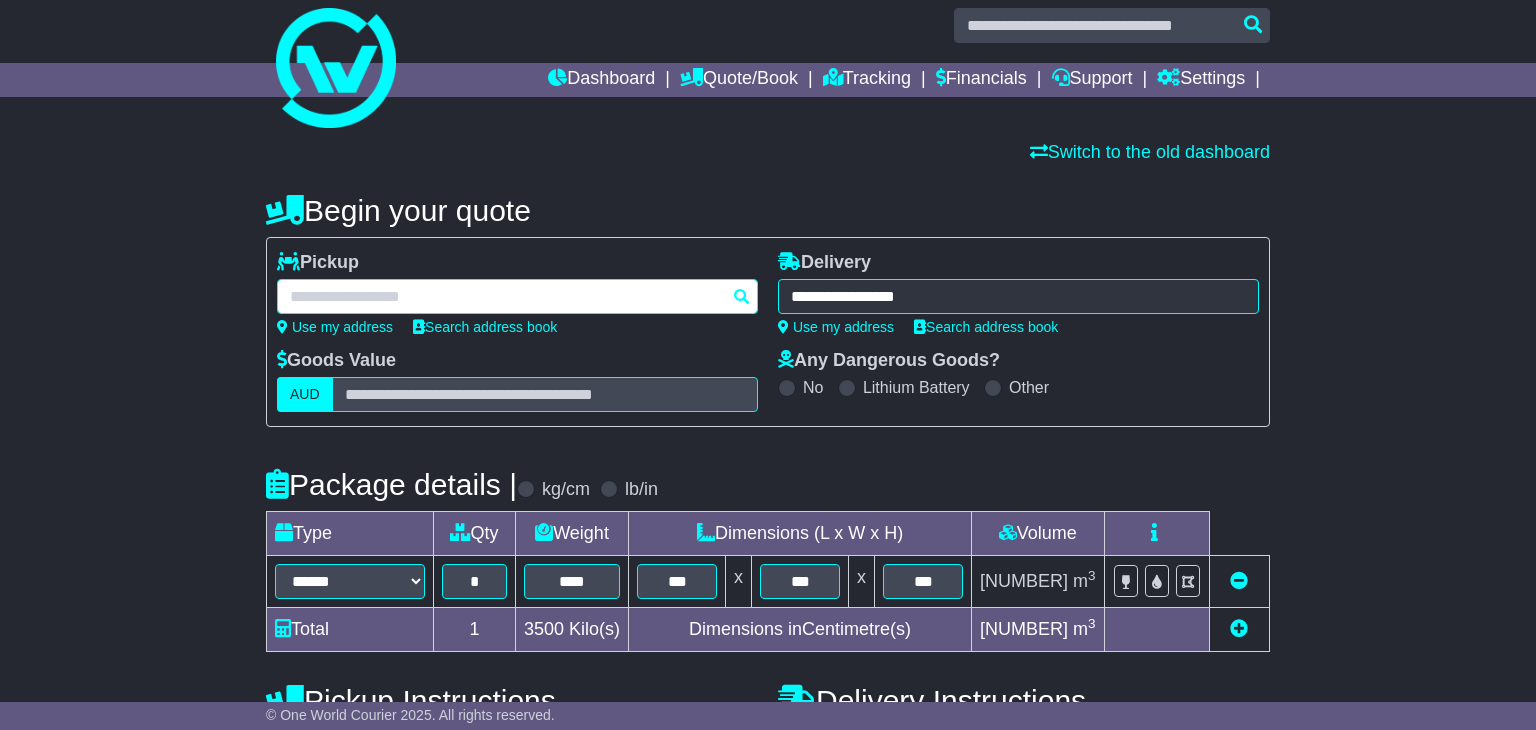paste on "**********" 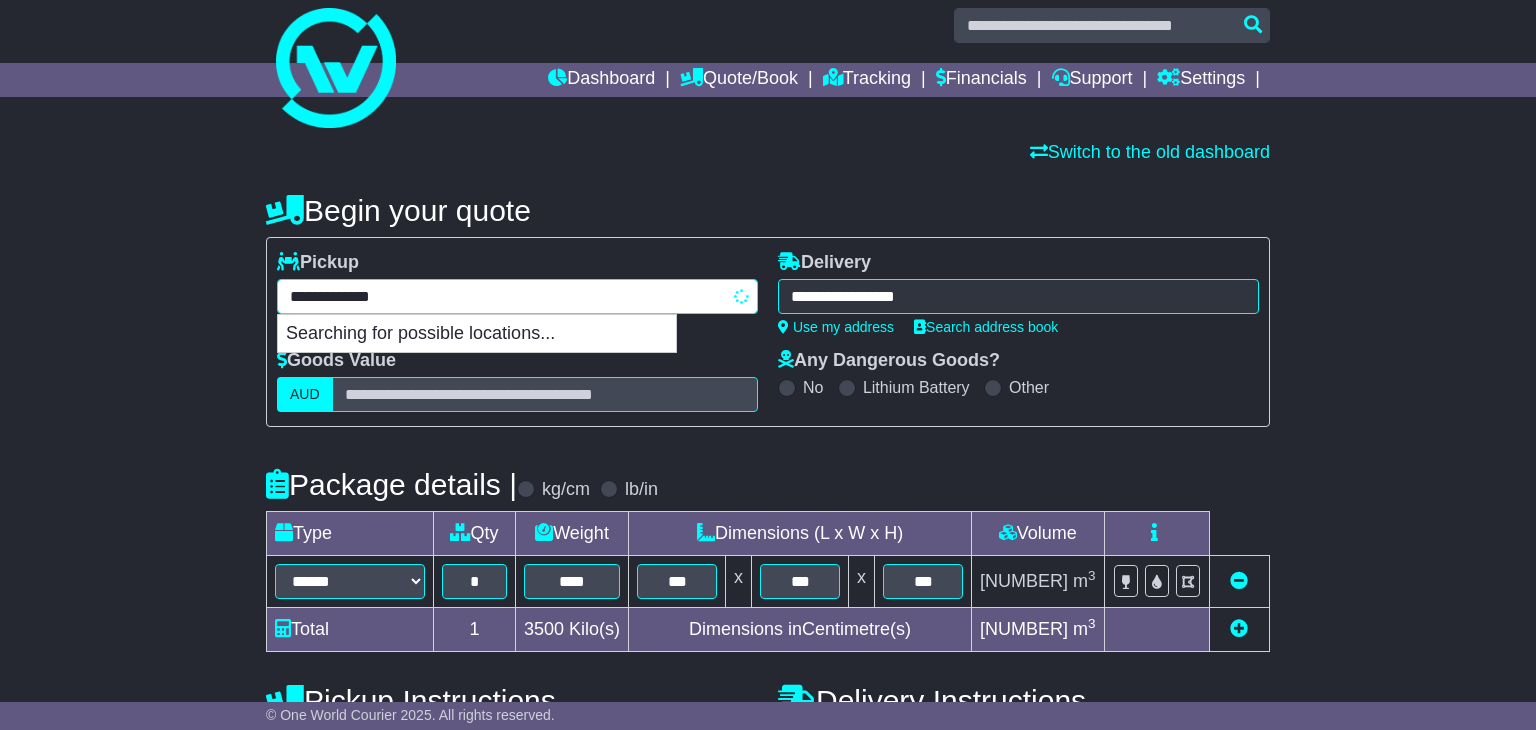 type on "**********" 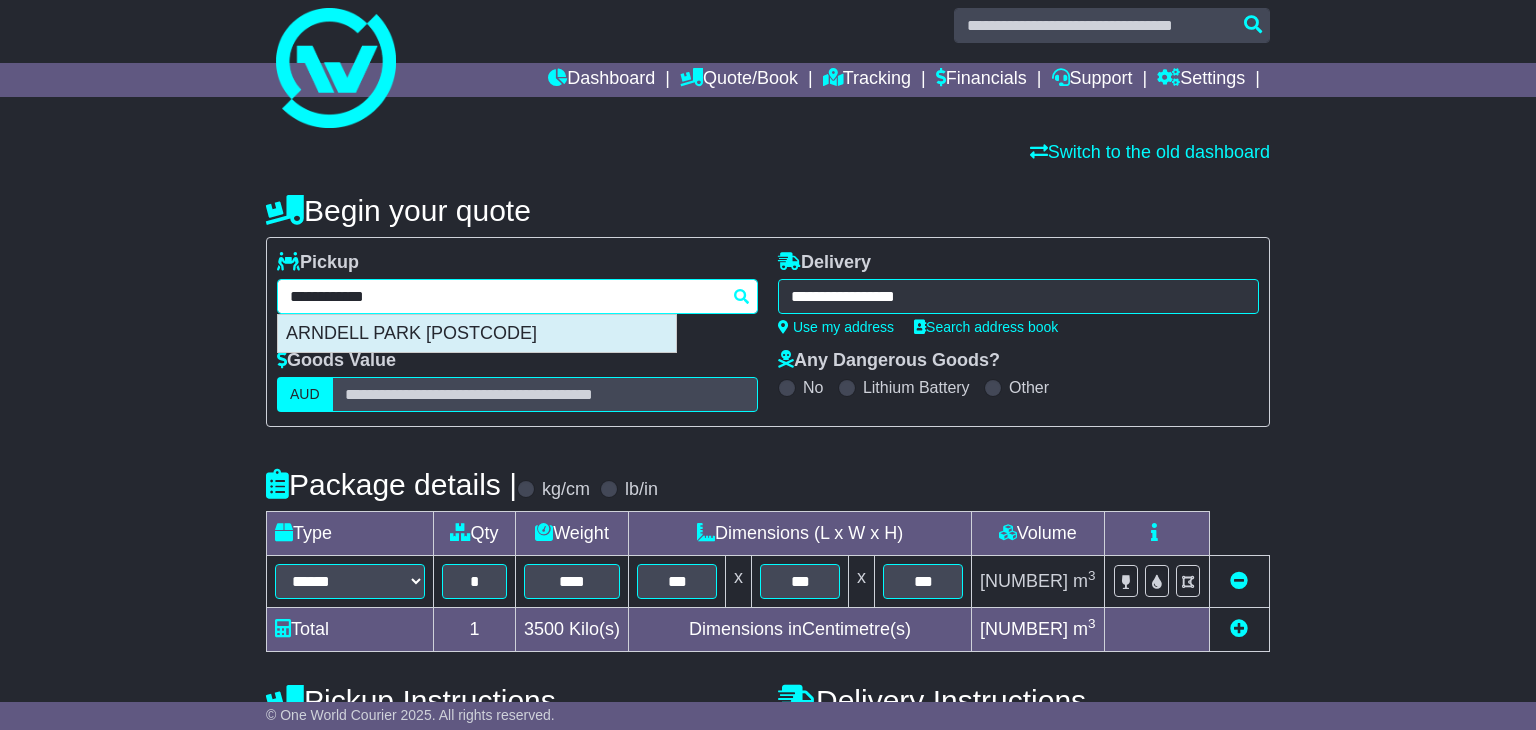click on "ARNDELL PARK [POSTCODE]" at bounding box center (477, 334) 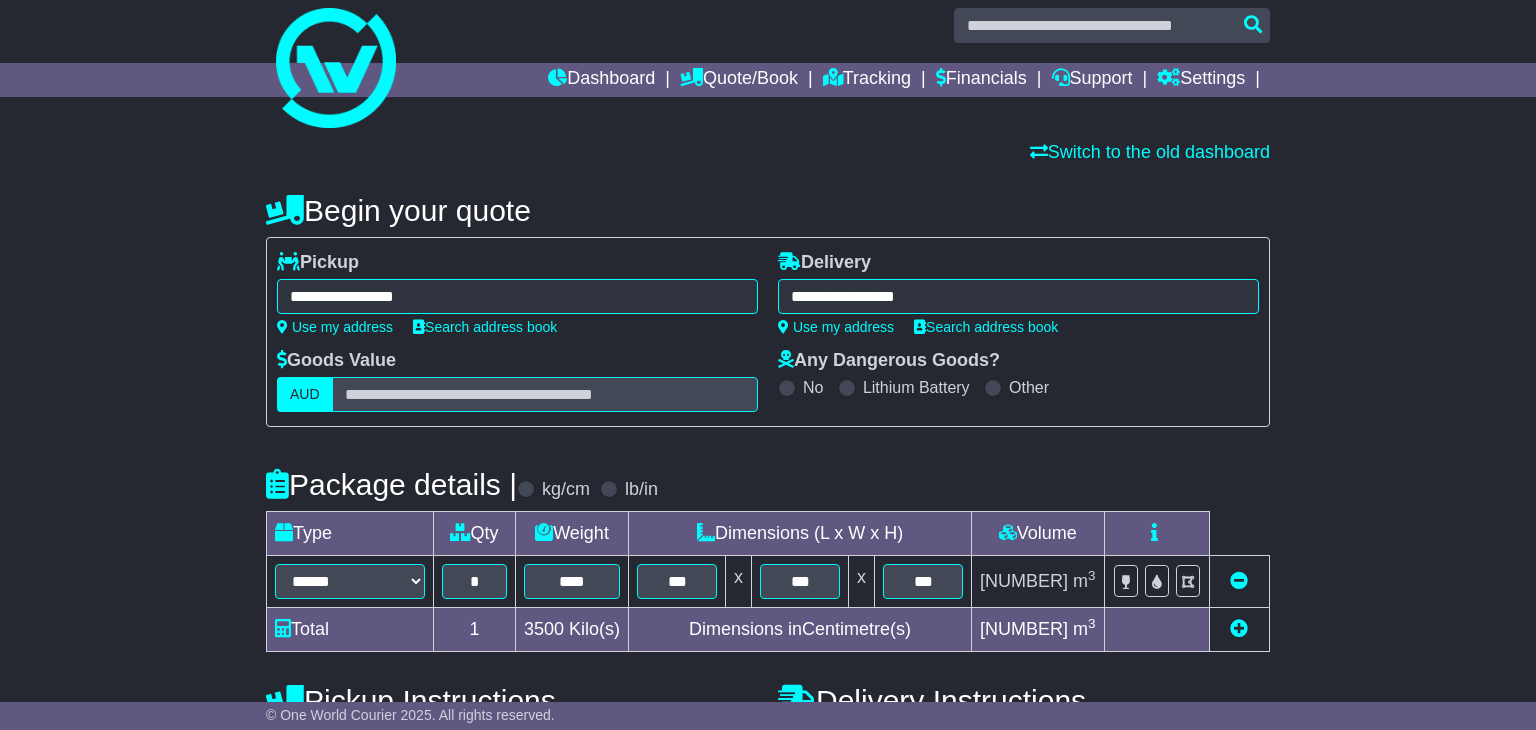 type on "**********" 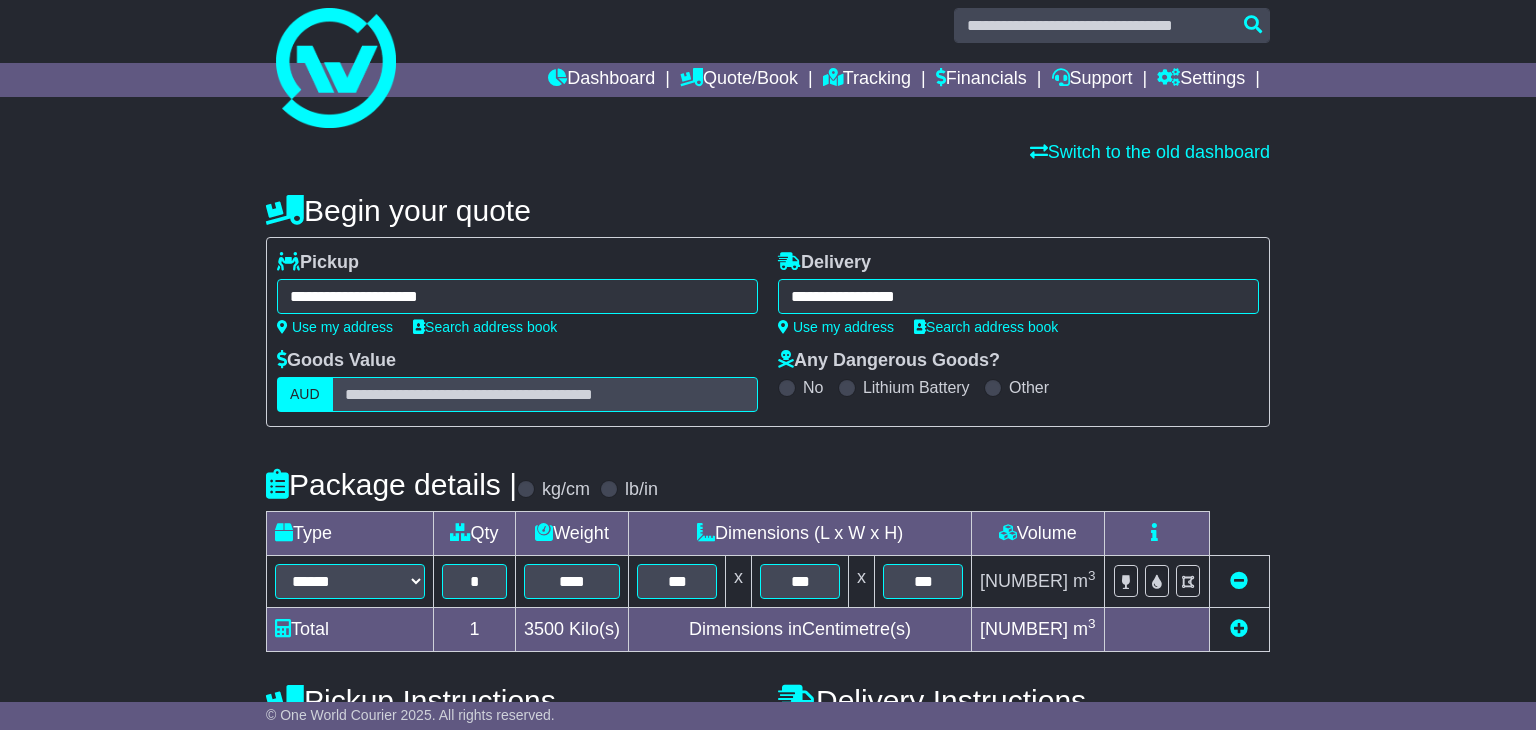 click on "**********" at bounding box center [1018, 296] 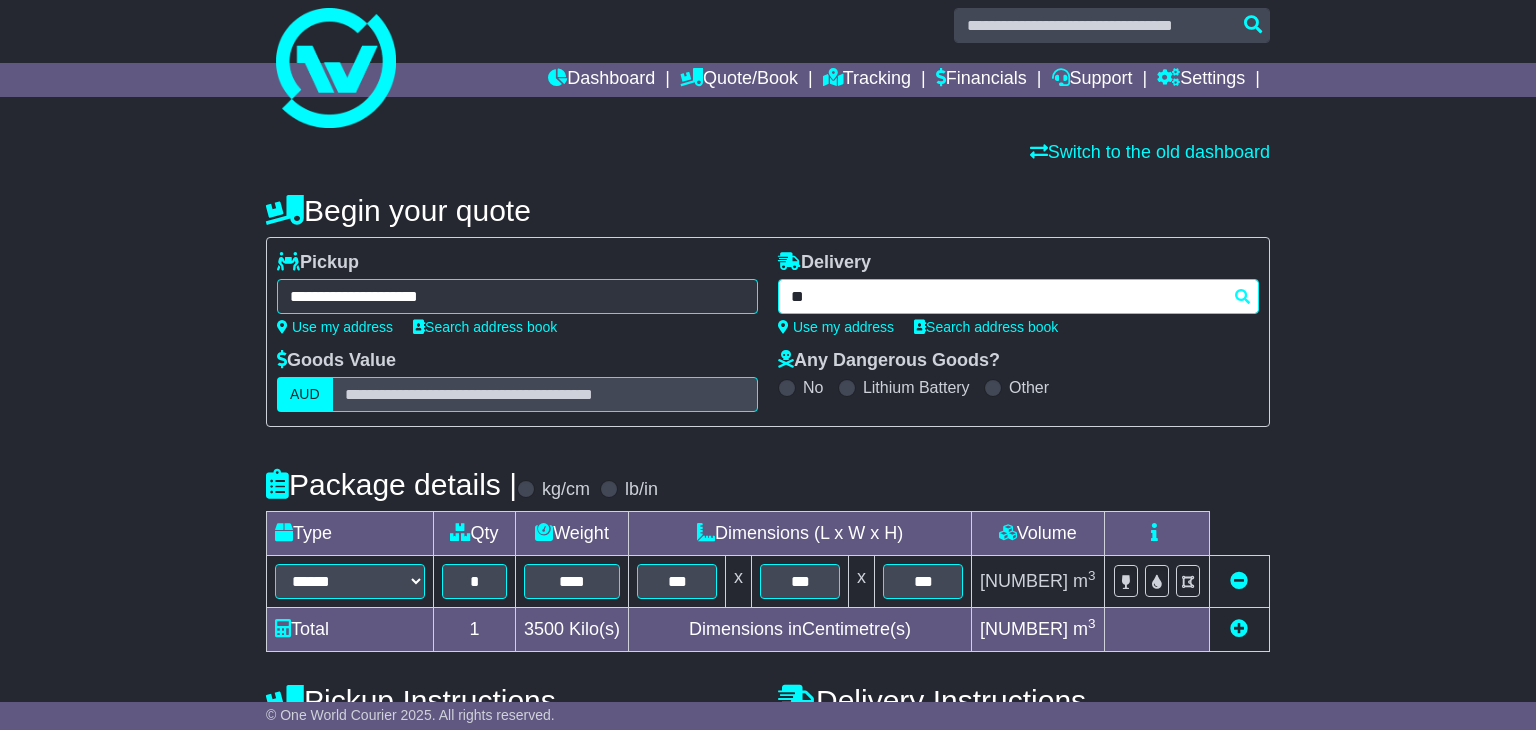 type on "*" 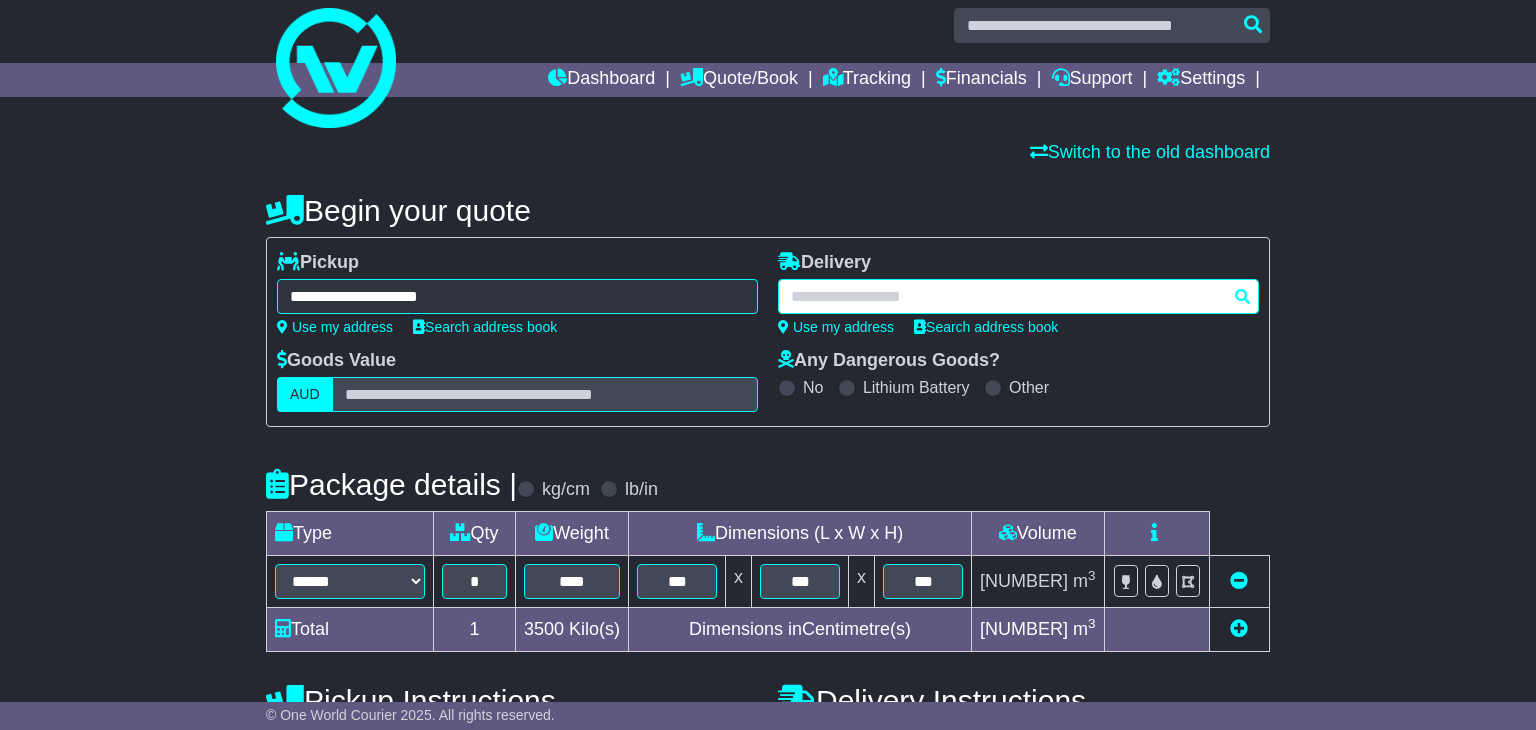 paste on "**********" 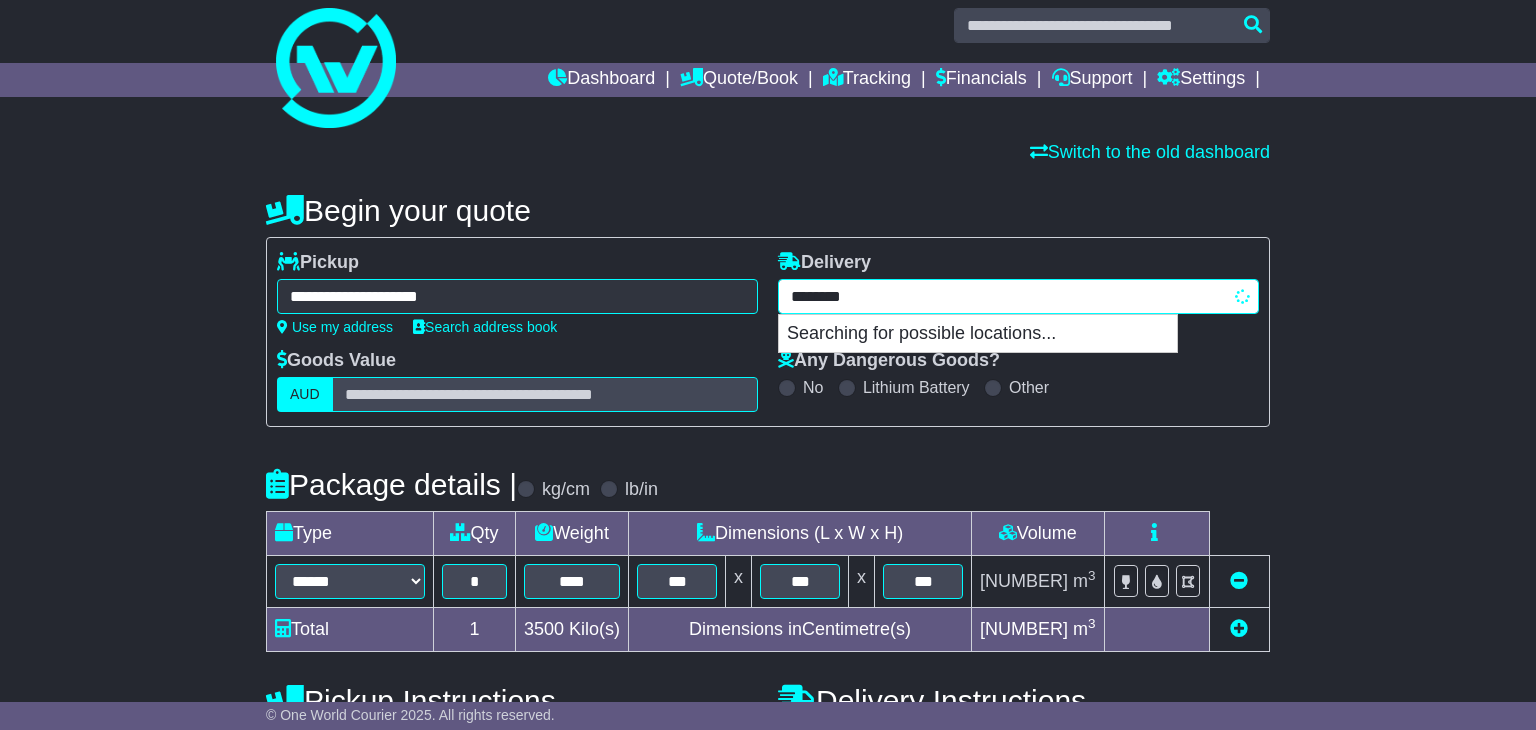 type on "*******" 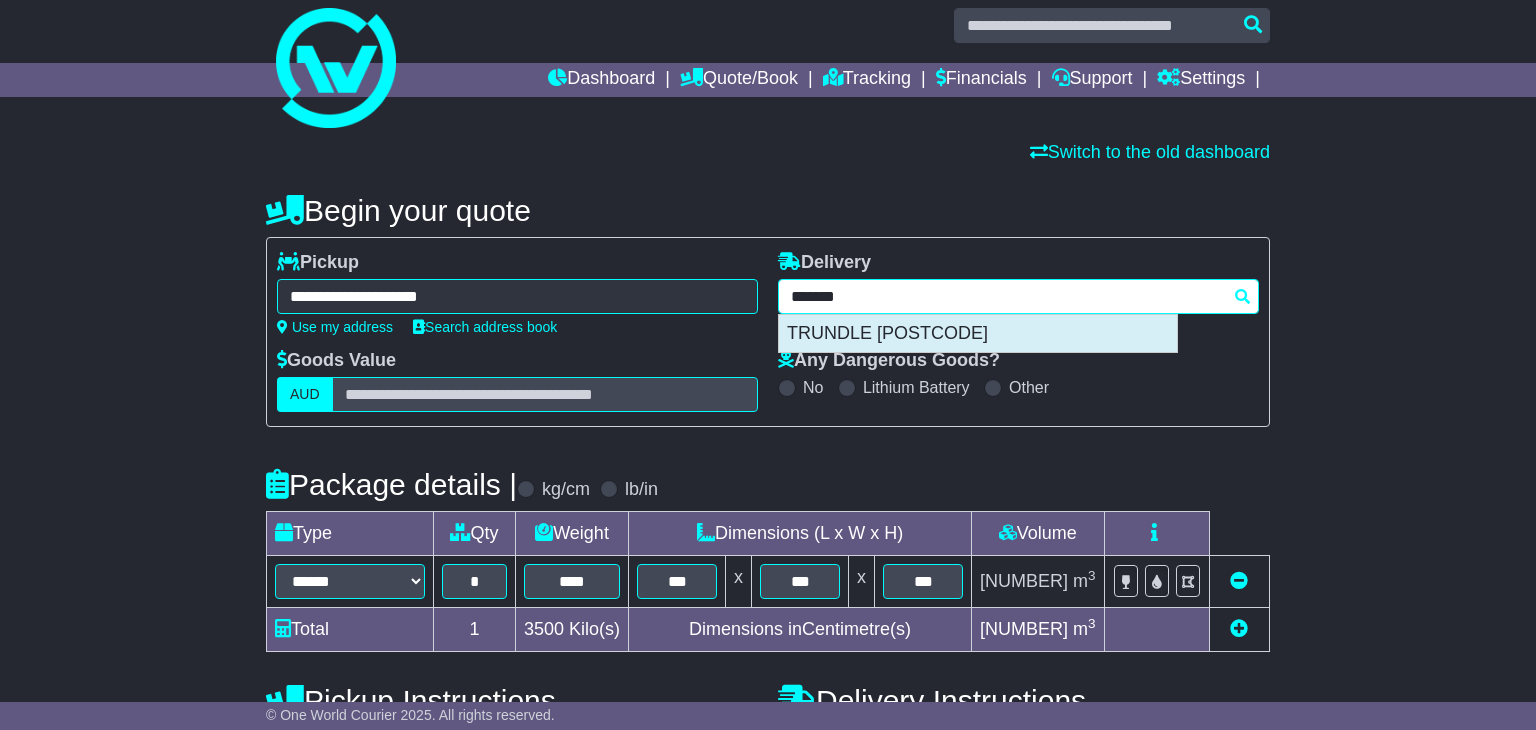 click on "TRUNDLE [POSTCODE]" at bounding box center [978, 334] 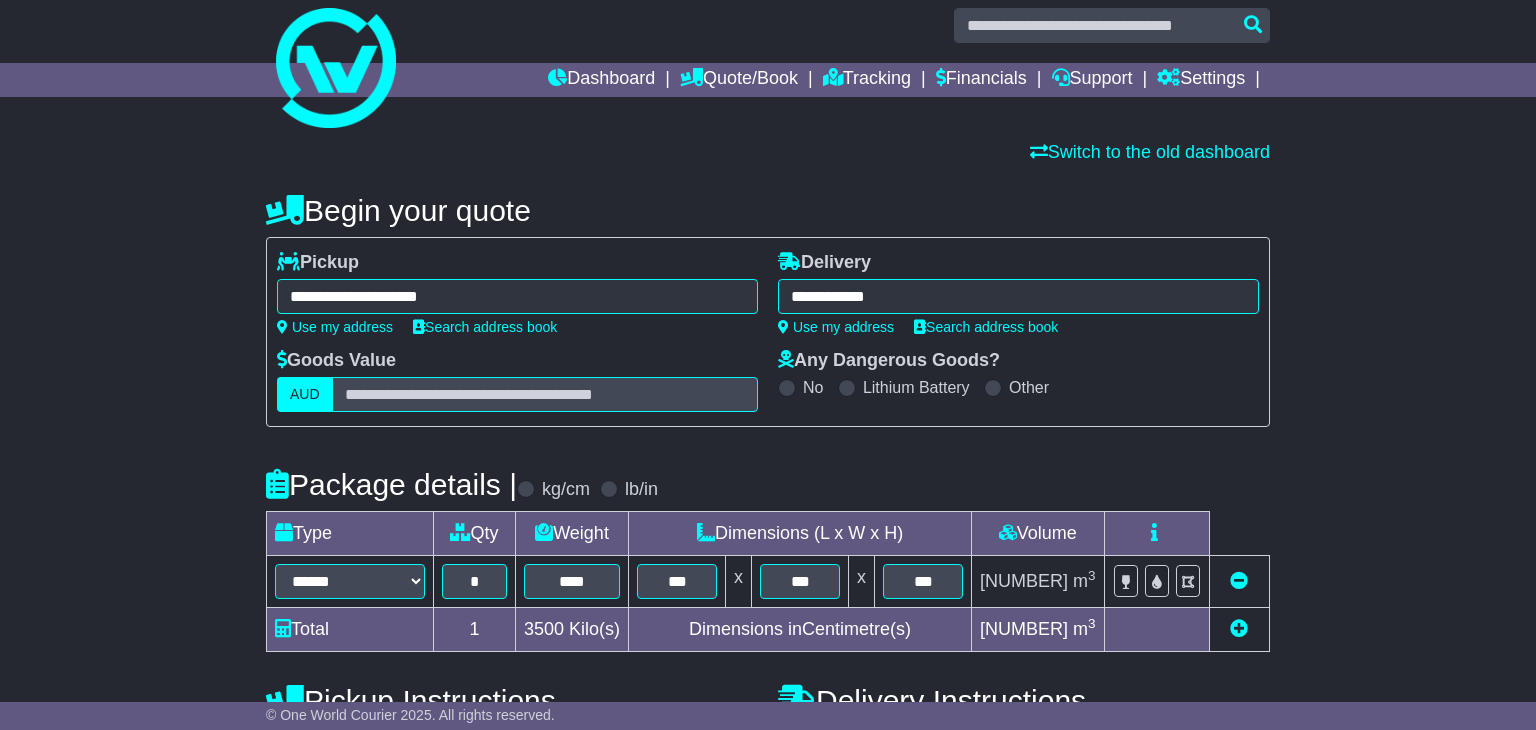 type on "**********" 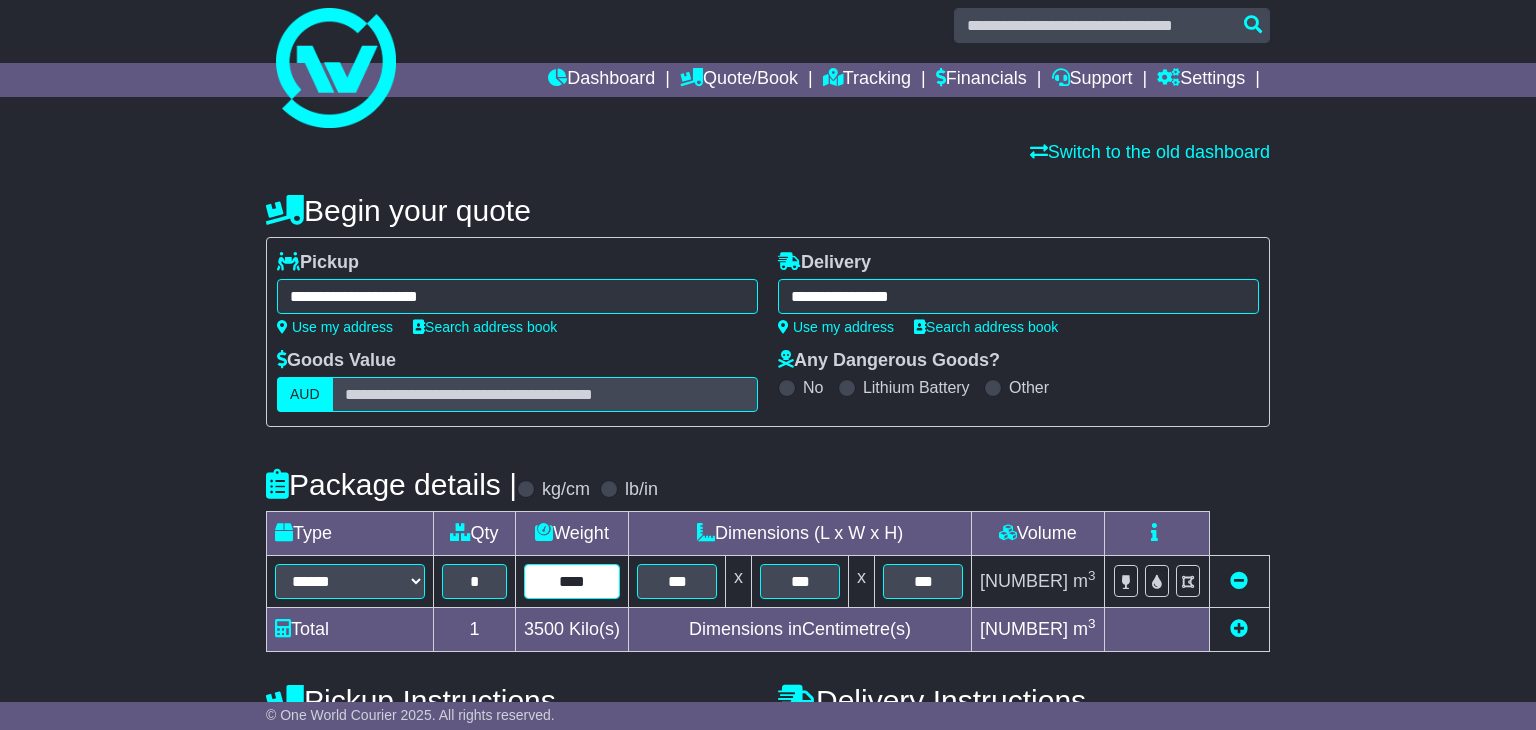 click on "****" at bounding box center (572, 581) 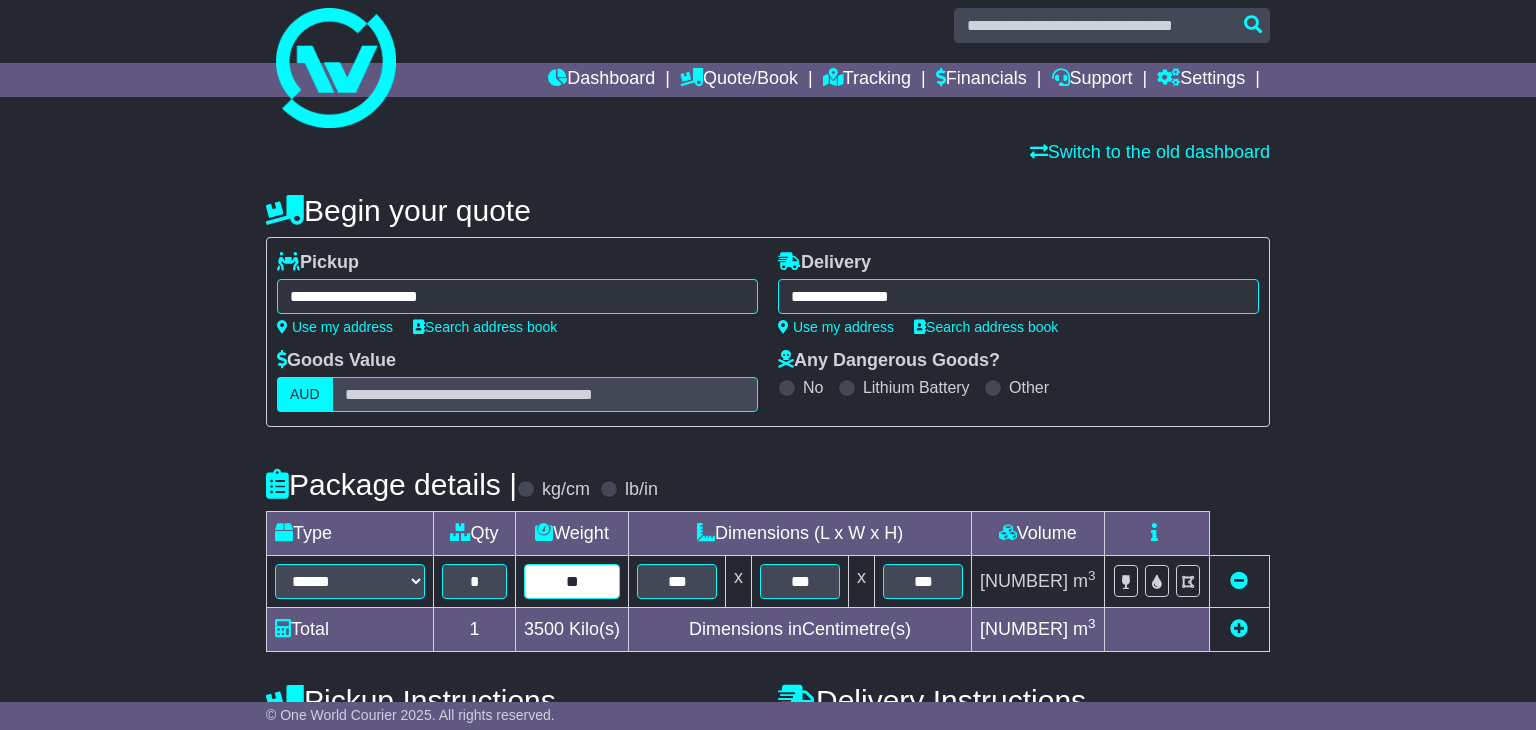 type on "*" 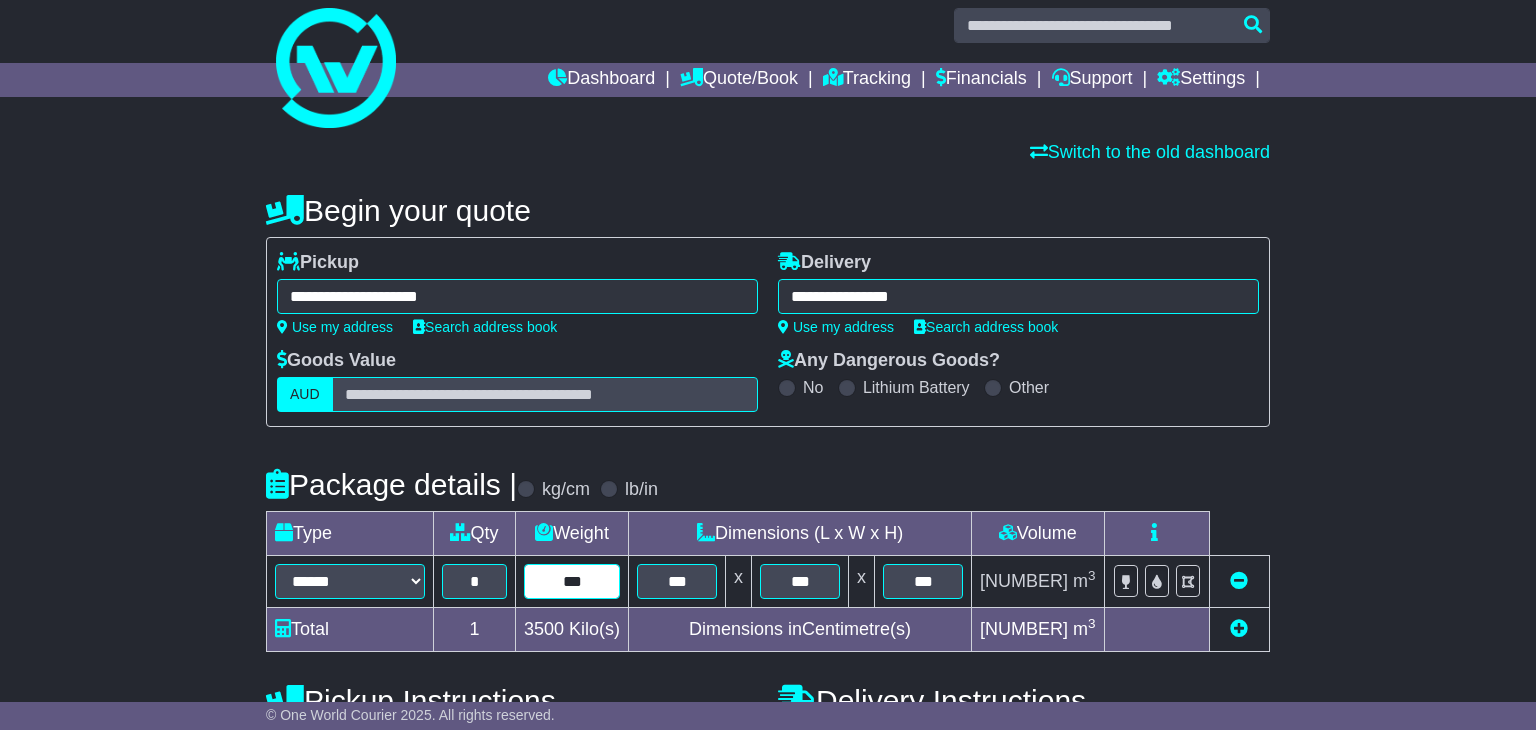 type on "***" 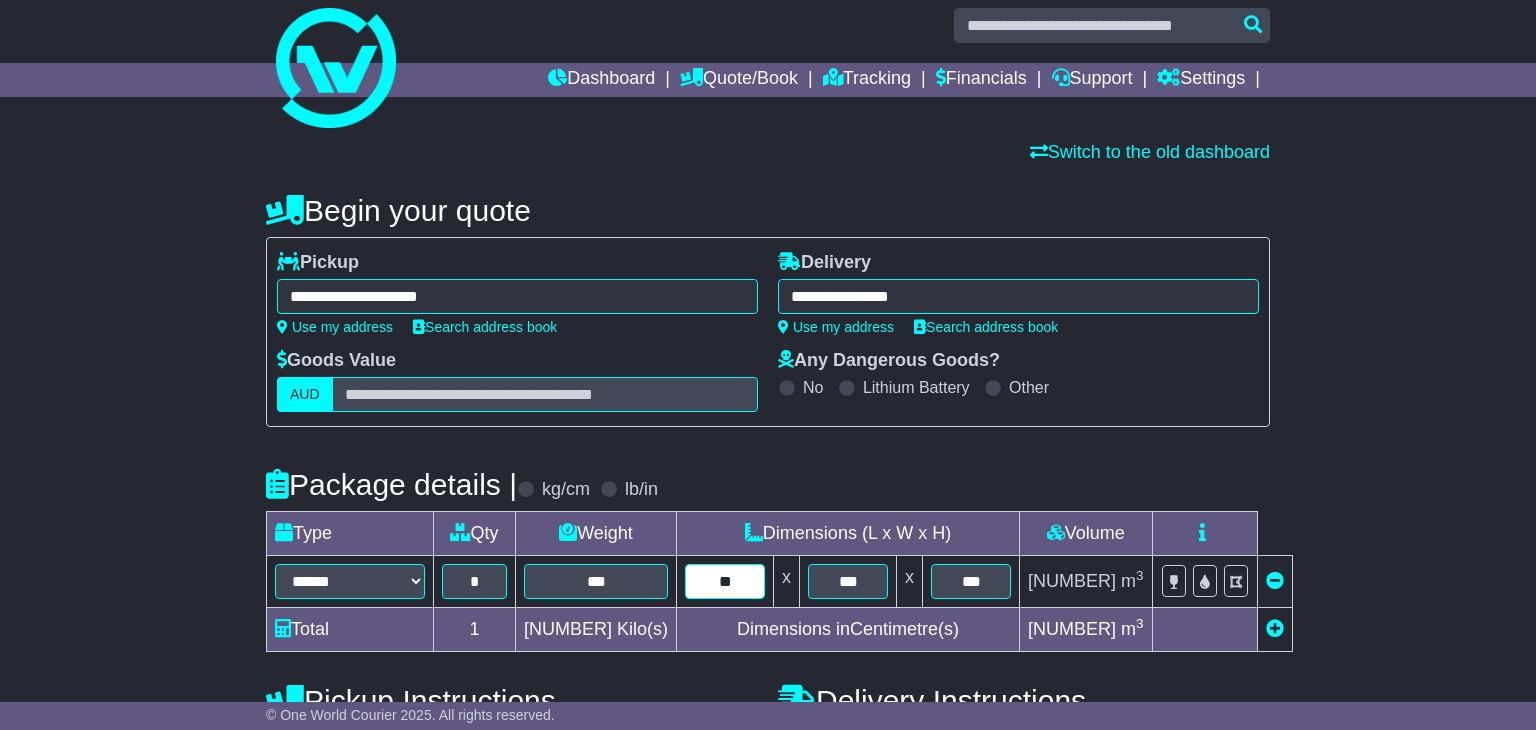 type on "***" 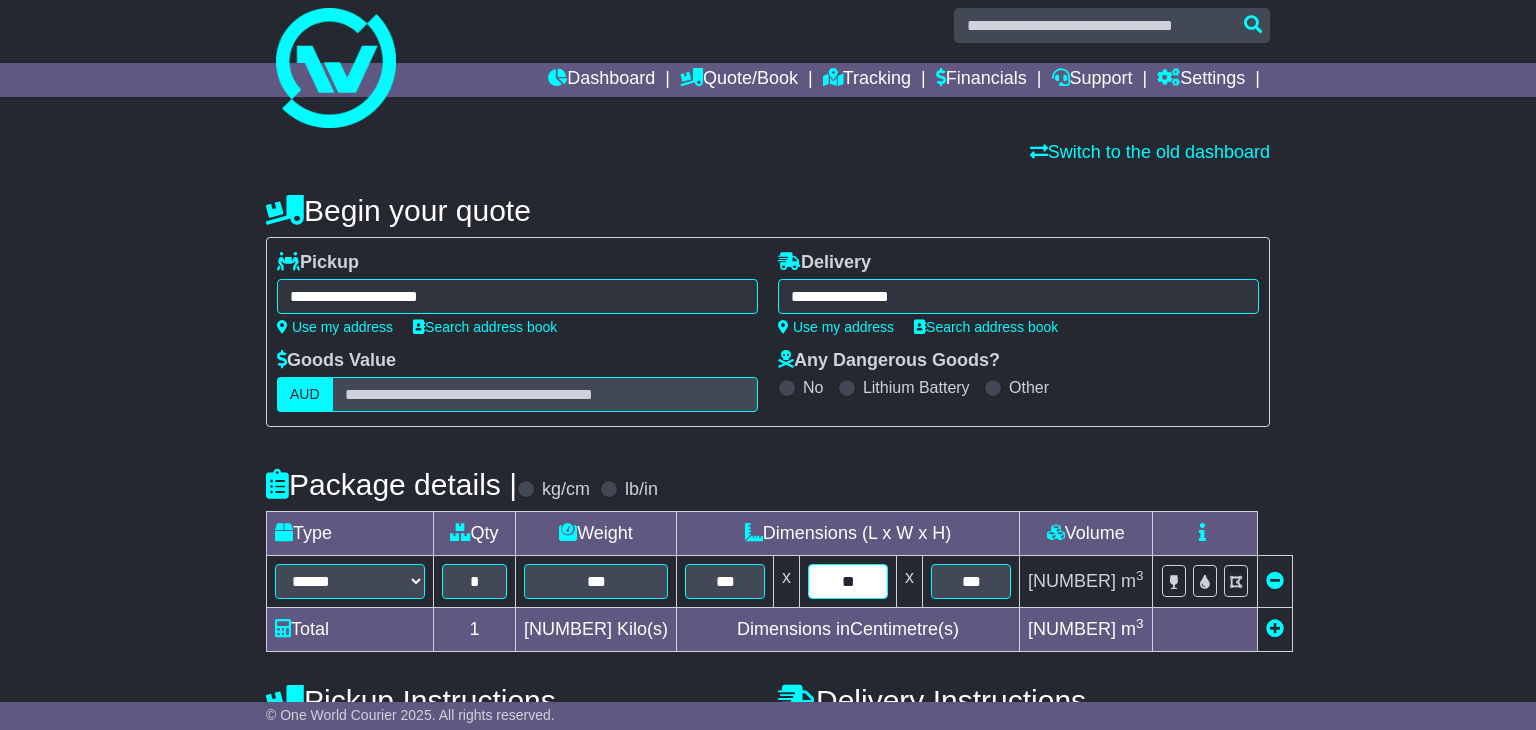 type on "**" 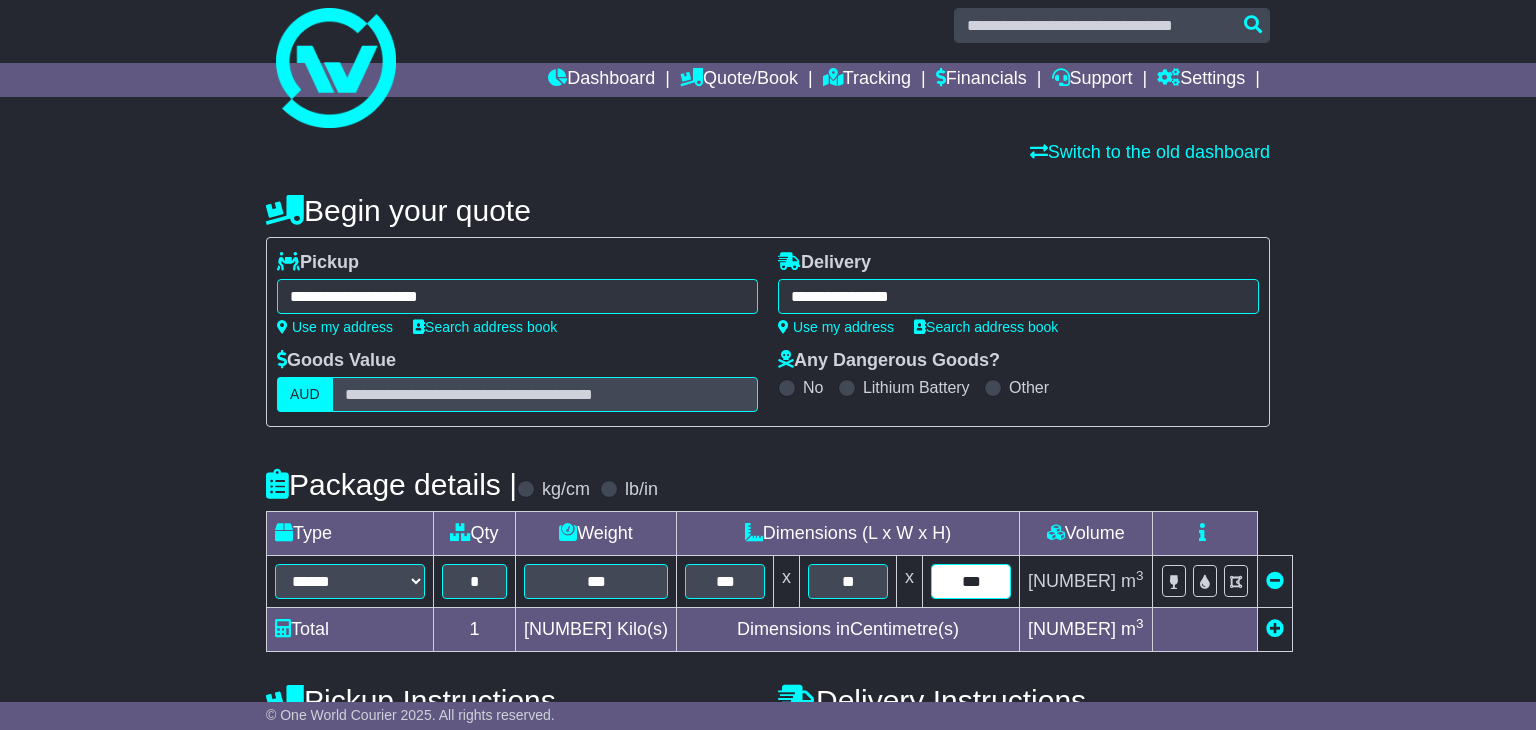 type on "***" 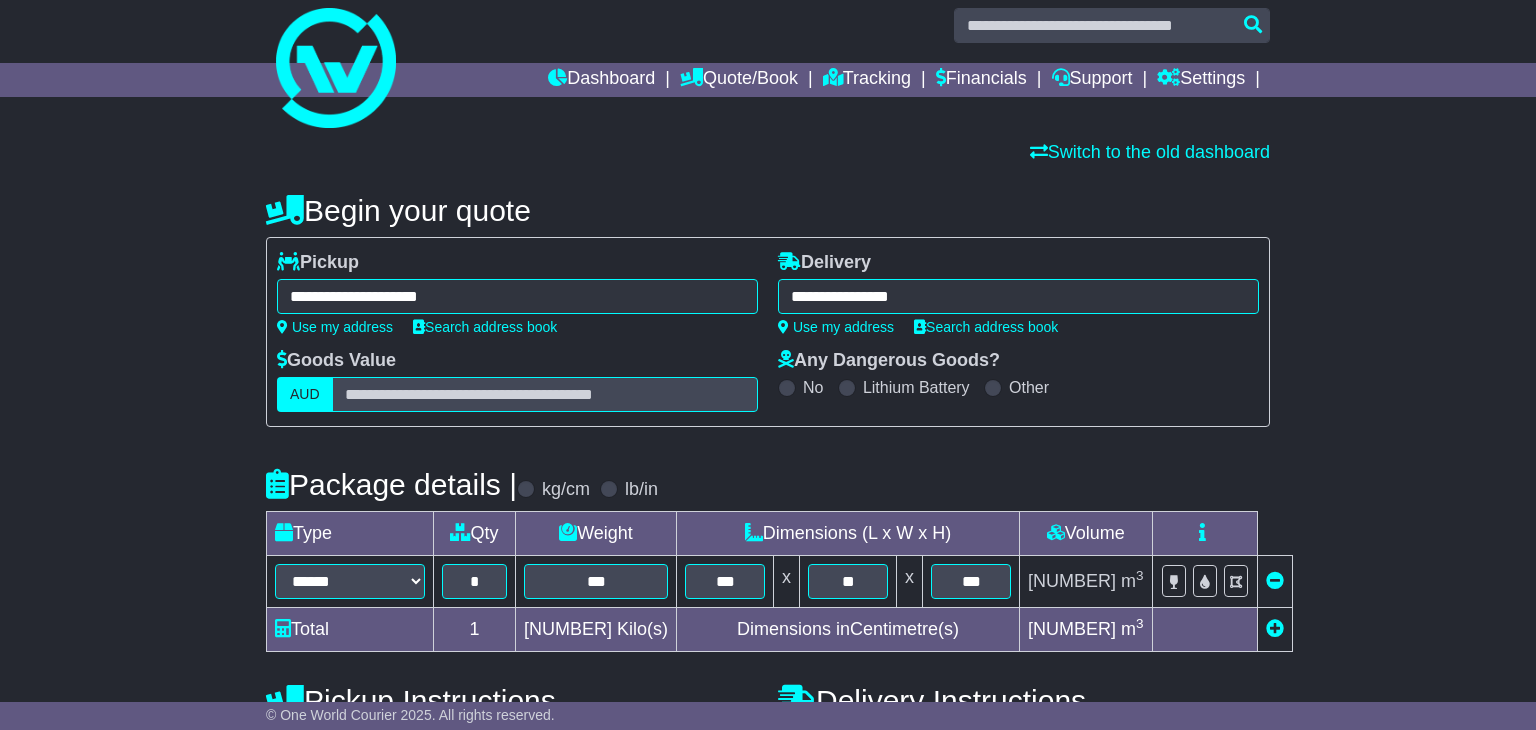 click at bounding box center (1275, 628) 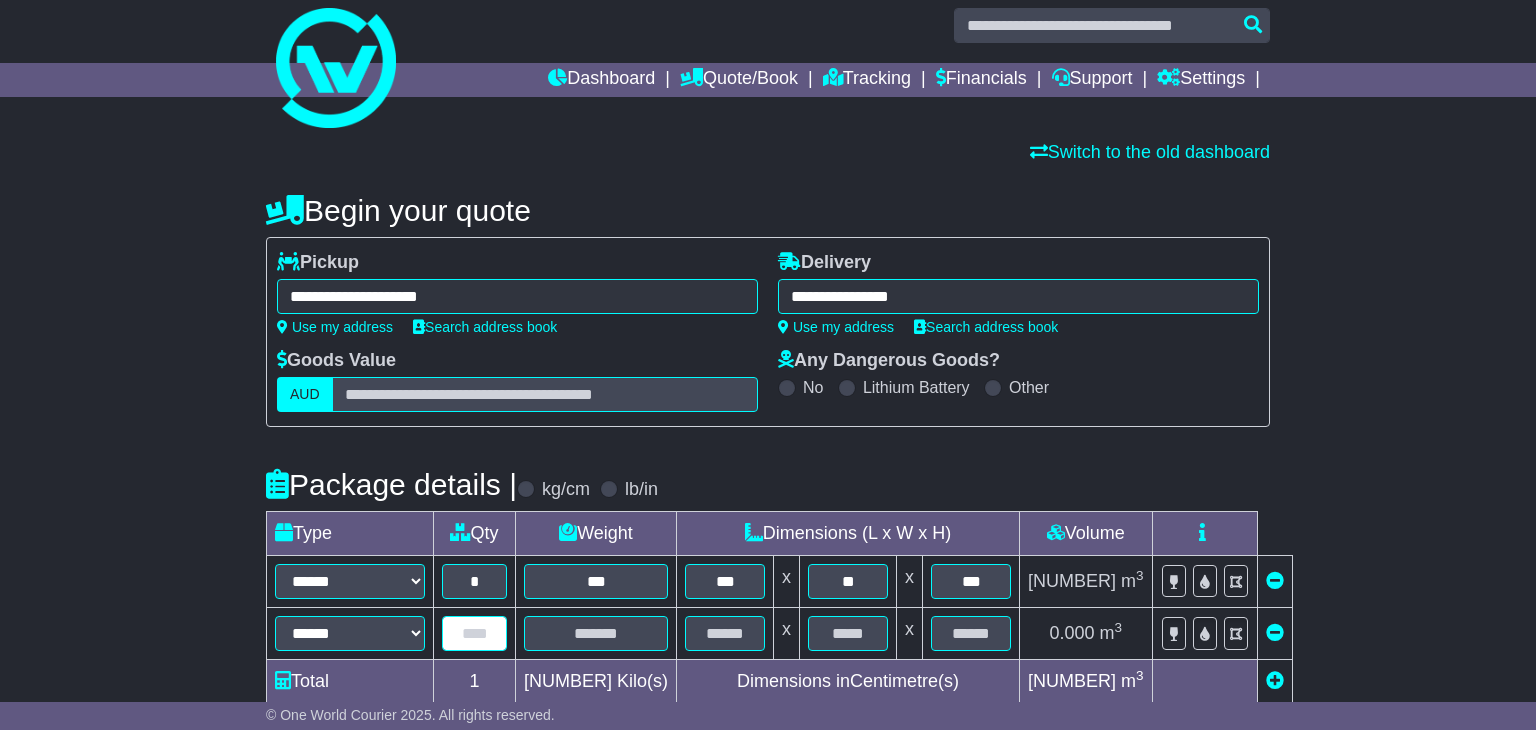 click at bounding box center (474, 633) 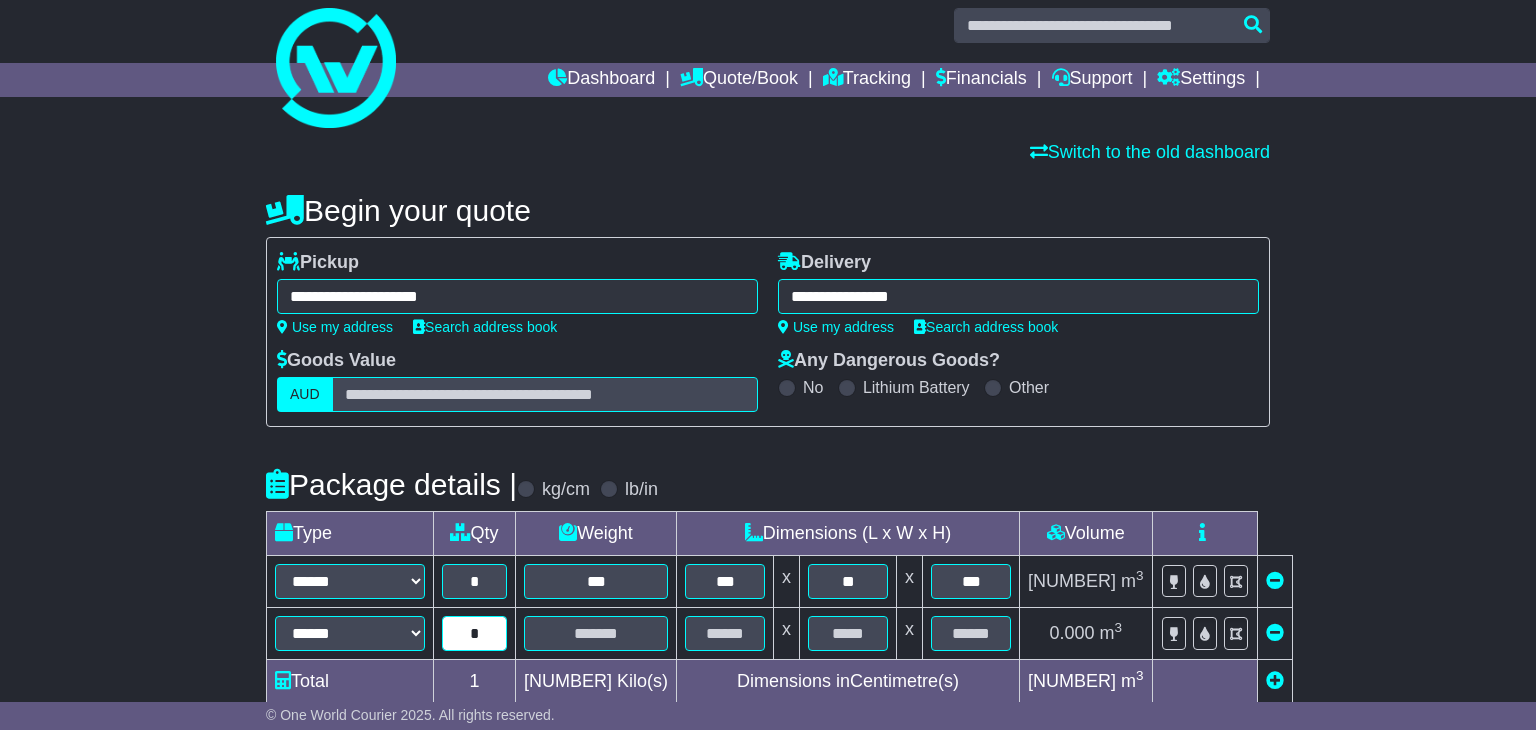 type on "*" 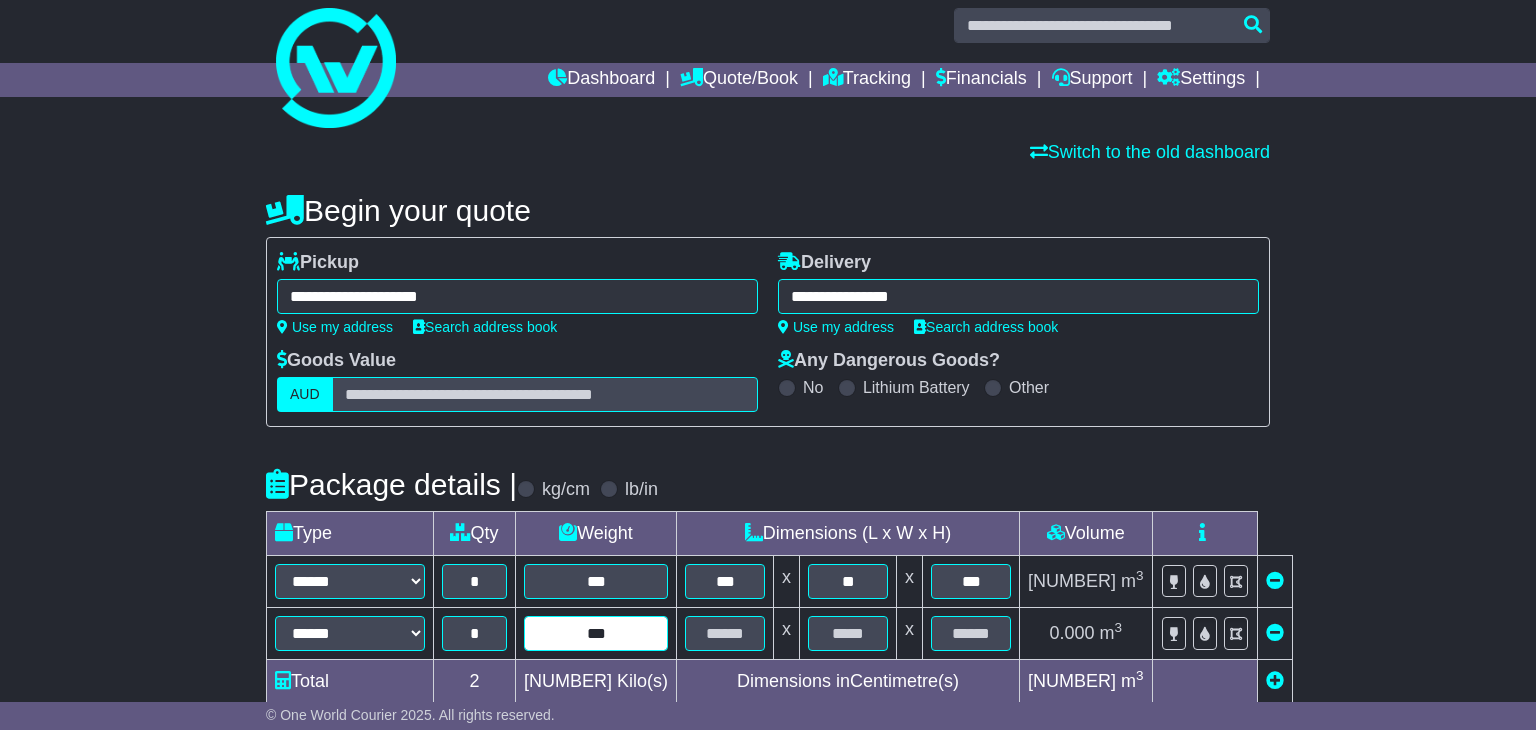 type on "***" 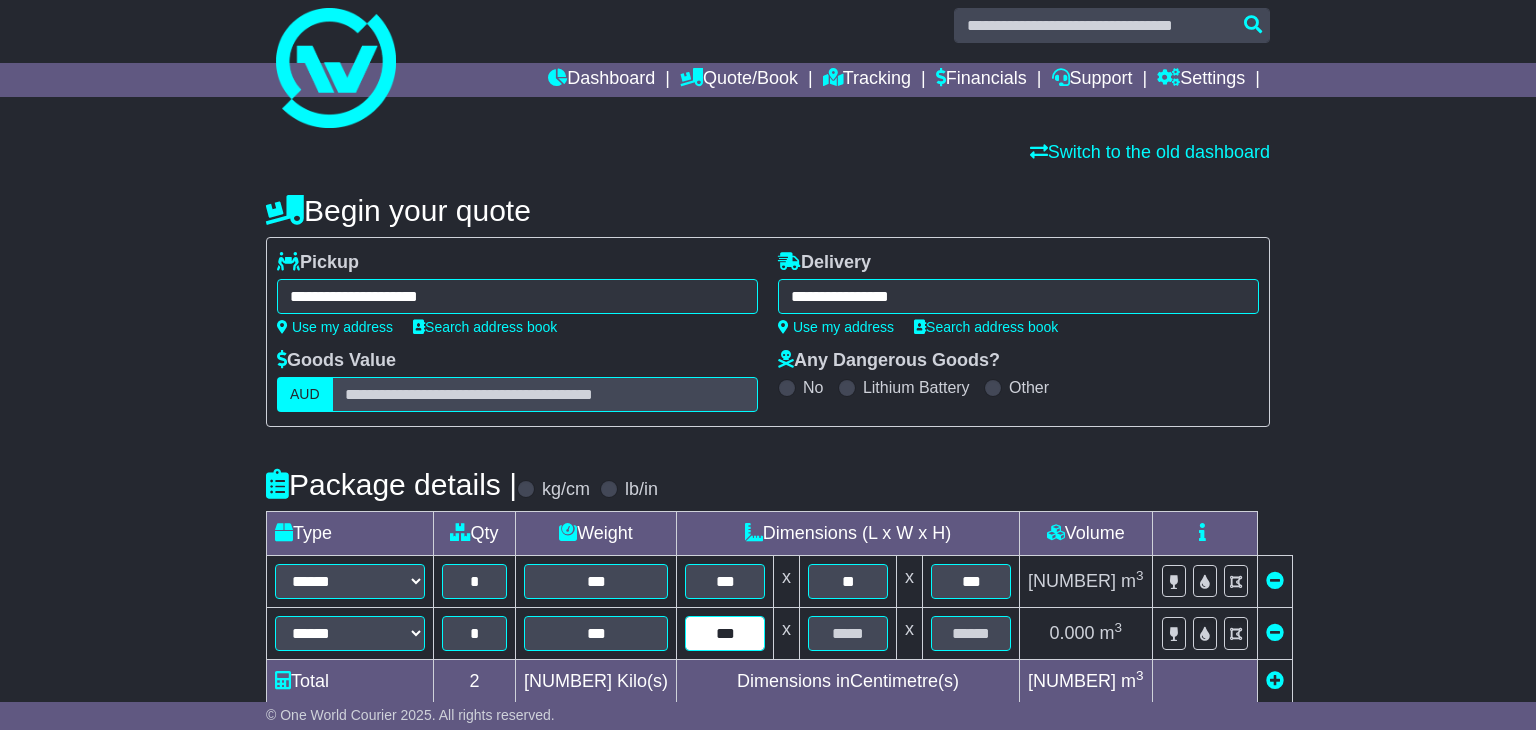 type on "***" 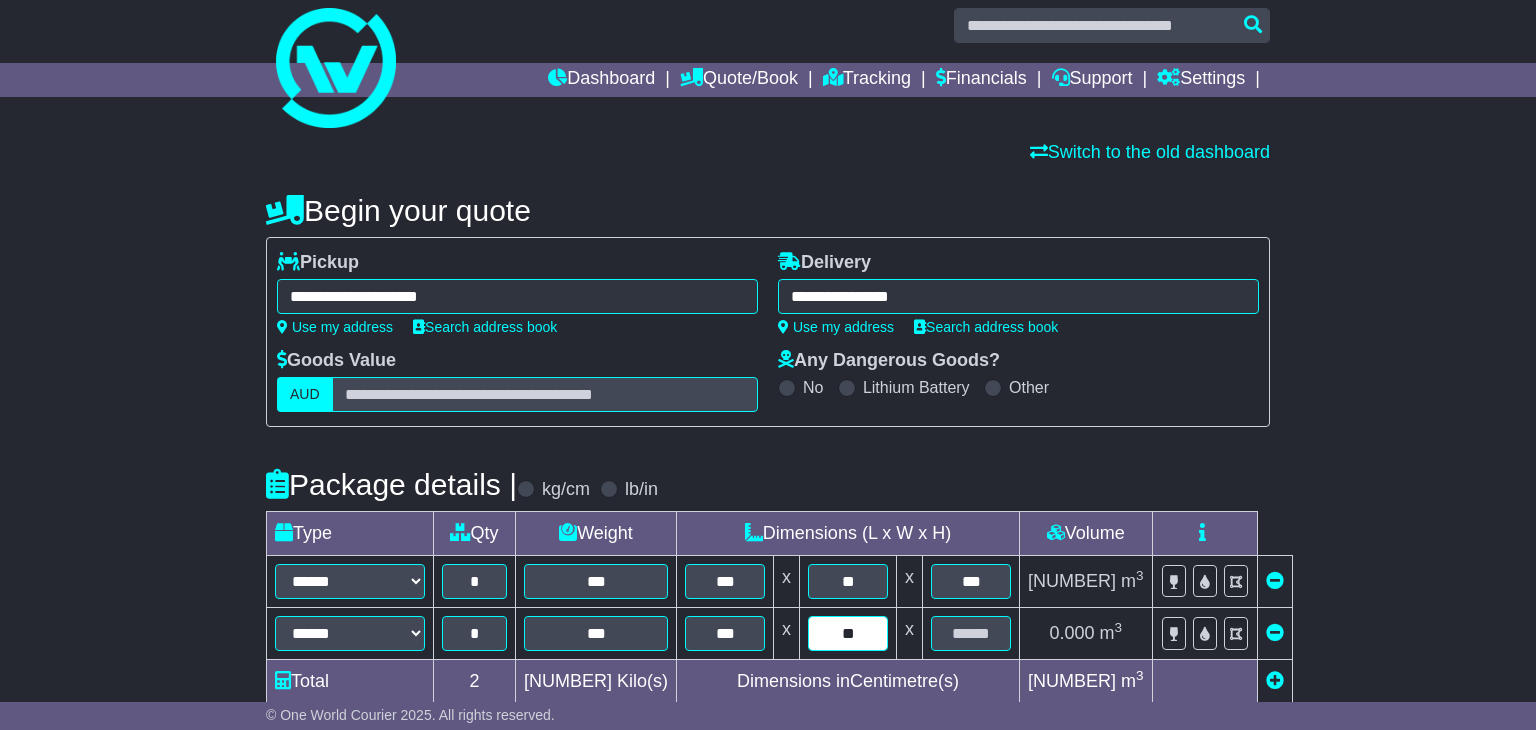 type on "**" 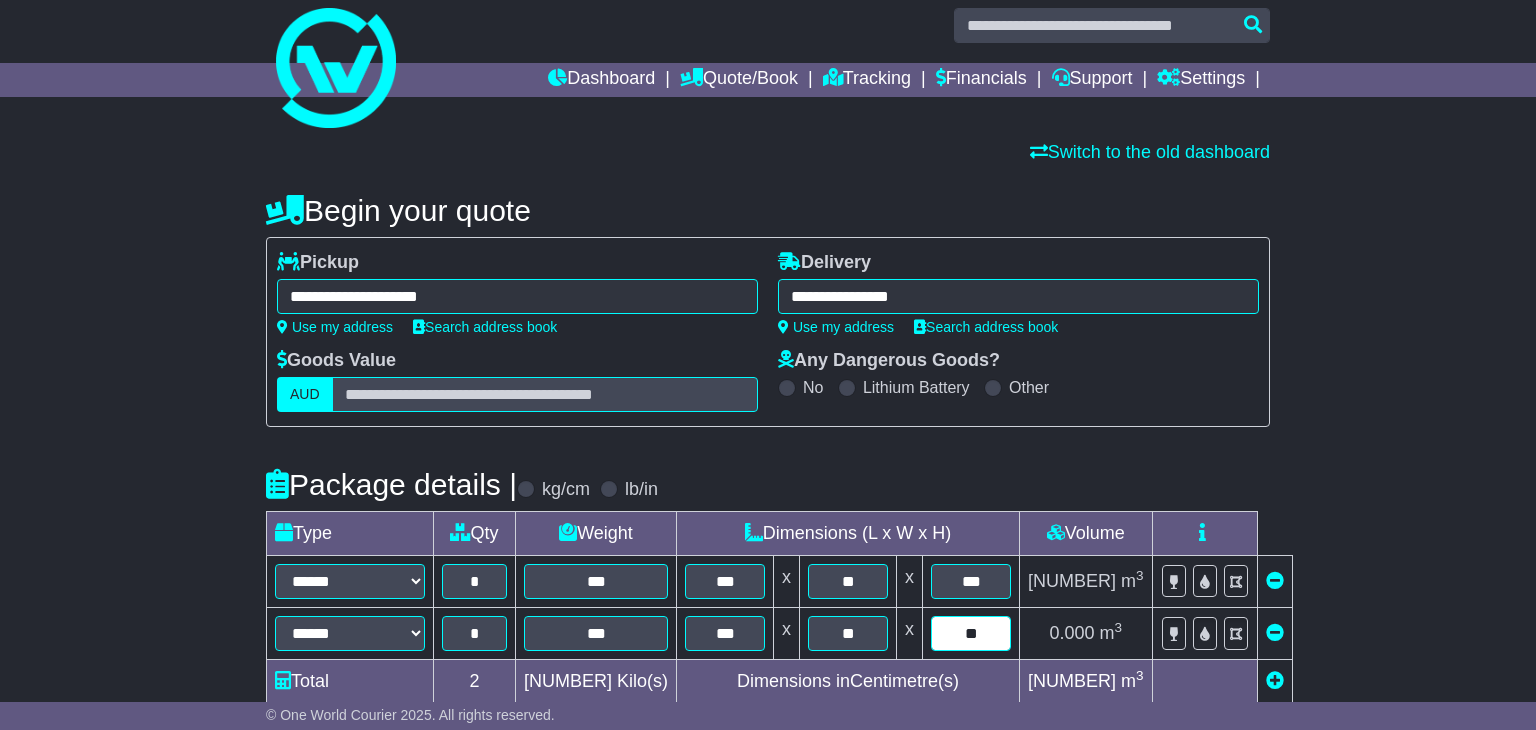 type on "**" 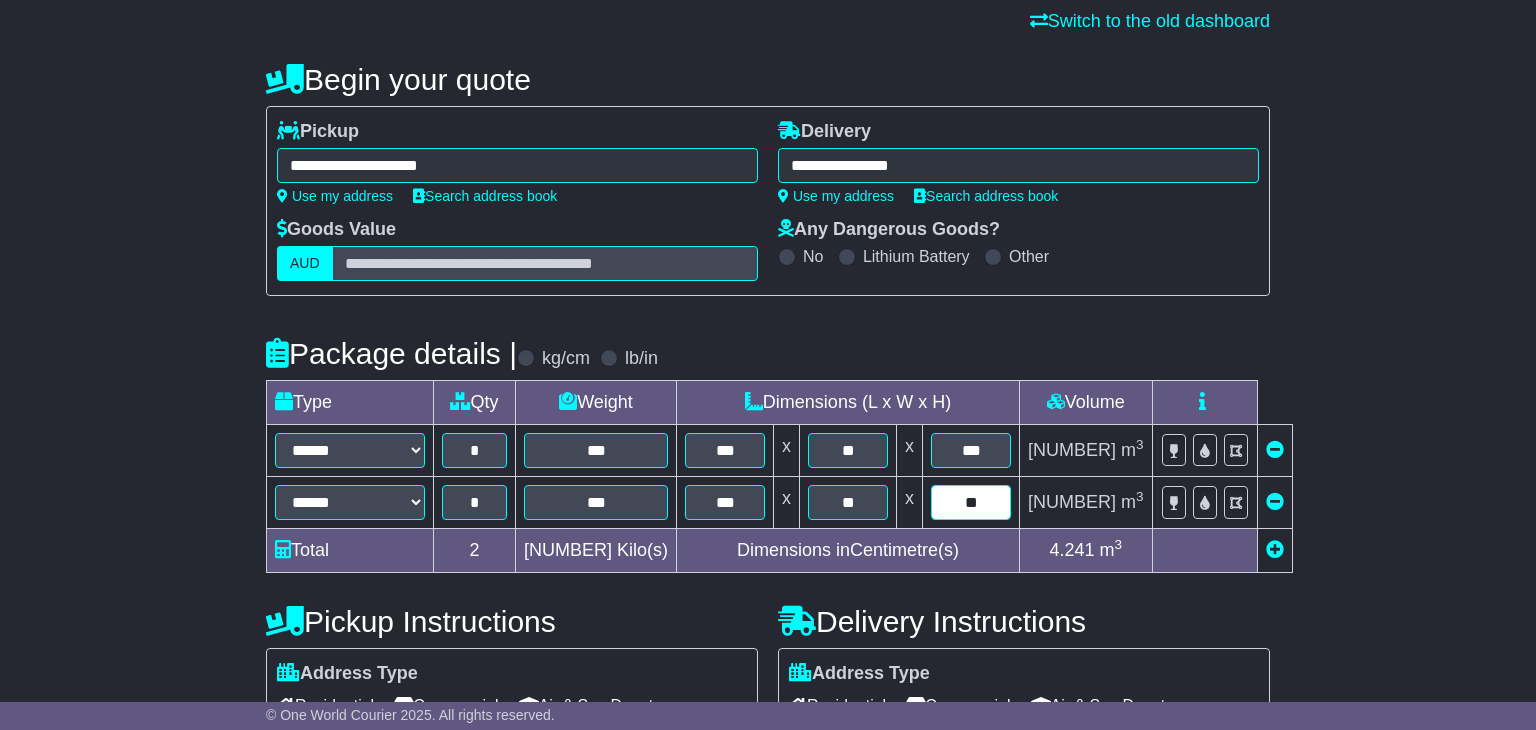 scroll, scrollTop: 154, scrollLeft: 0, axis: vertical 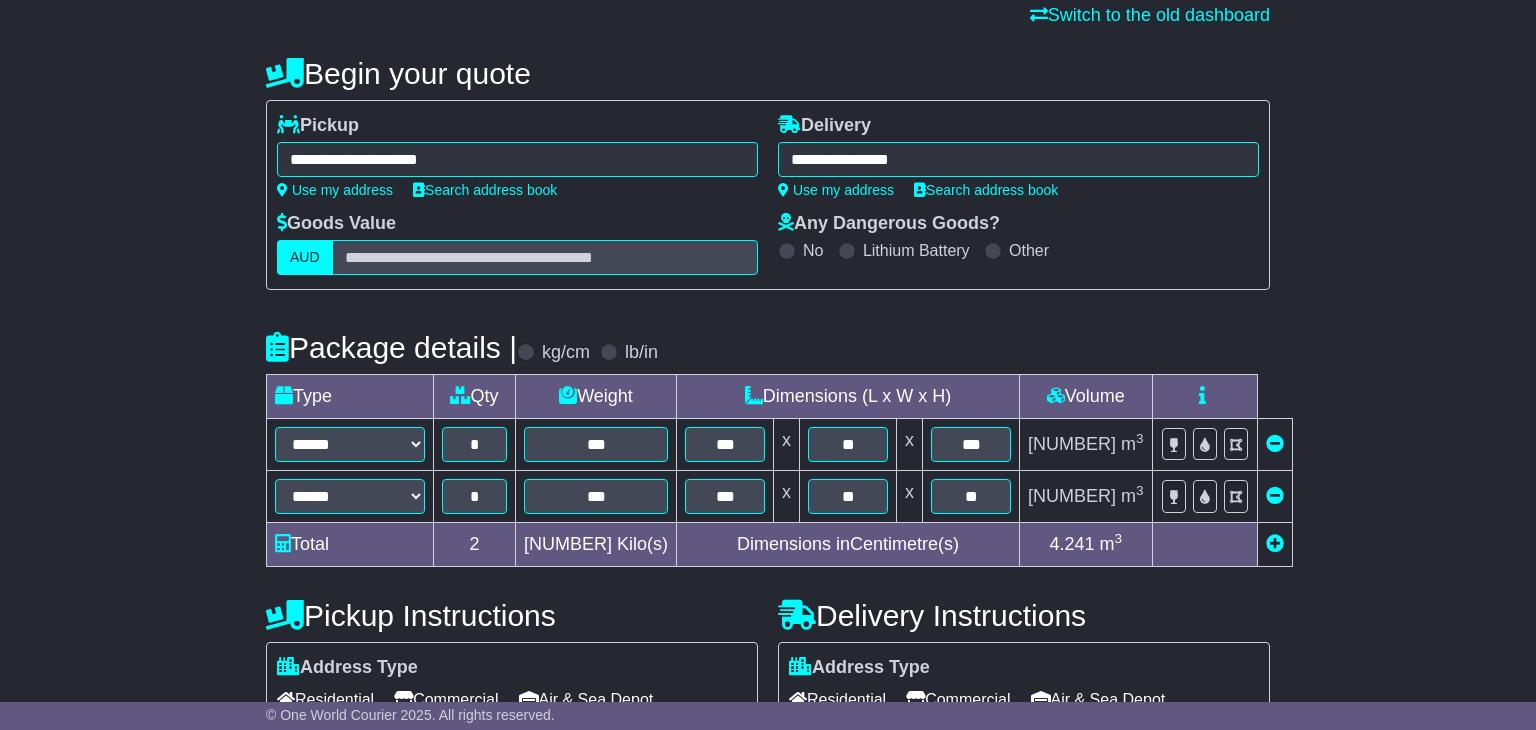 click at bounding box center [1275, 543] 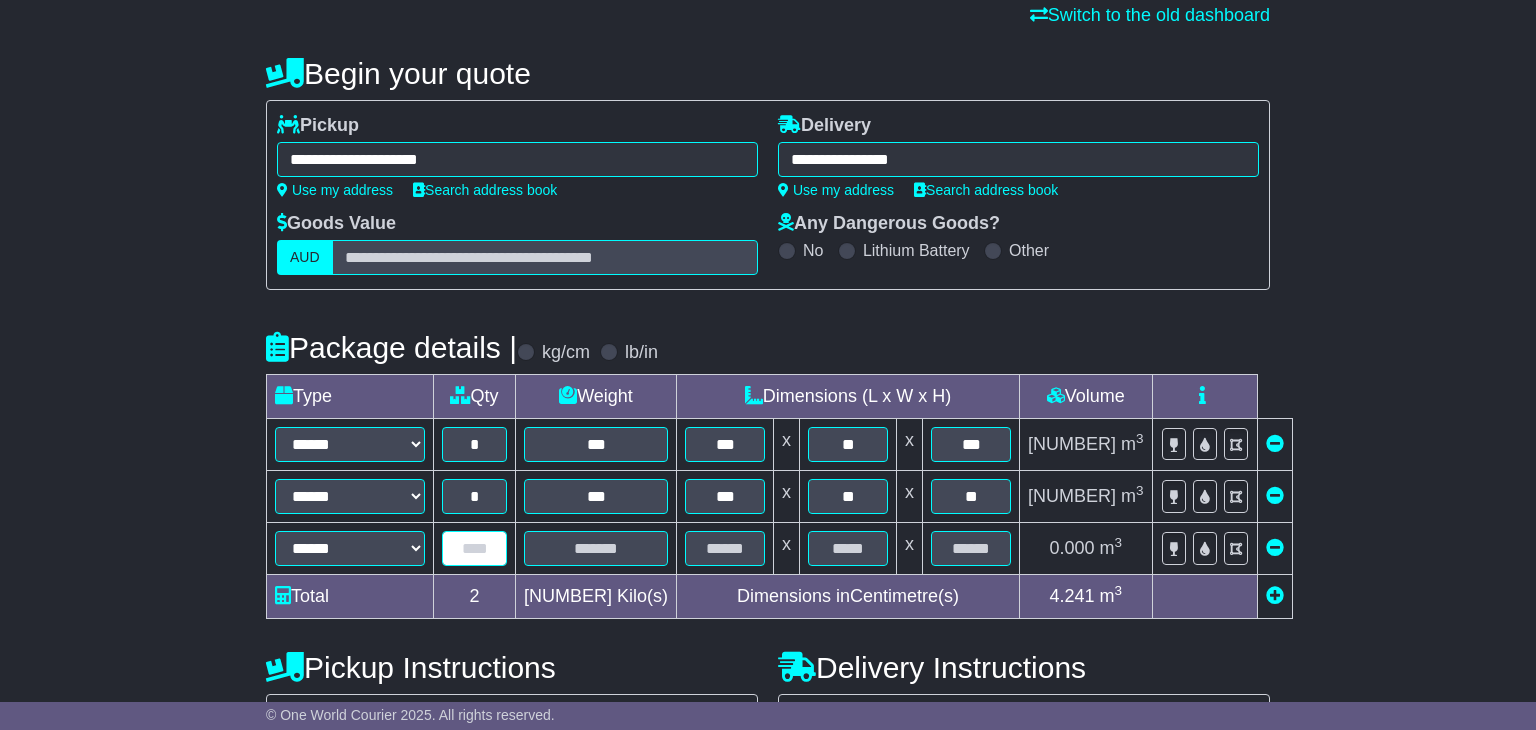 click at bounding box center [474, 548] 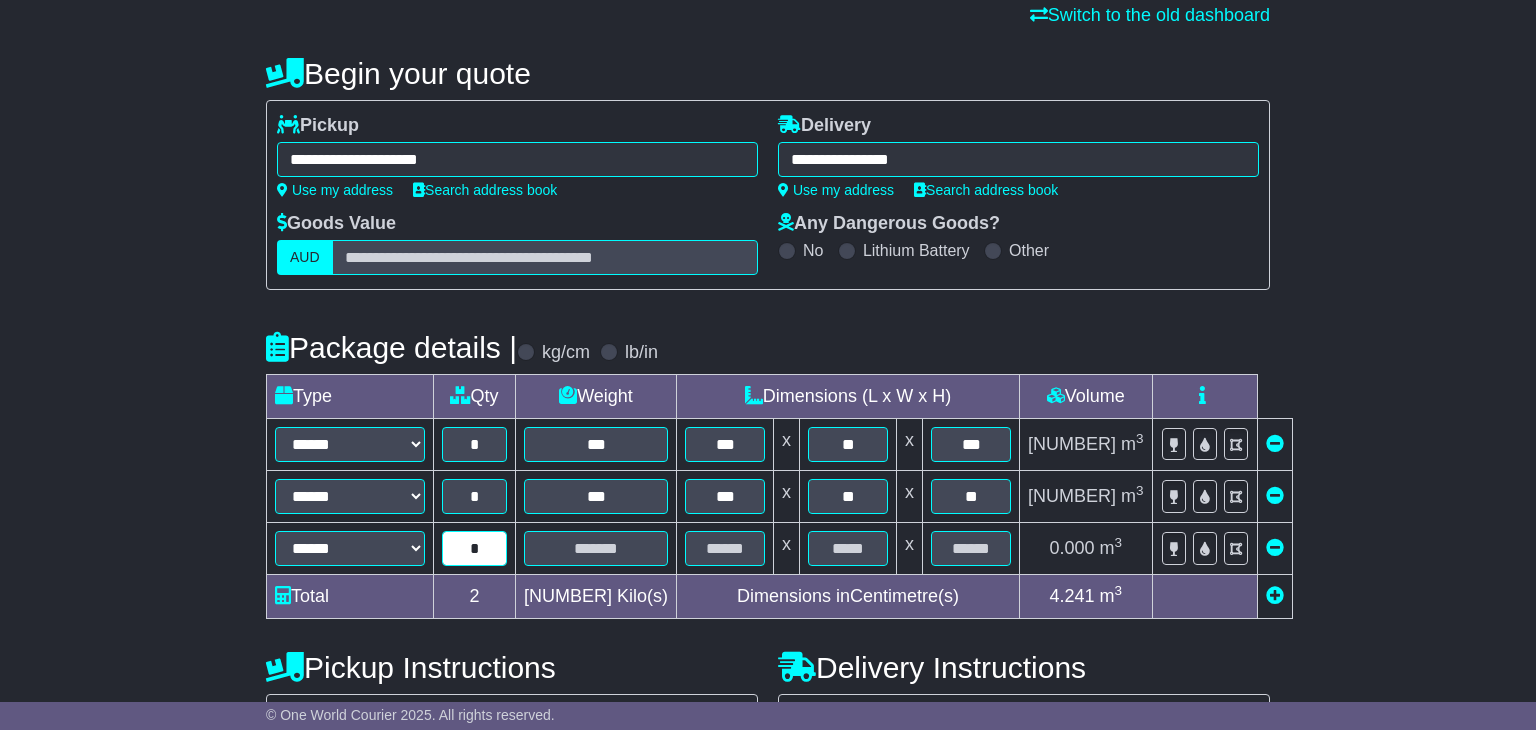 type on "*" 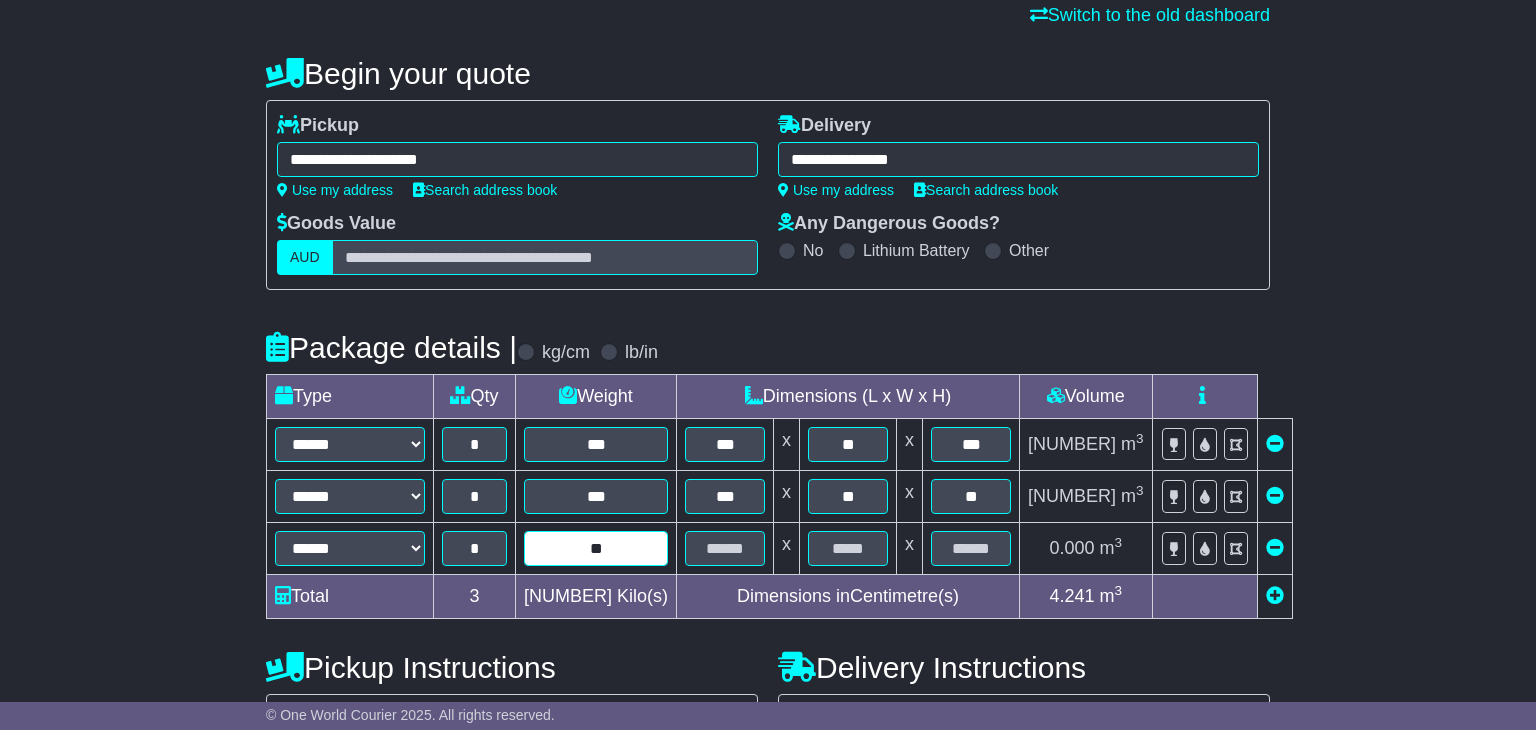 type on "**" 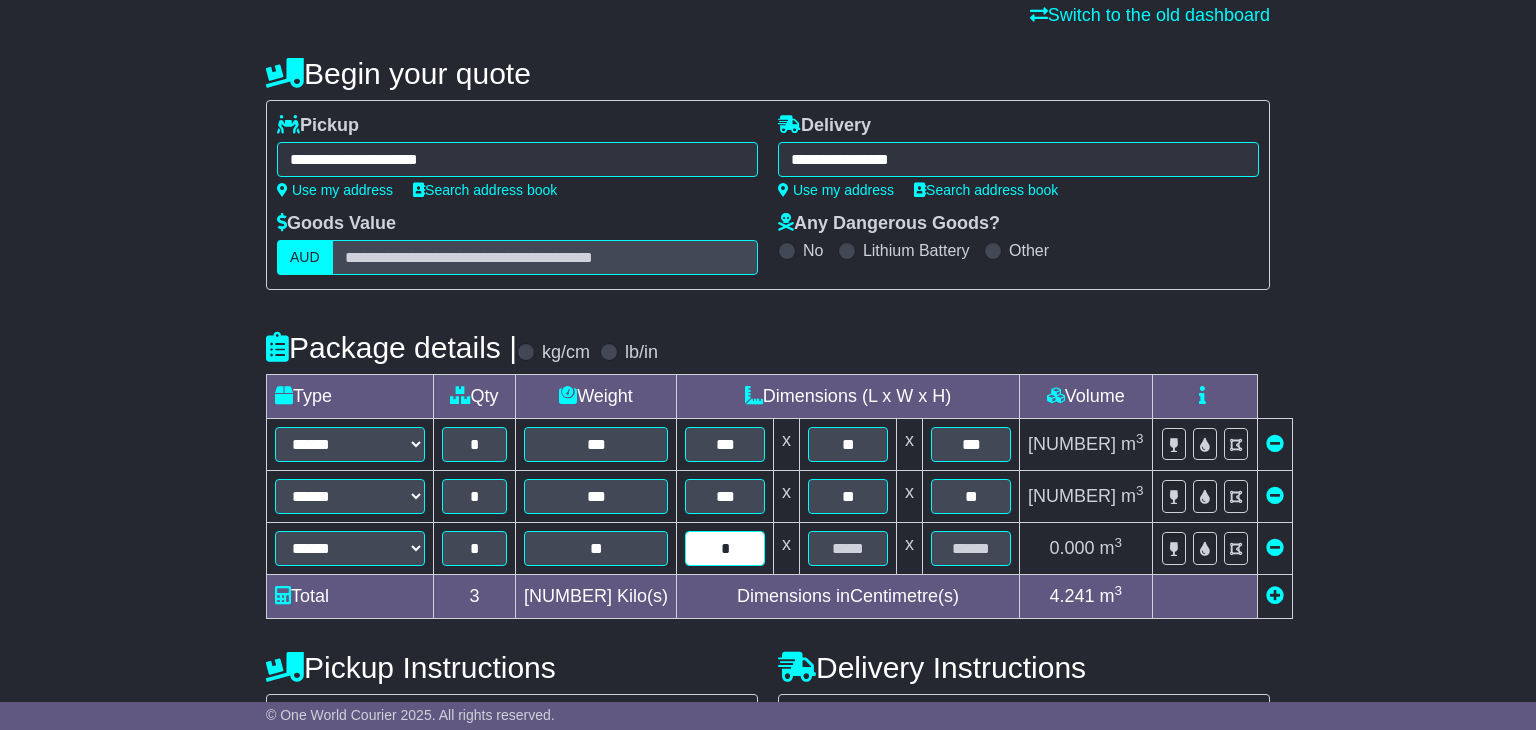 type on "*" 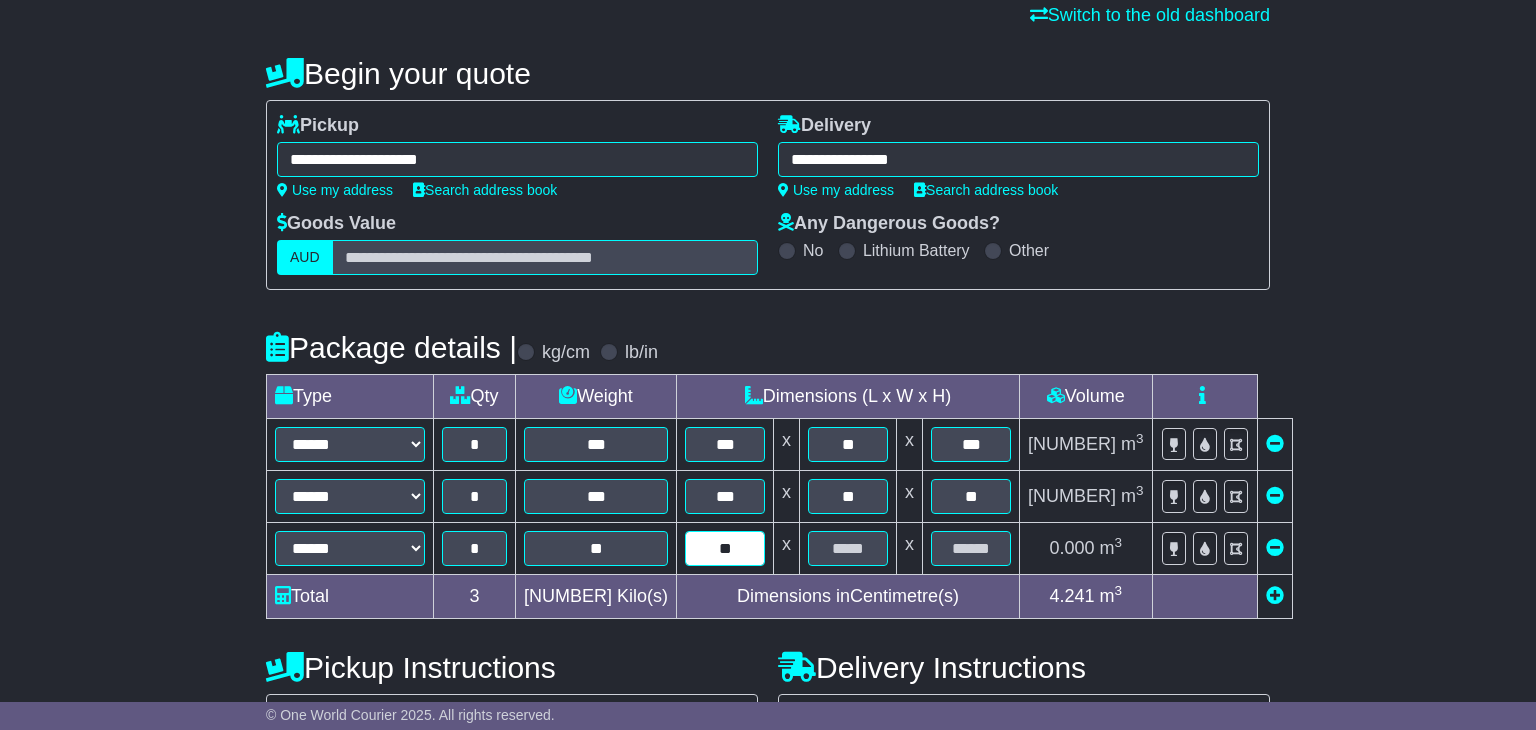 type on "**" 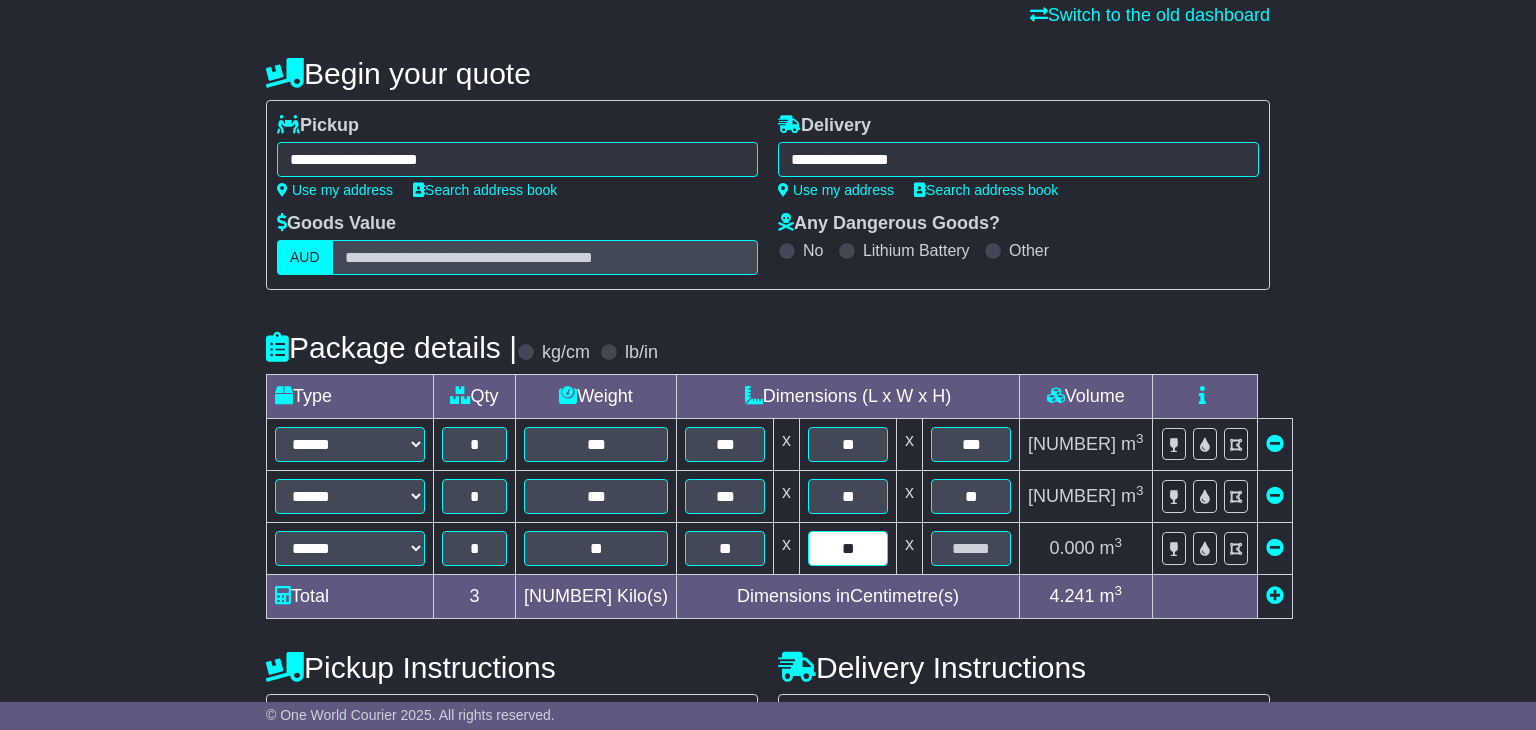 type on "**" 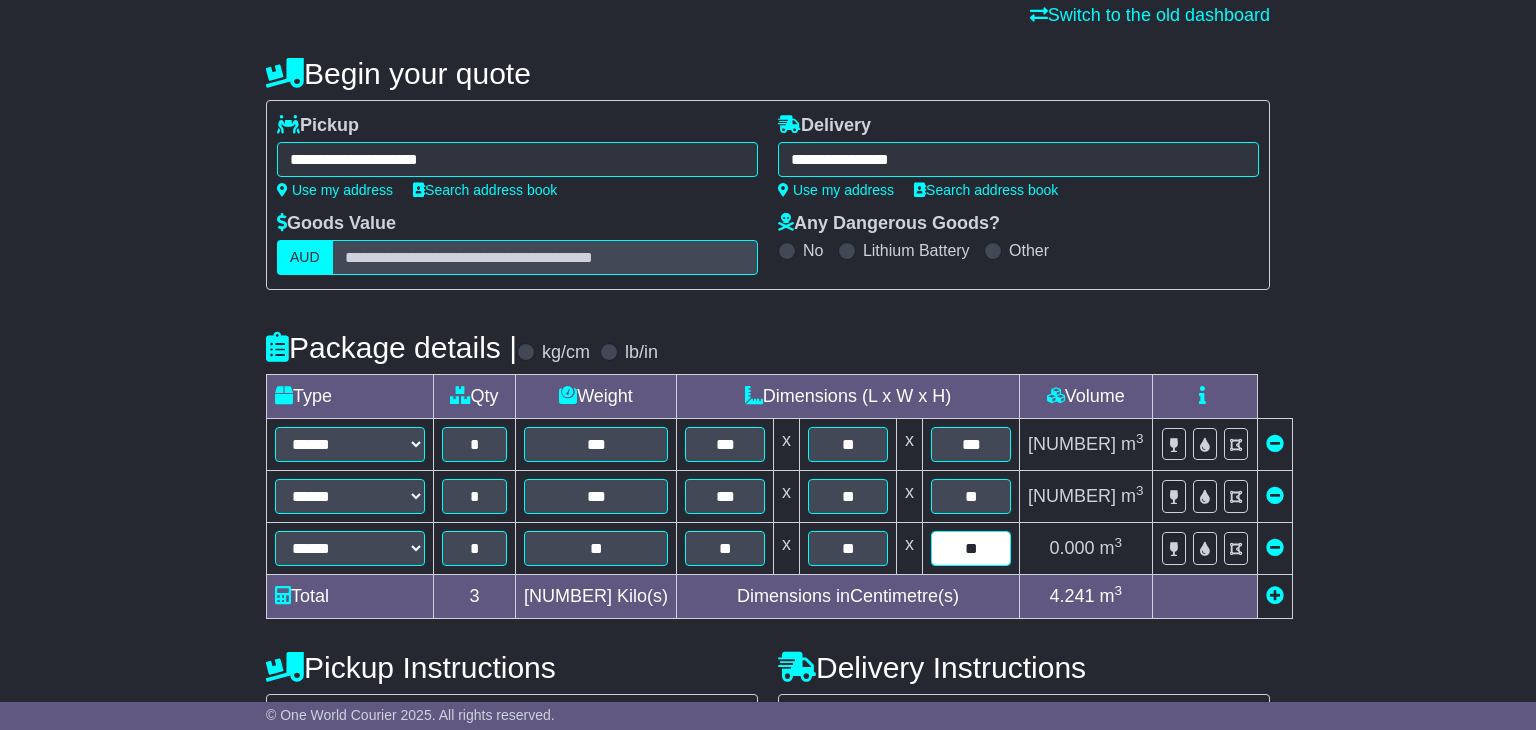 type on "**" 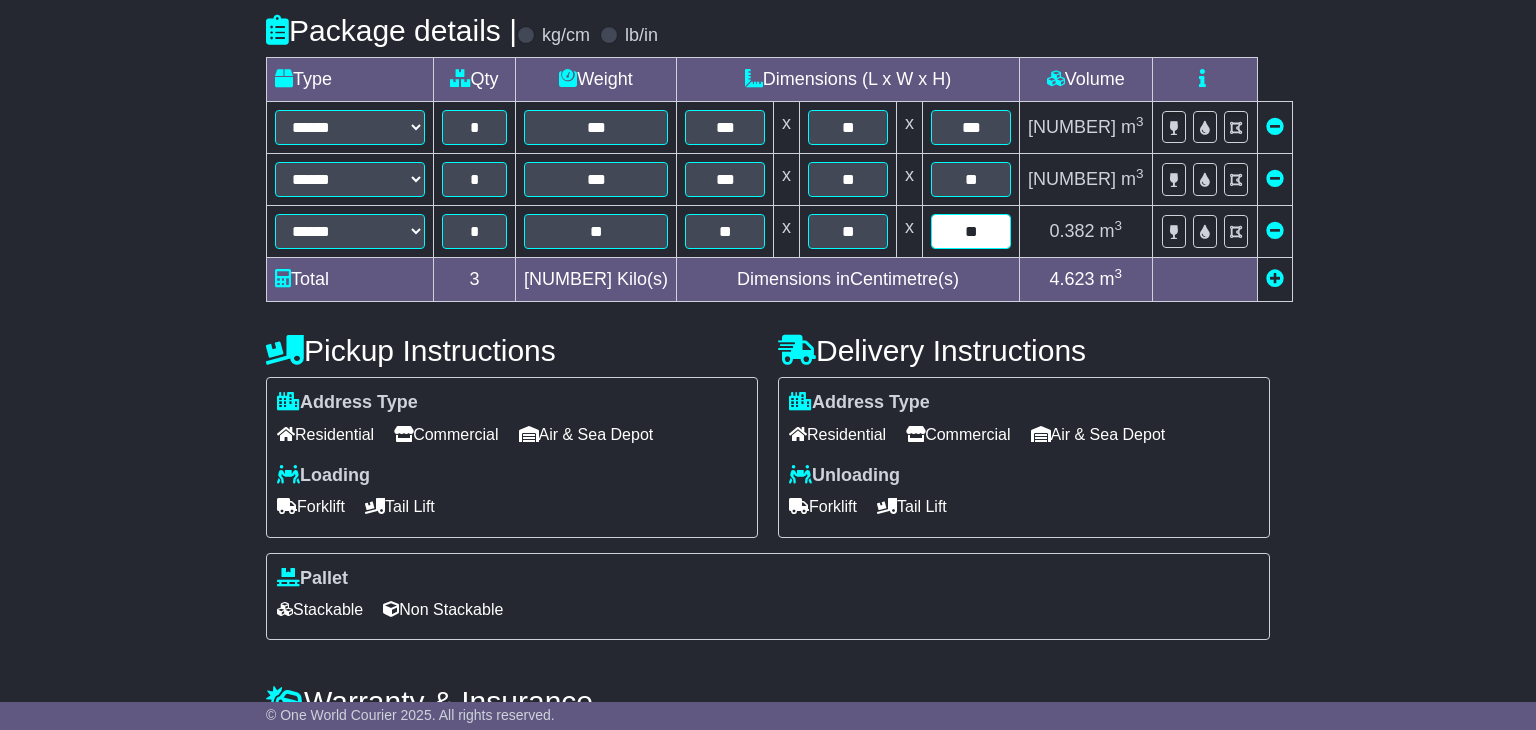 scroll, scrollTop: 476, scrollLeft: 0, axis: vertical 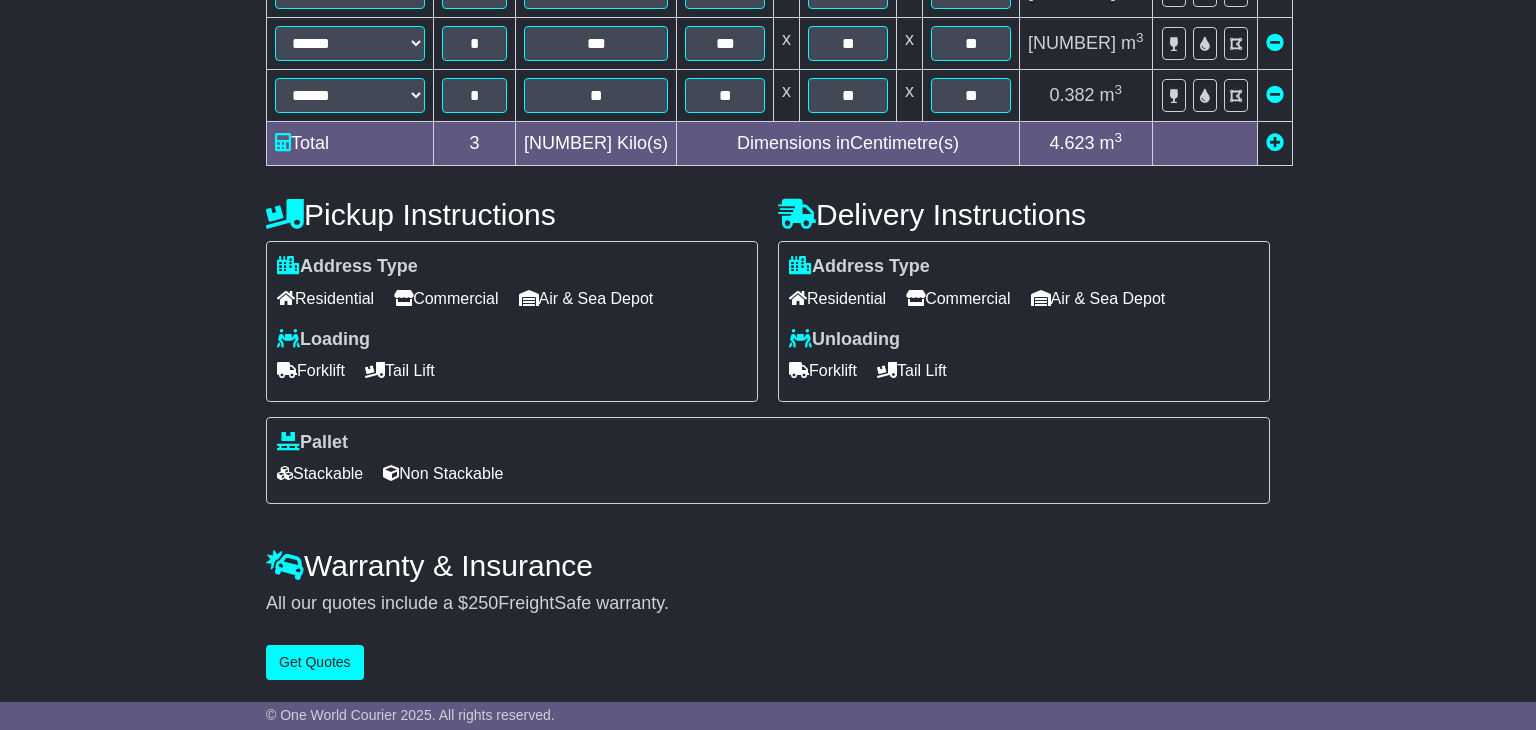 click on "Tail Lift" at bounding box center [400, 370] 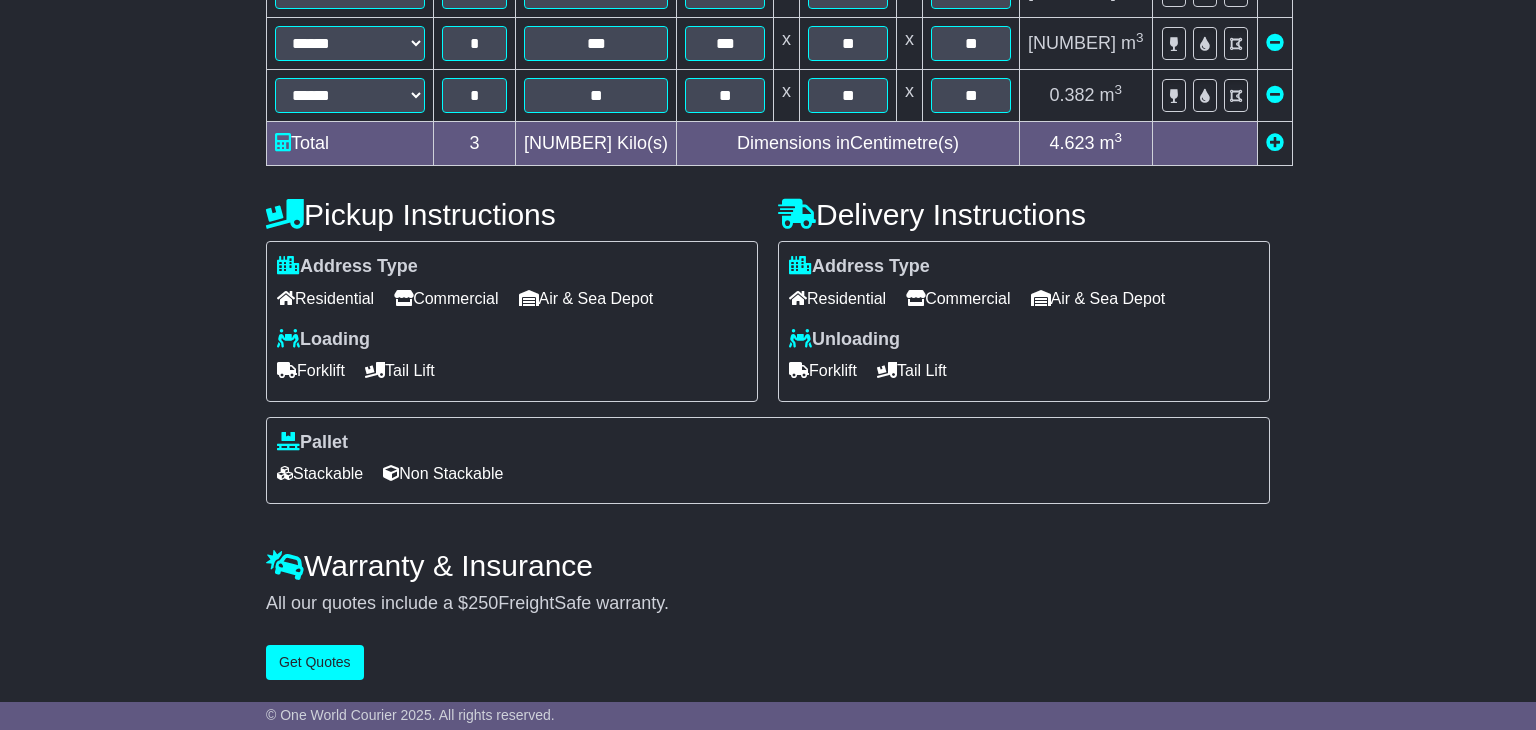click on "Forklift" at bounding box center (311, 370) 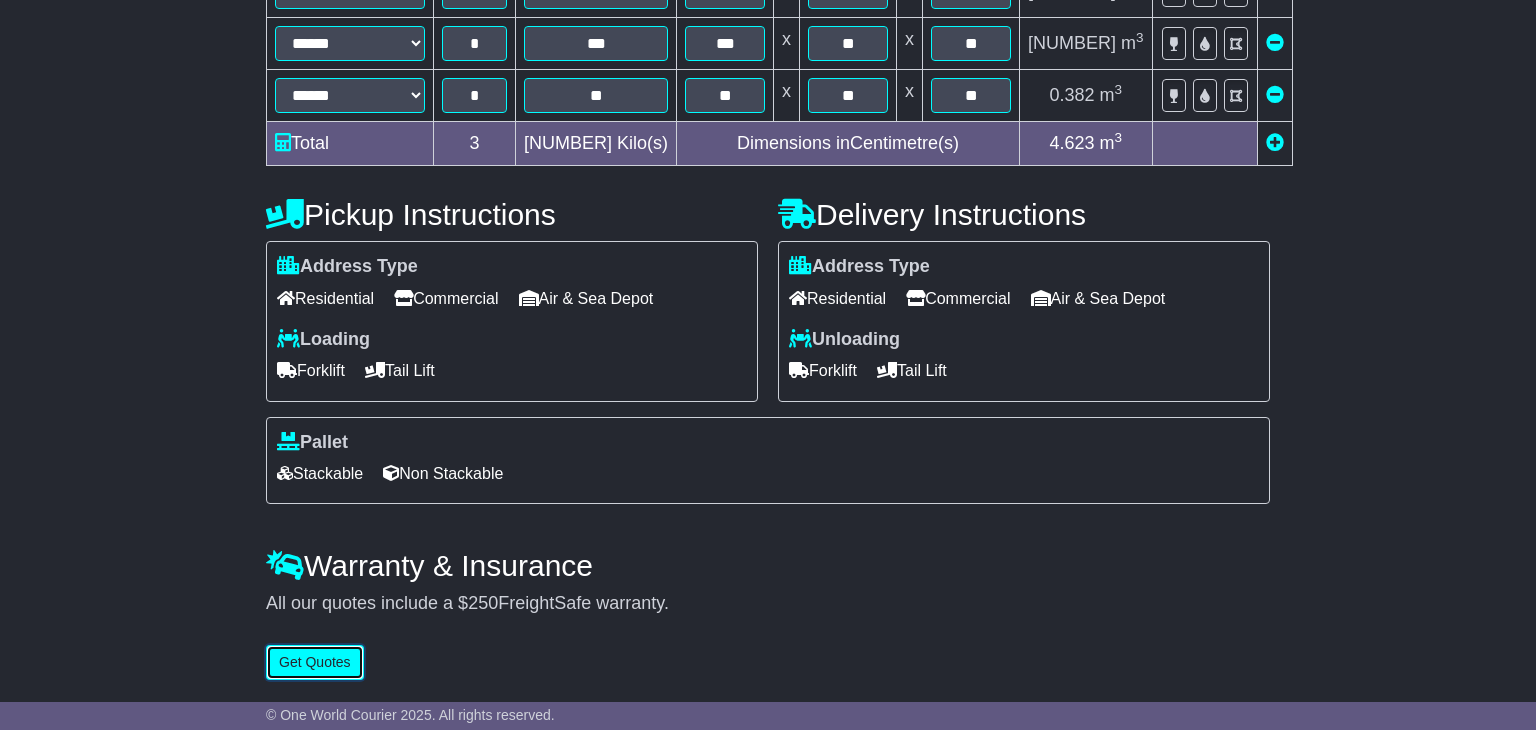 click on "Get Quotes" at bounding box center [315, 662] 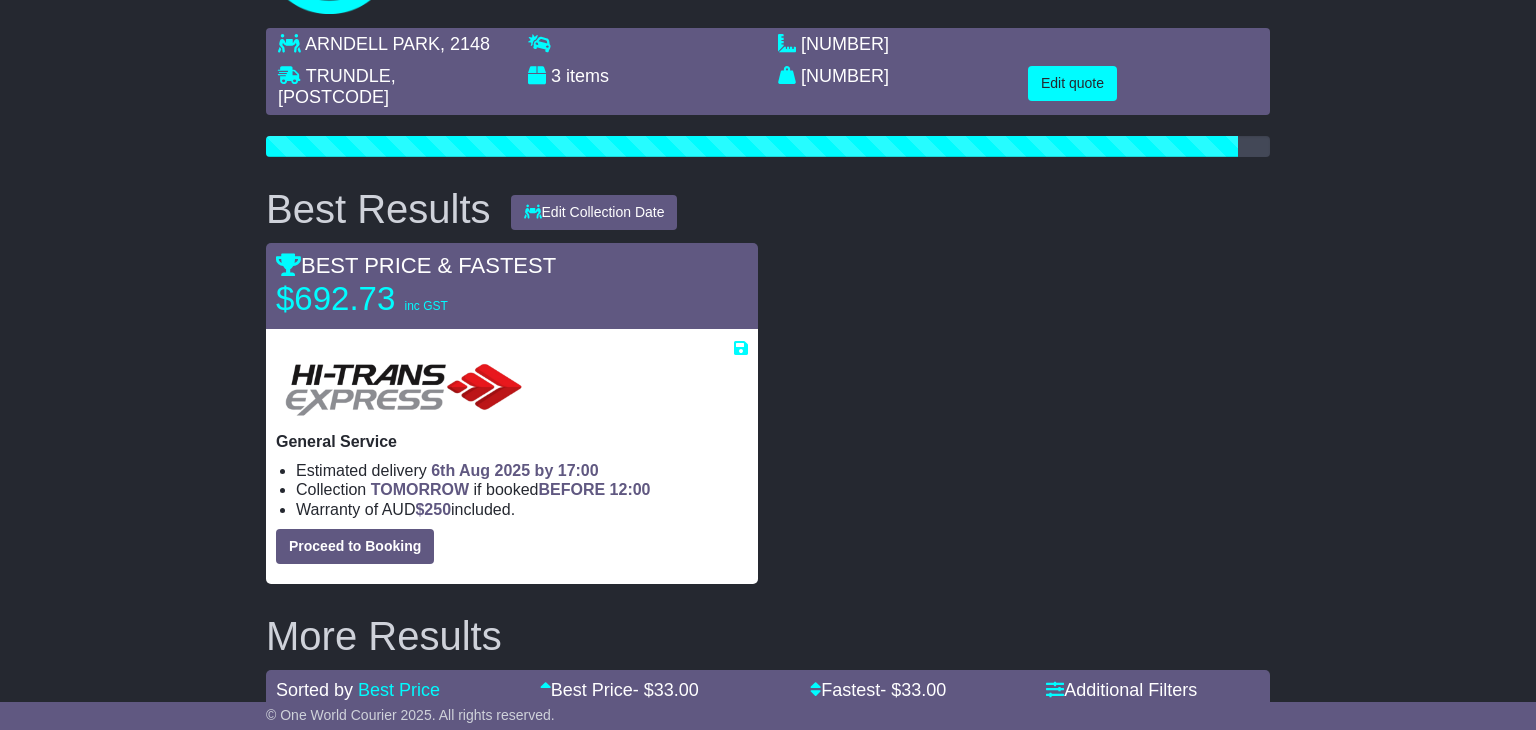 scroll, scrollTop: 152, scrollLeft: 0, axis: vertical 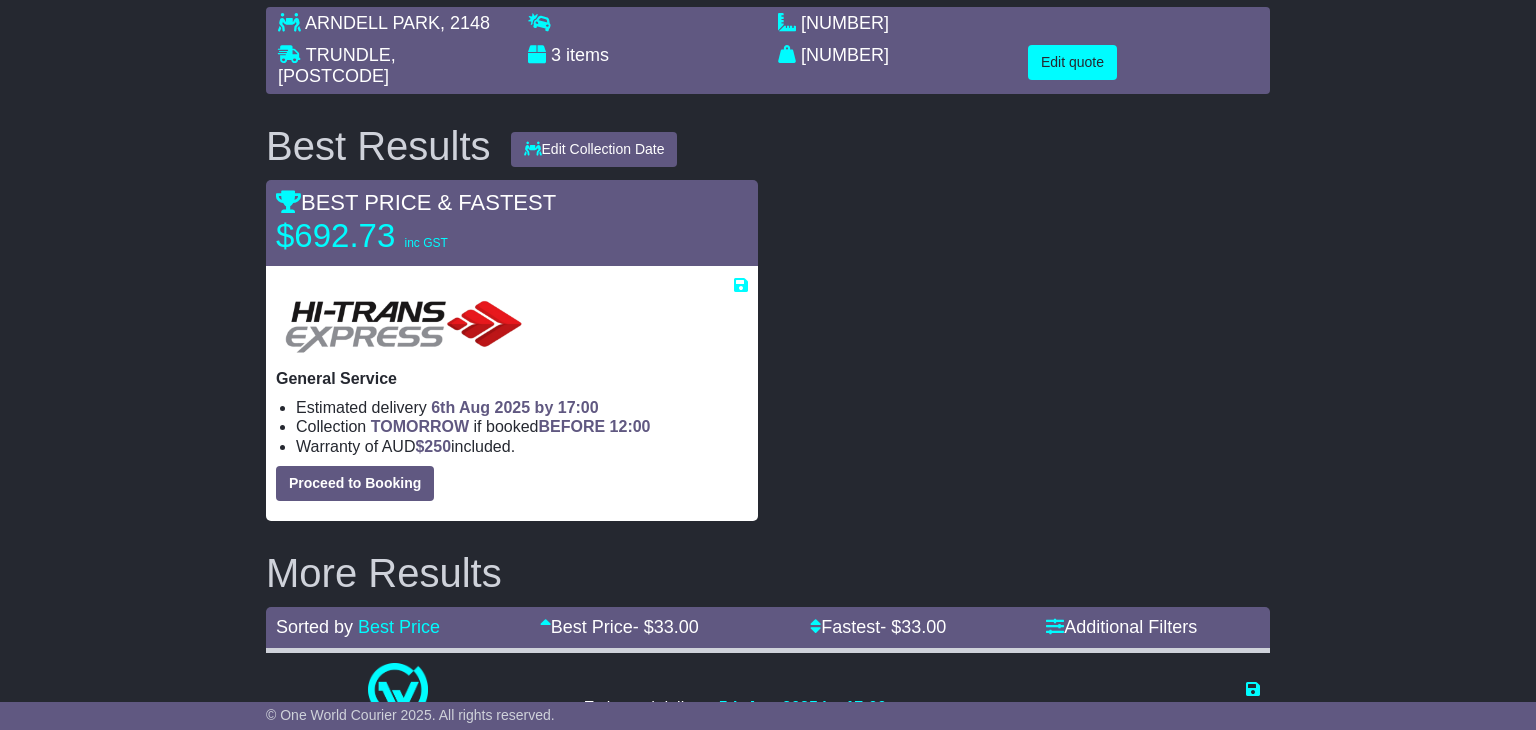 click on "Edit quote" at bounding box center [1143, 62] 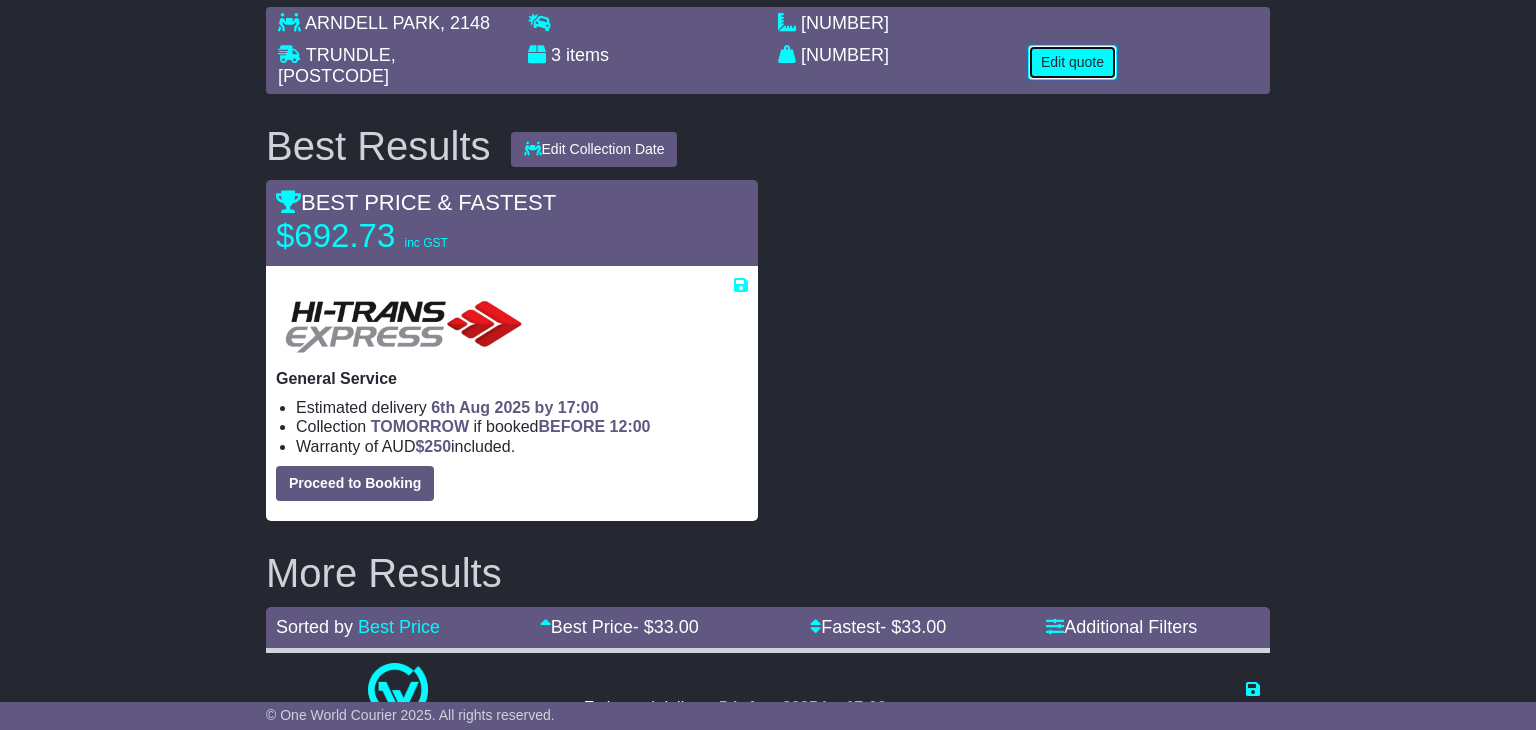 click on "Edit quote" at bounding box center [1072, 62] 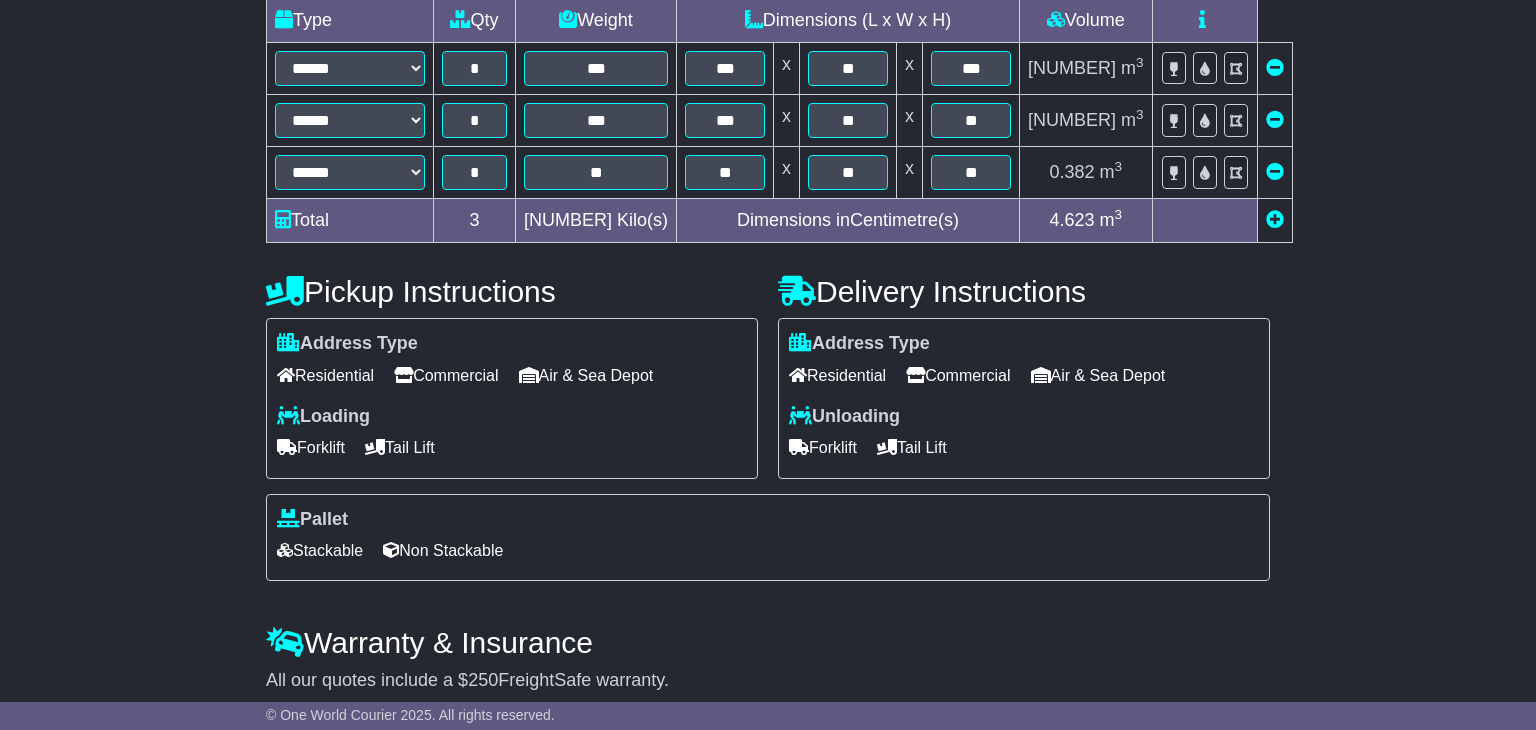 scroll, scrollTop: 608, scrollLeft: 0, axis: vertical 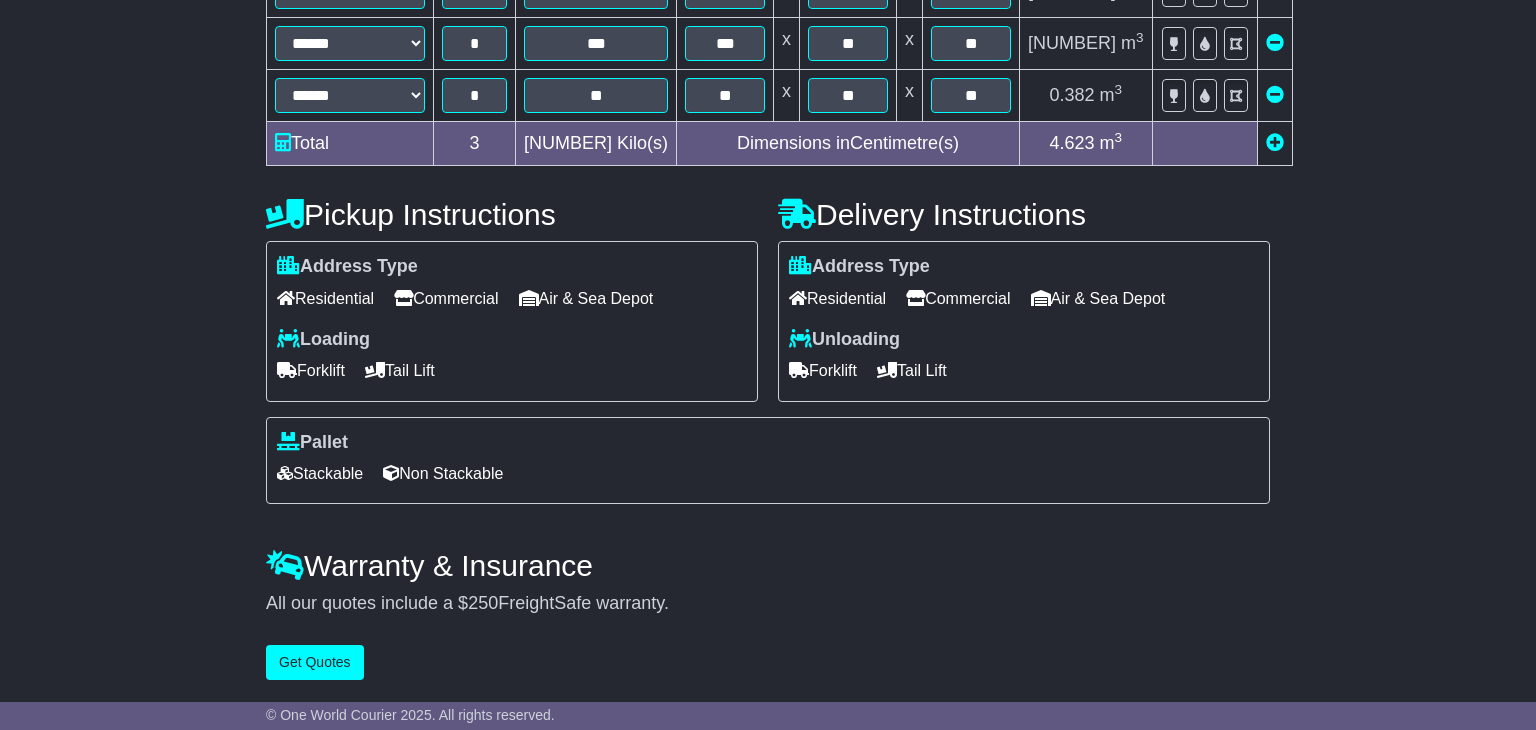 click on "Tail Lift" at bounding box center [400, 370] 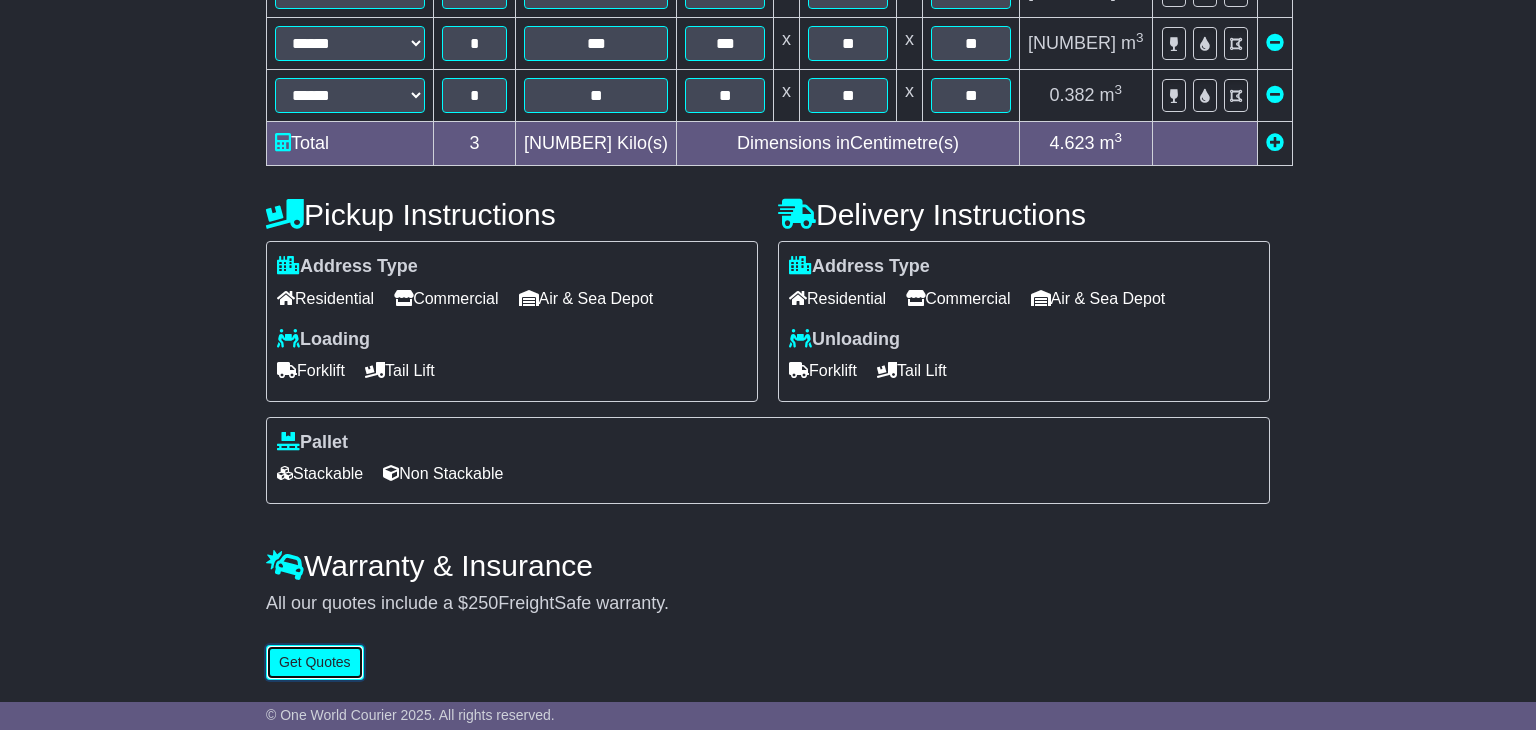 click on "Get Quotes" at bounding box center (315, 662) 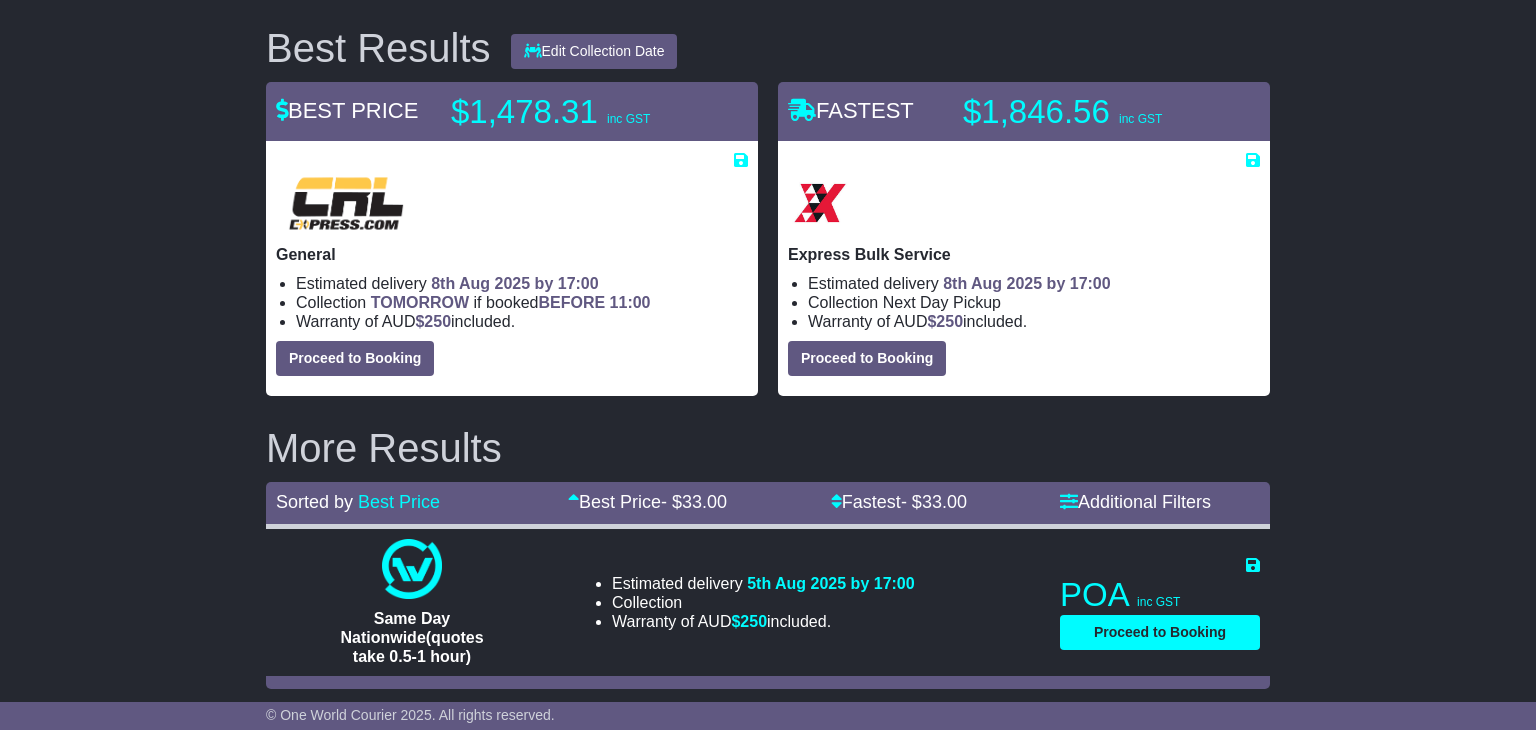 scroll, scrollTop: 0, scrollLeft: 0, axis: both 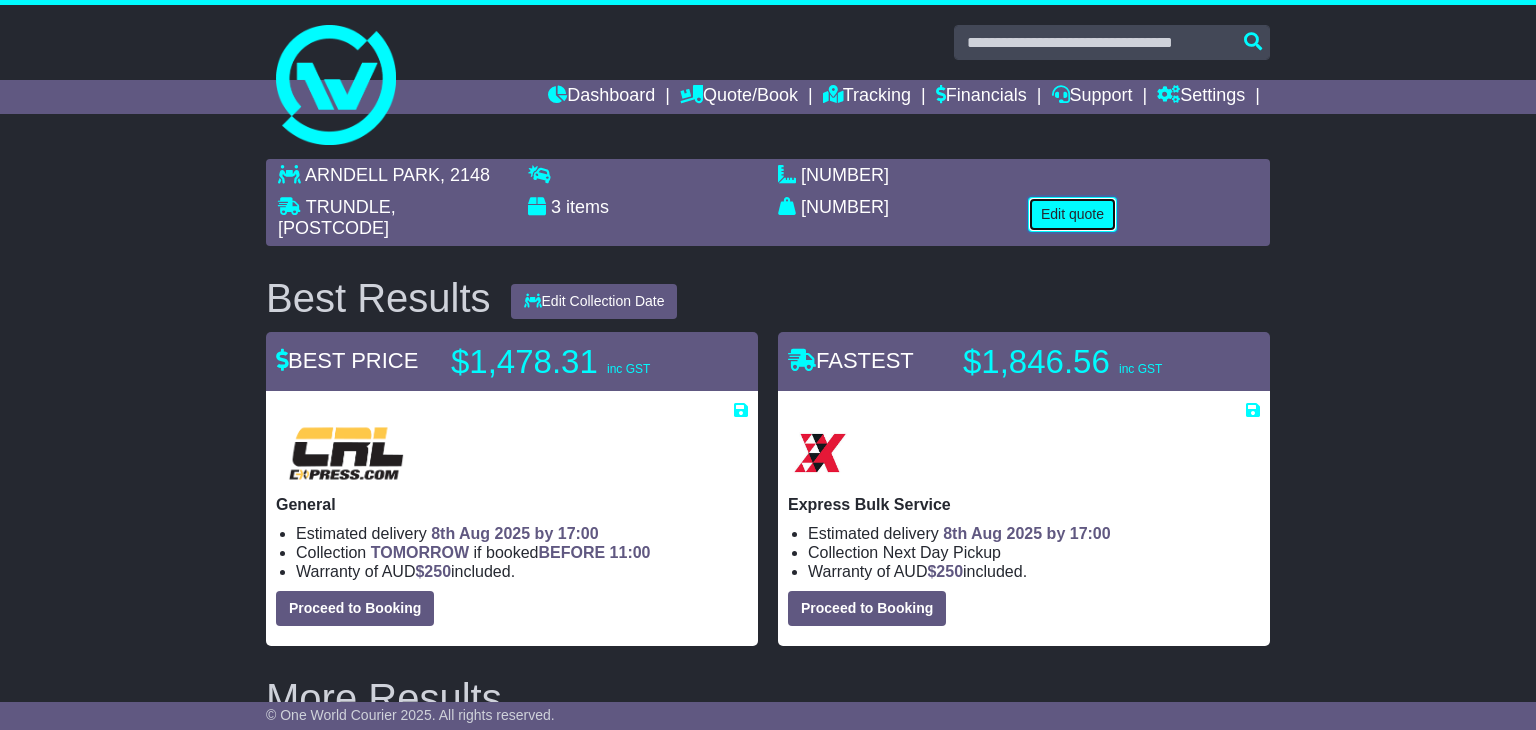 click on "Edit quote" at bounding box center [1072, 214] 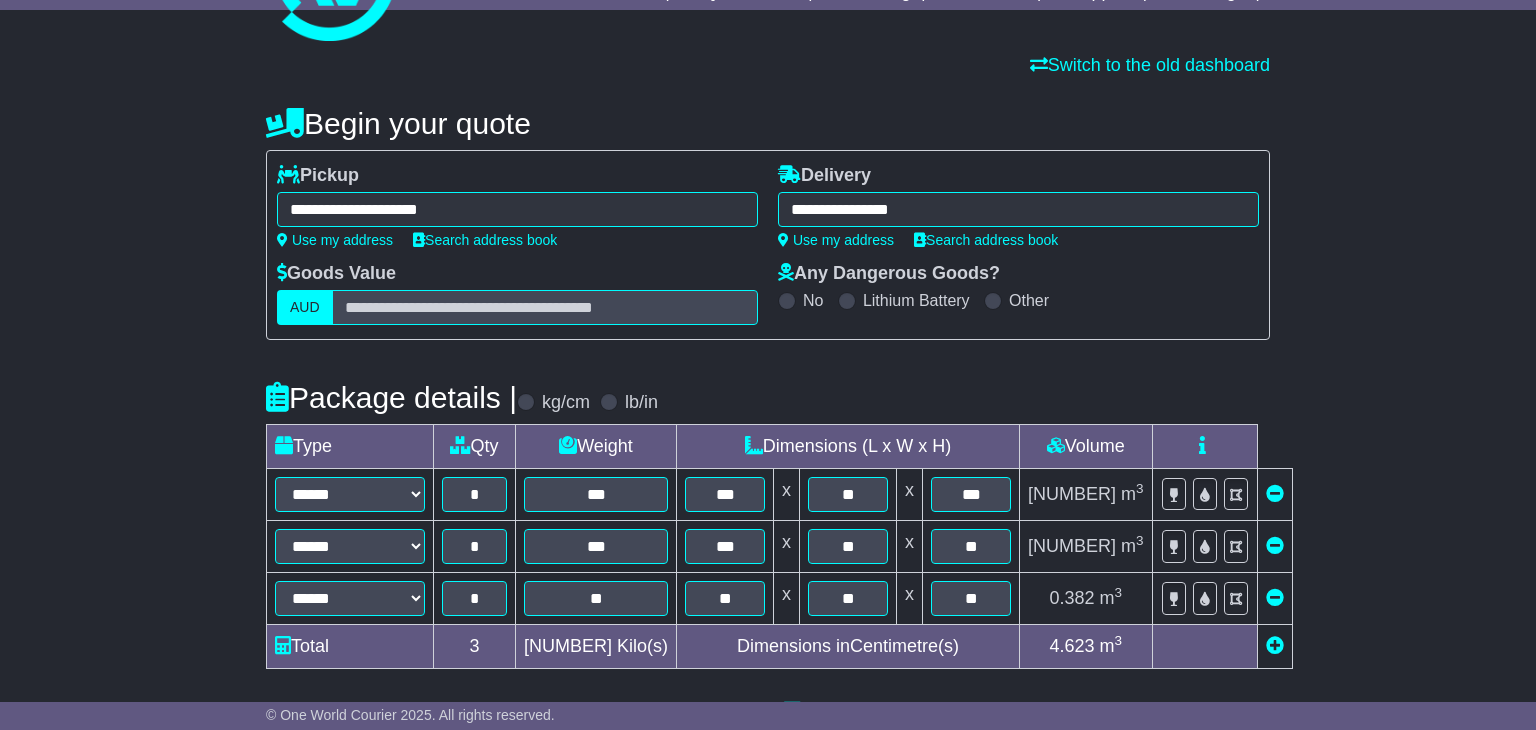scroll, scrollTop: 103, scrollLeft: 0, axis: vertical 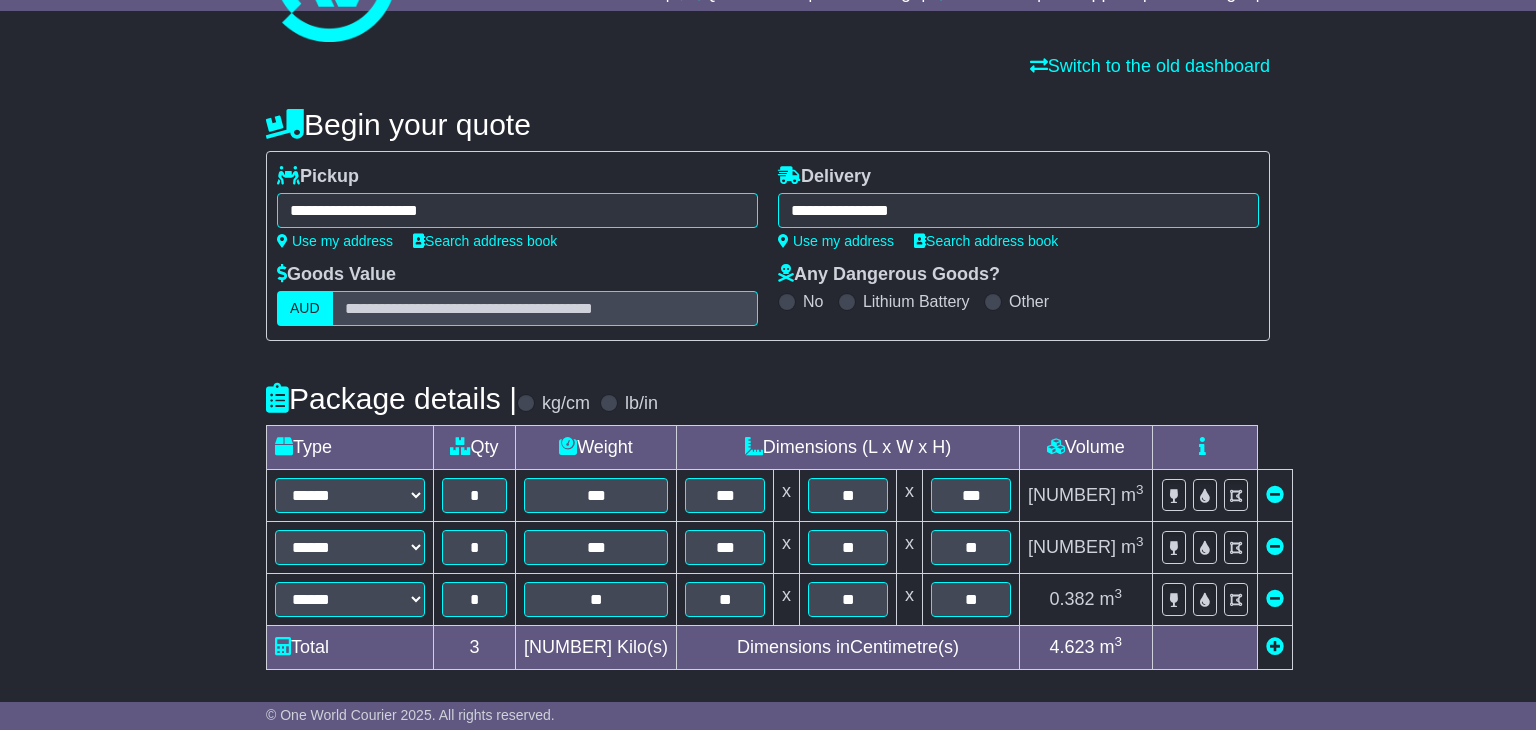 click at bounding box center [1275, 546] 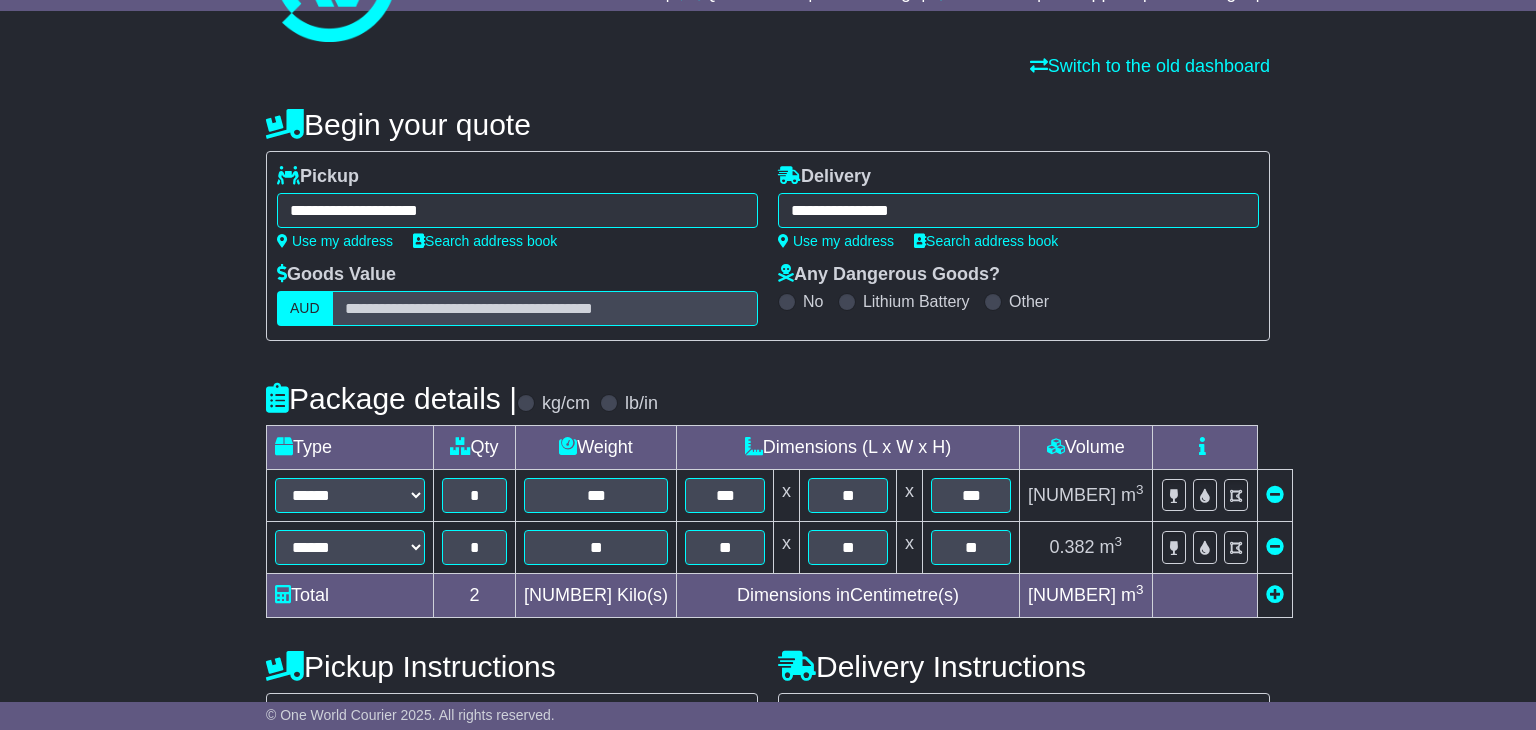 click at bounding box center (1275, 546) 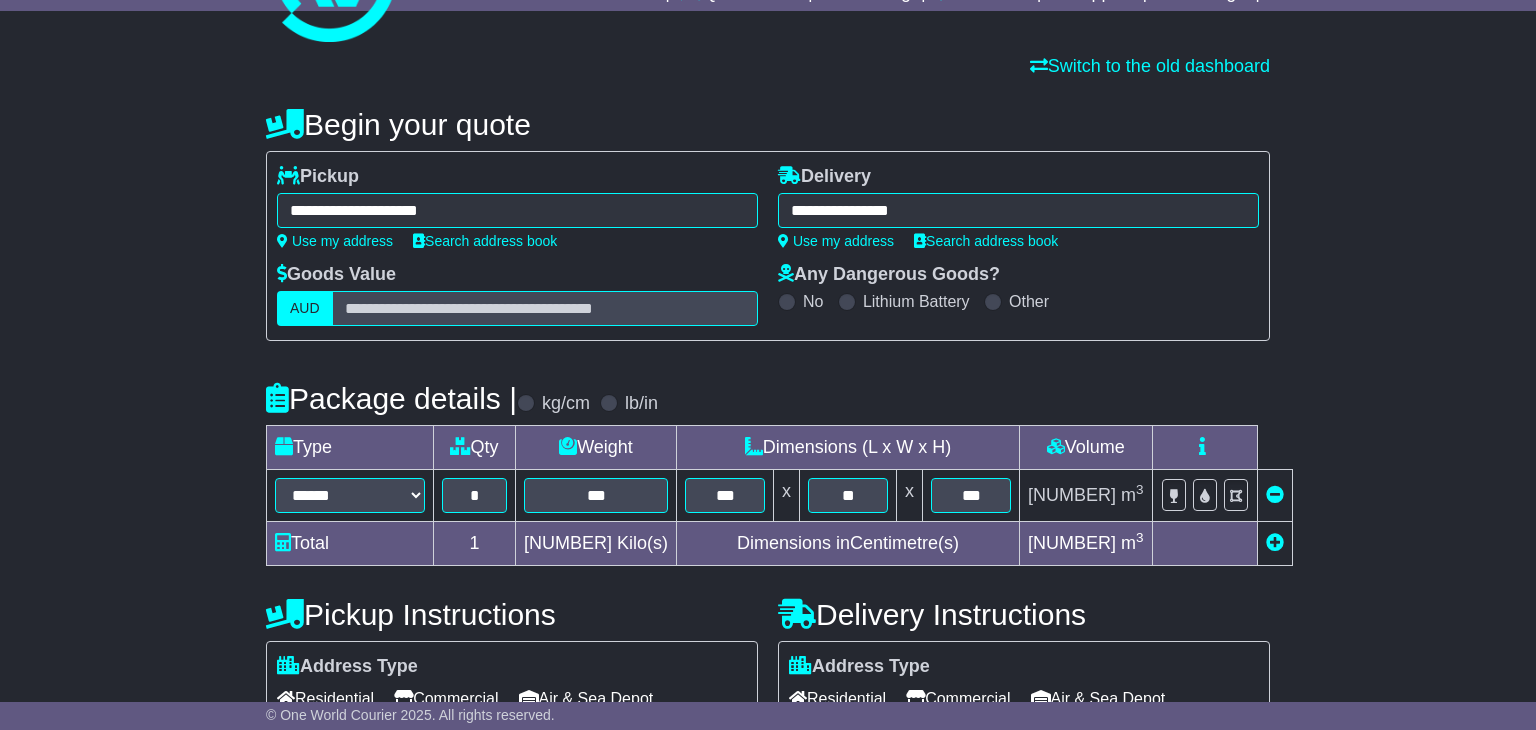click on "**********" at bounding box center [517, 210] 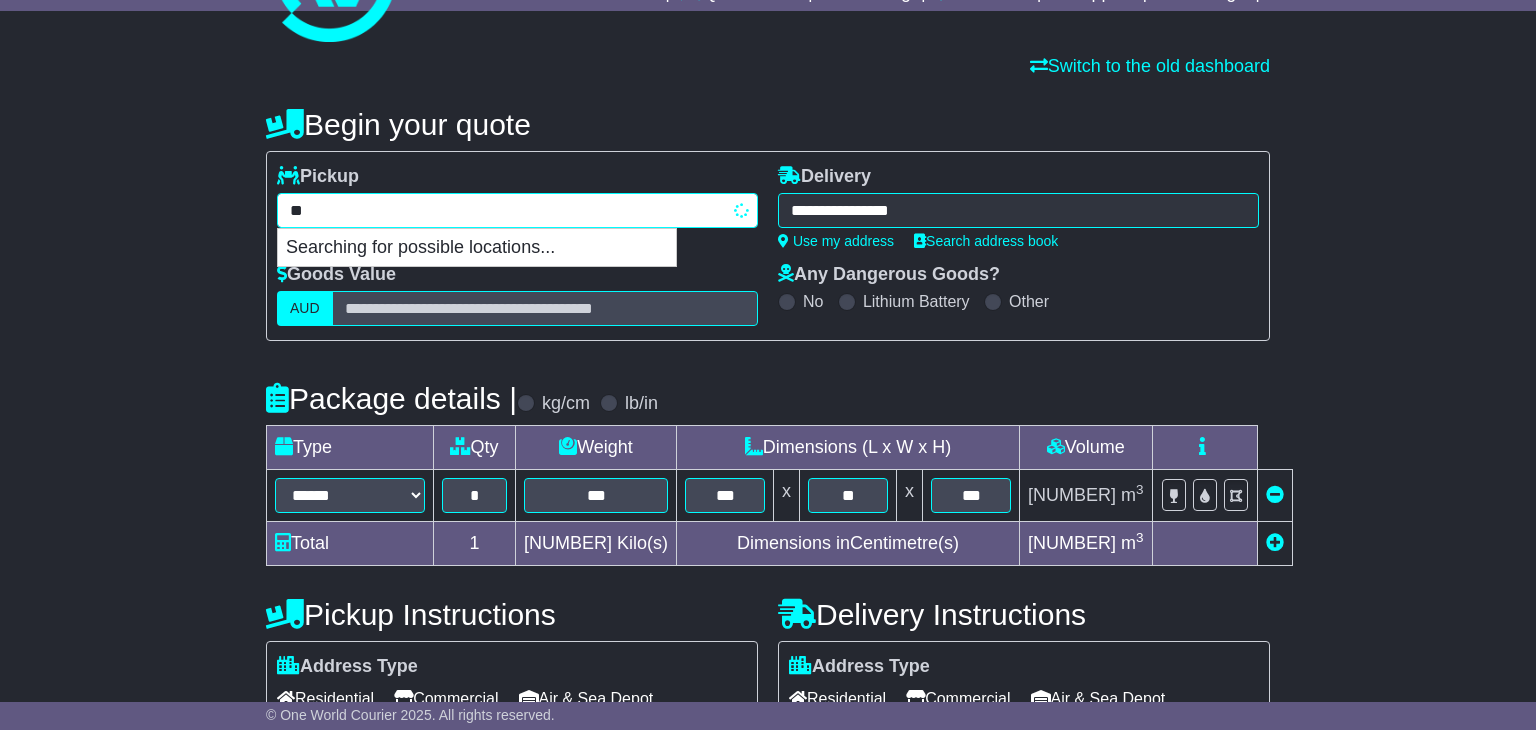 type on "*" 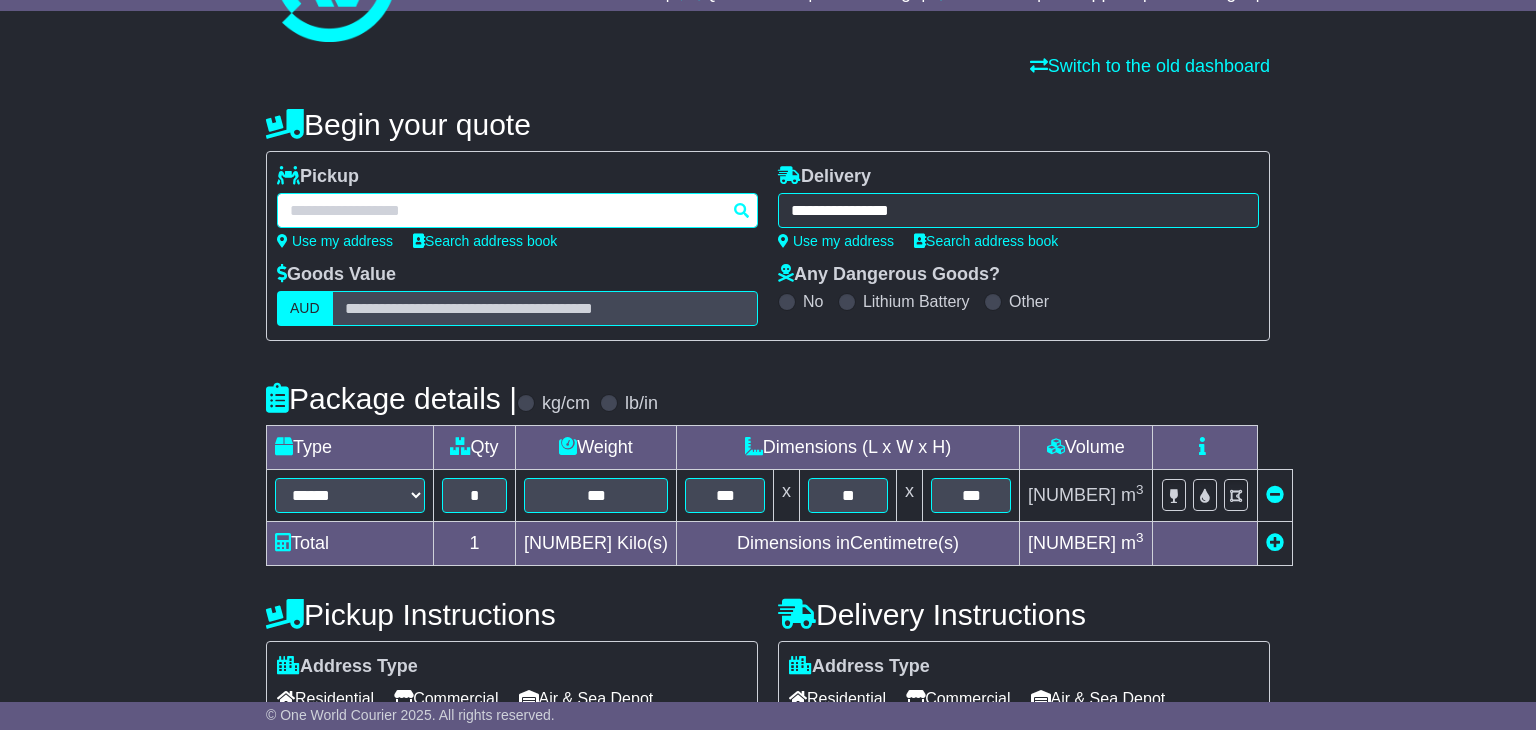 paste on "**********" 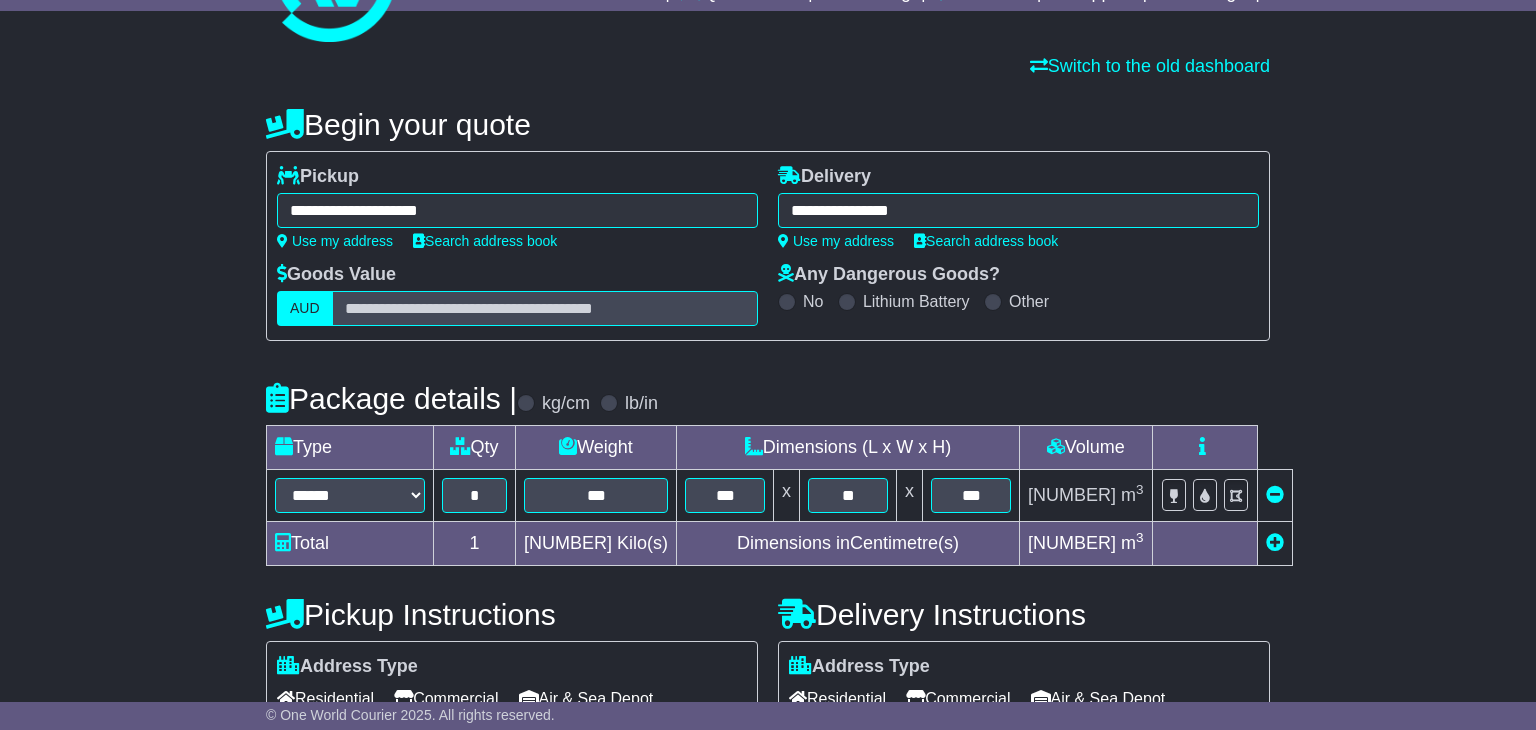 click on "**********" at bounding box center [517, 210] 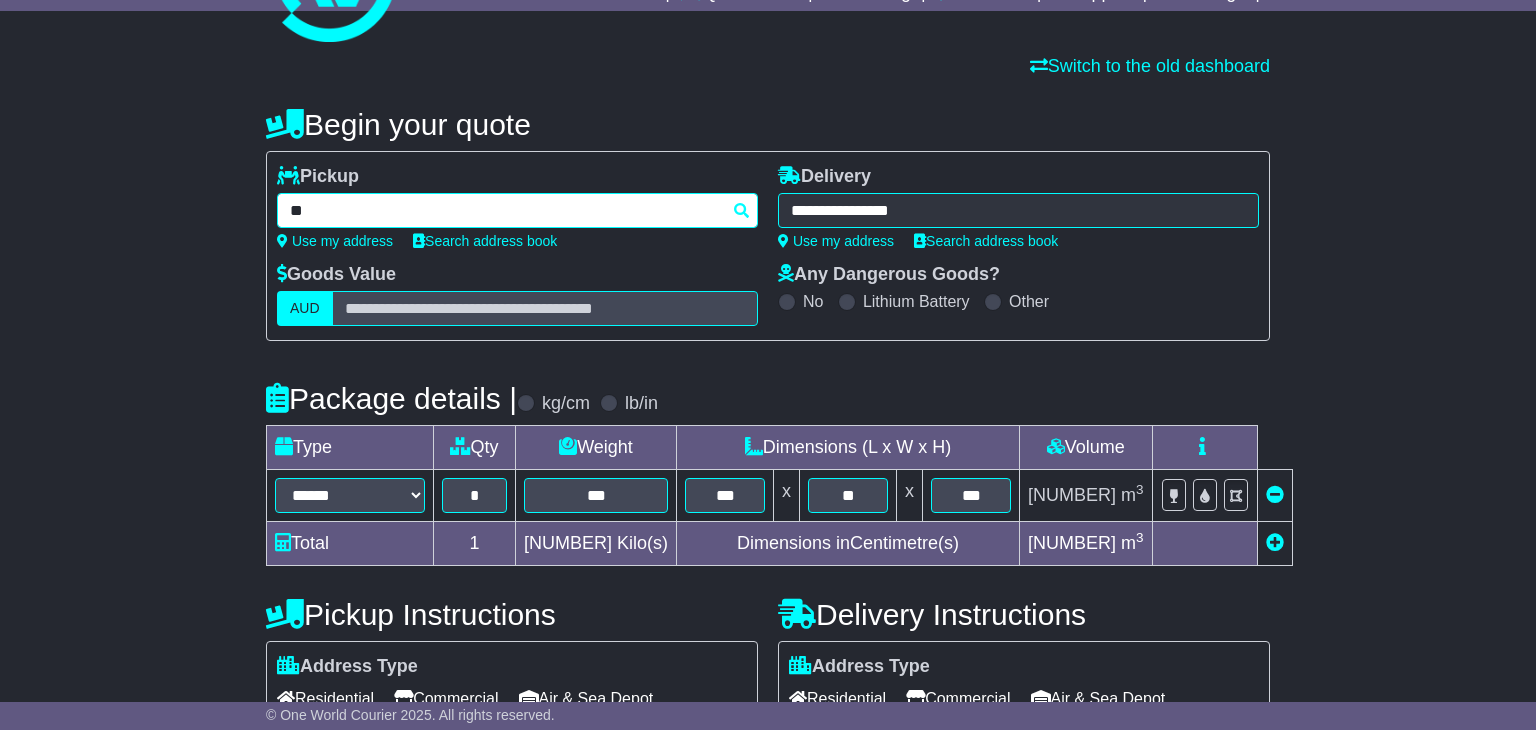 type on "*" 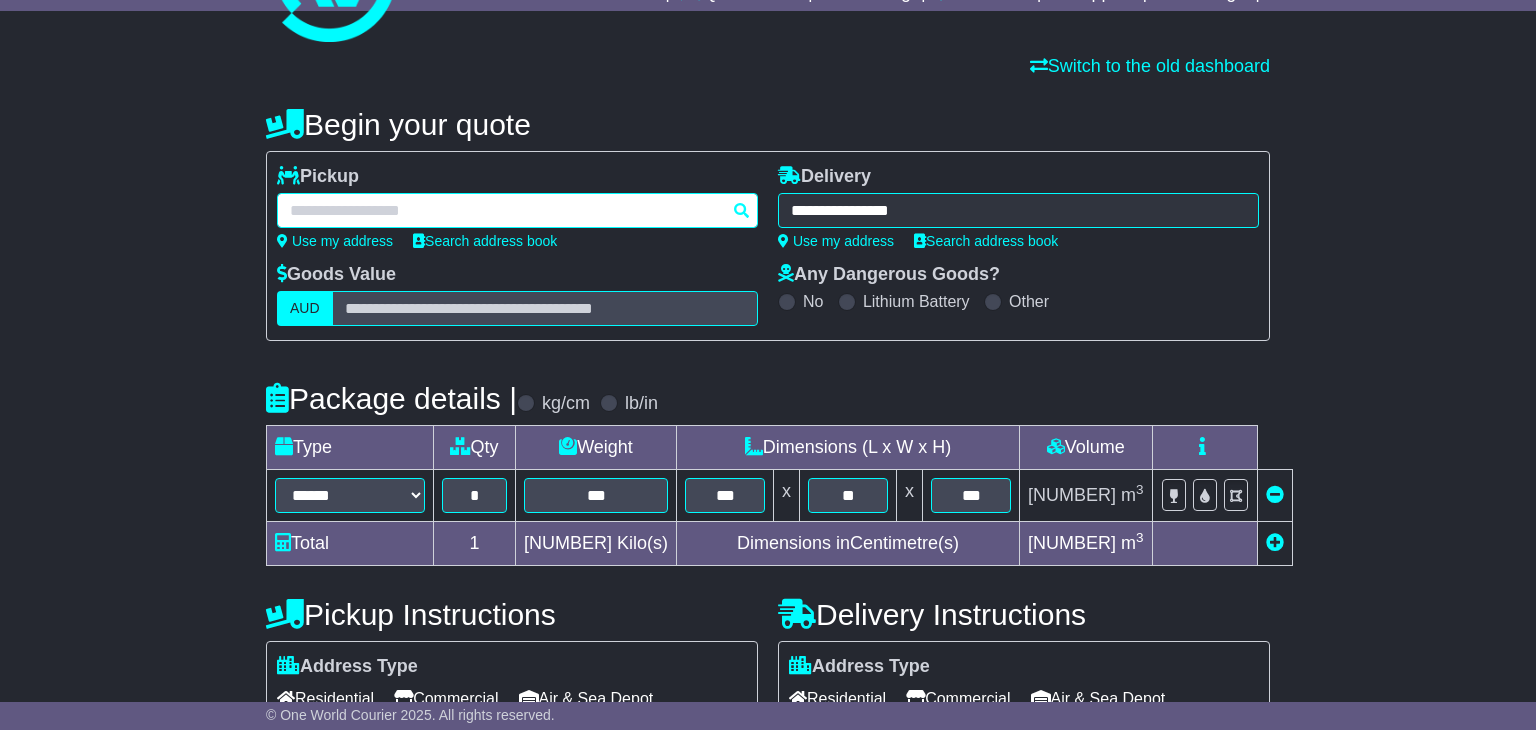 paste on "**********" 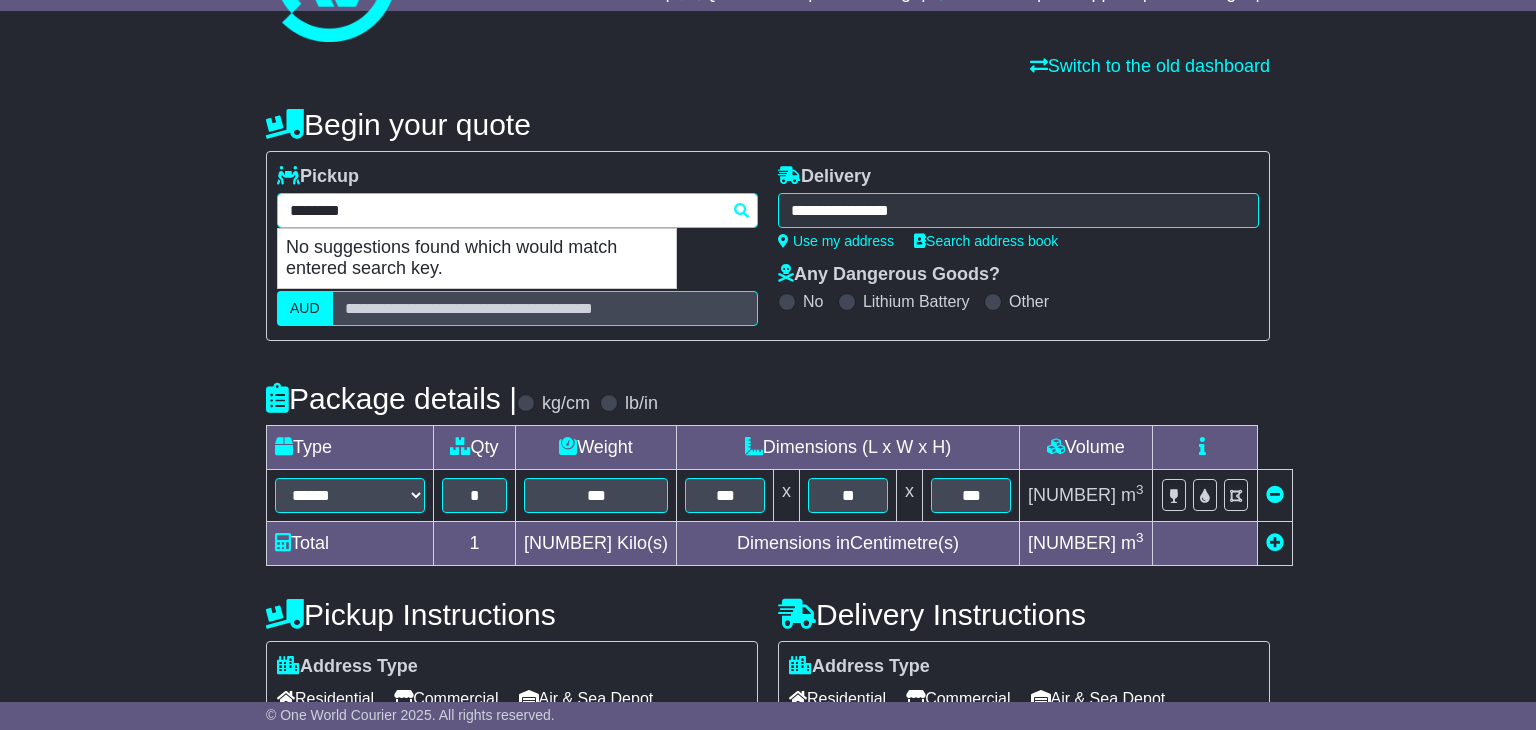 click on "*******" at bounding box center [517, 210] 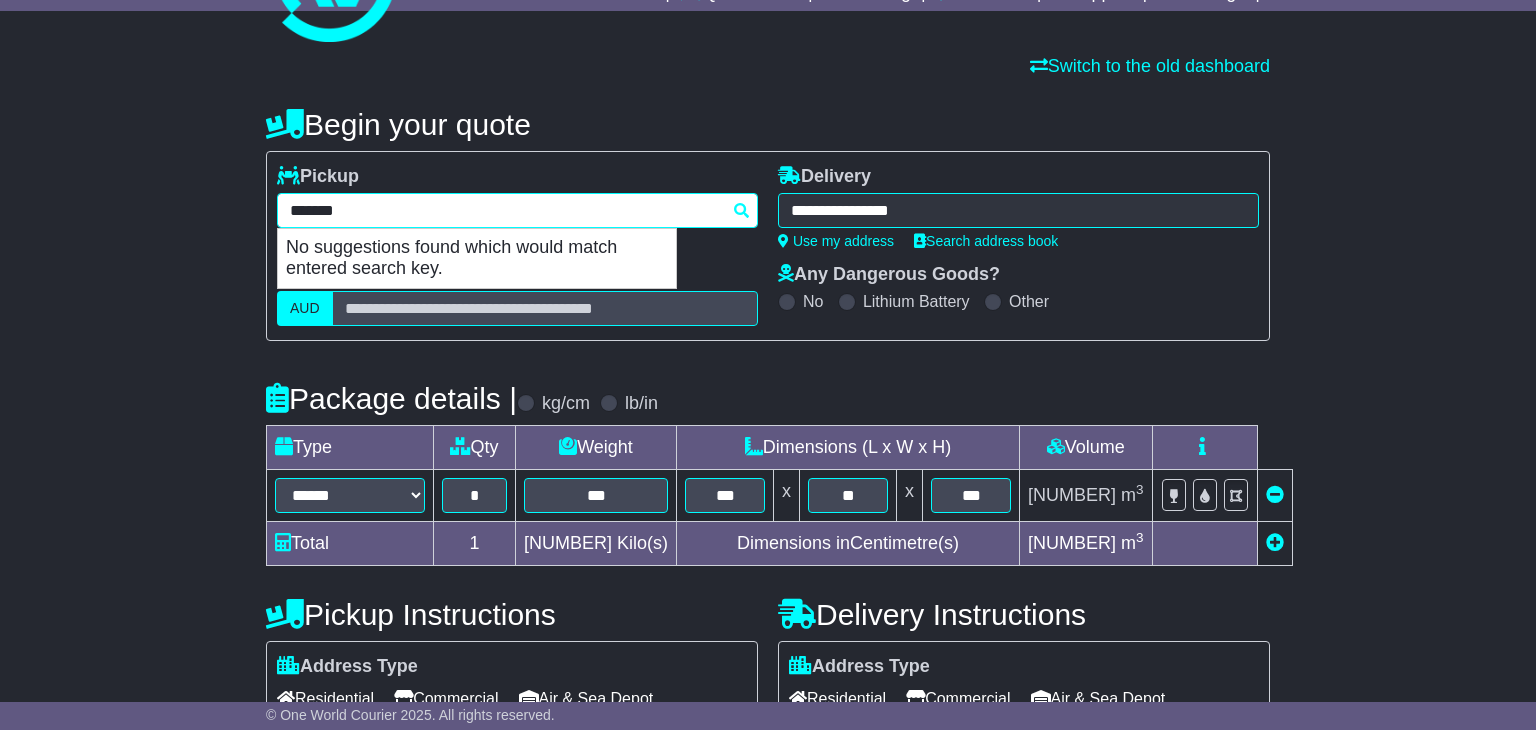 click on "No suggestions found which would match entered search key." at bounding box center (477, 258) 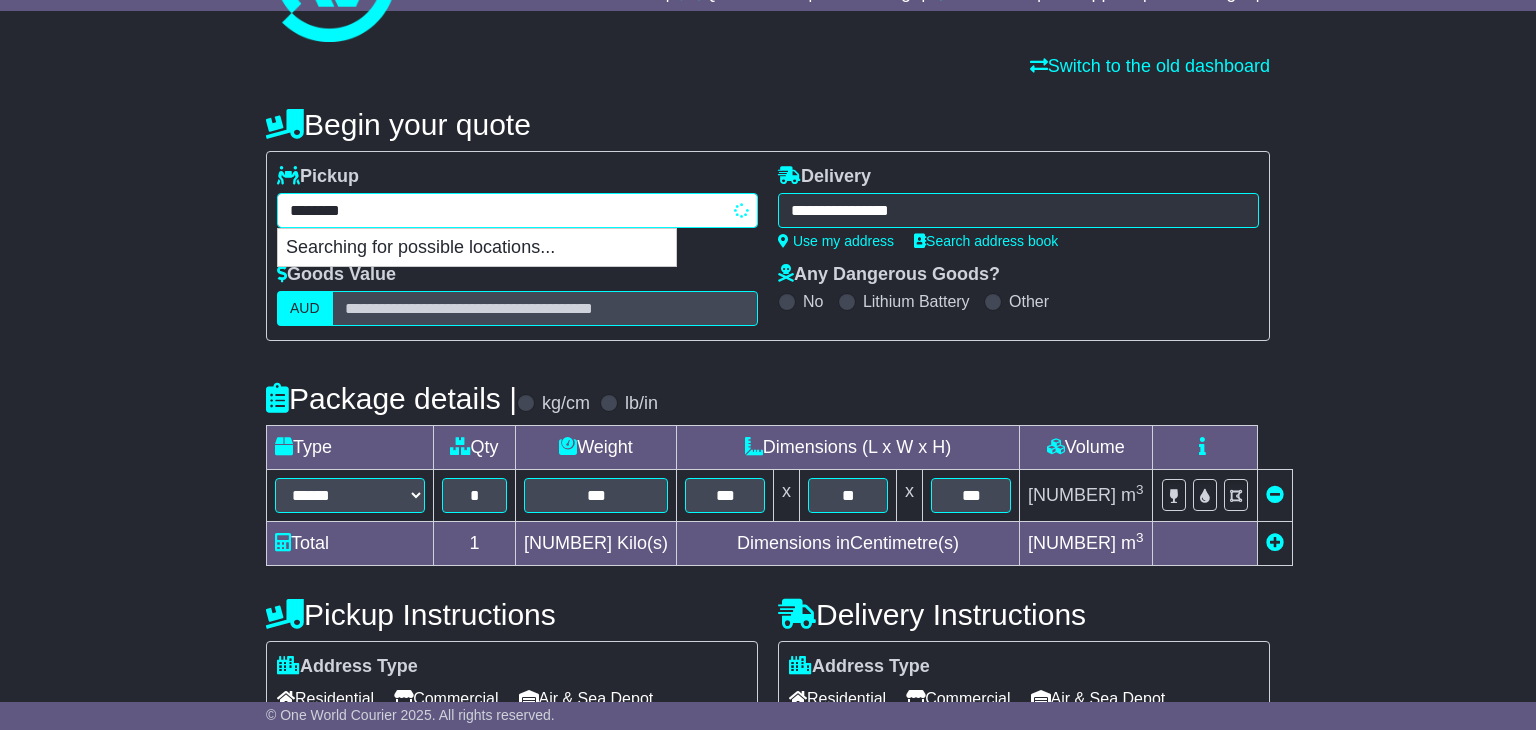 type on "*******" 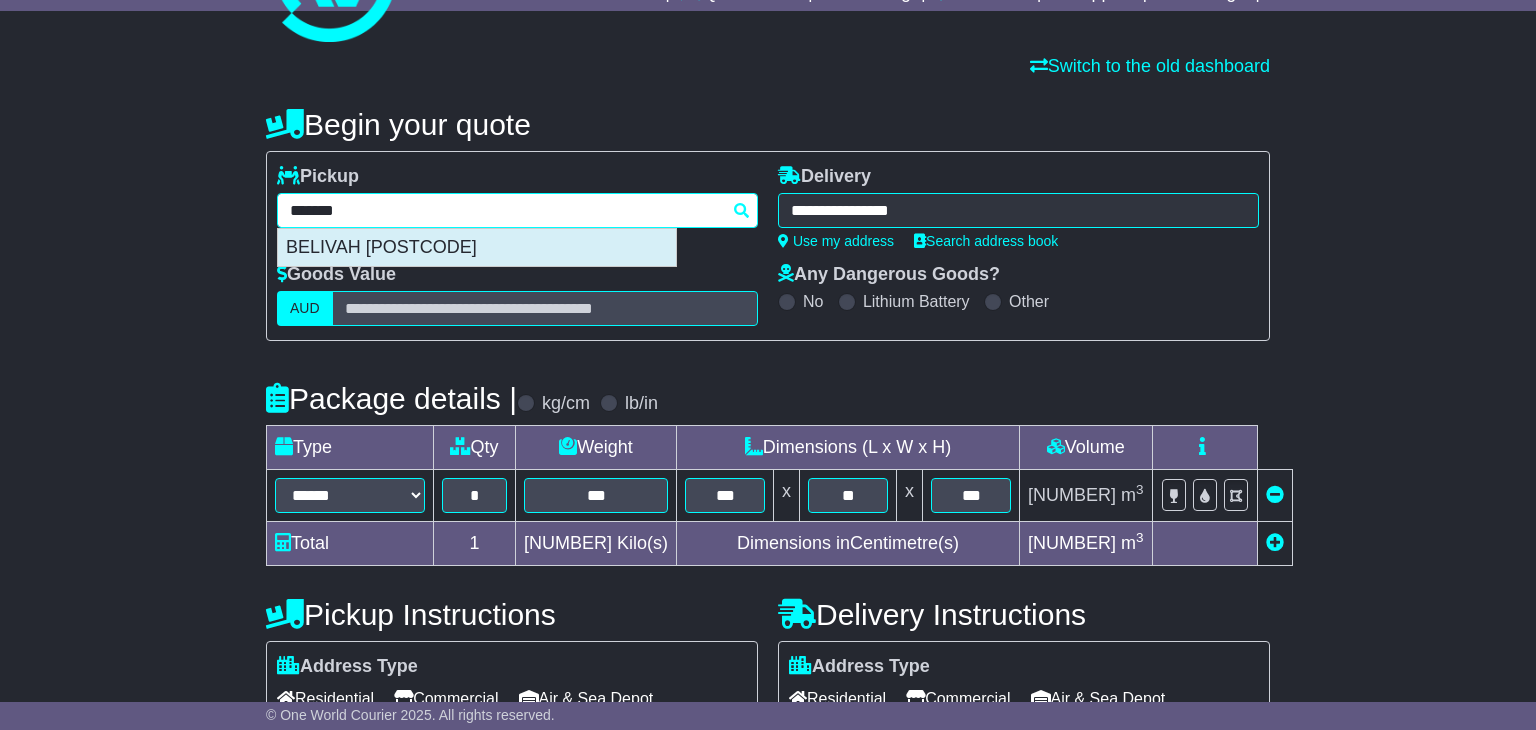 click on "BELIVAH [POSTCODE]" at bounding box center [477, 248] 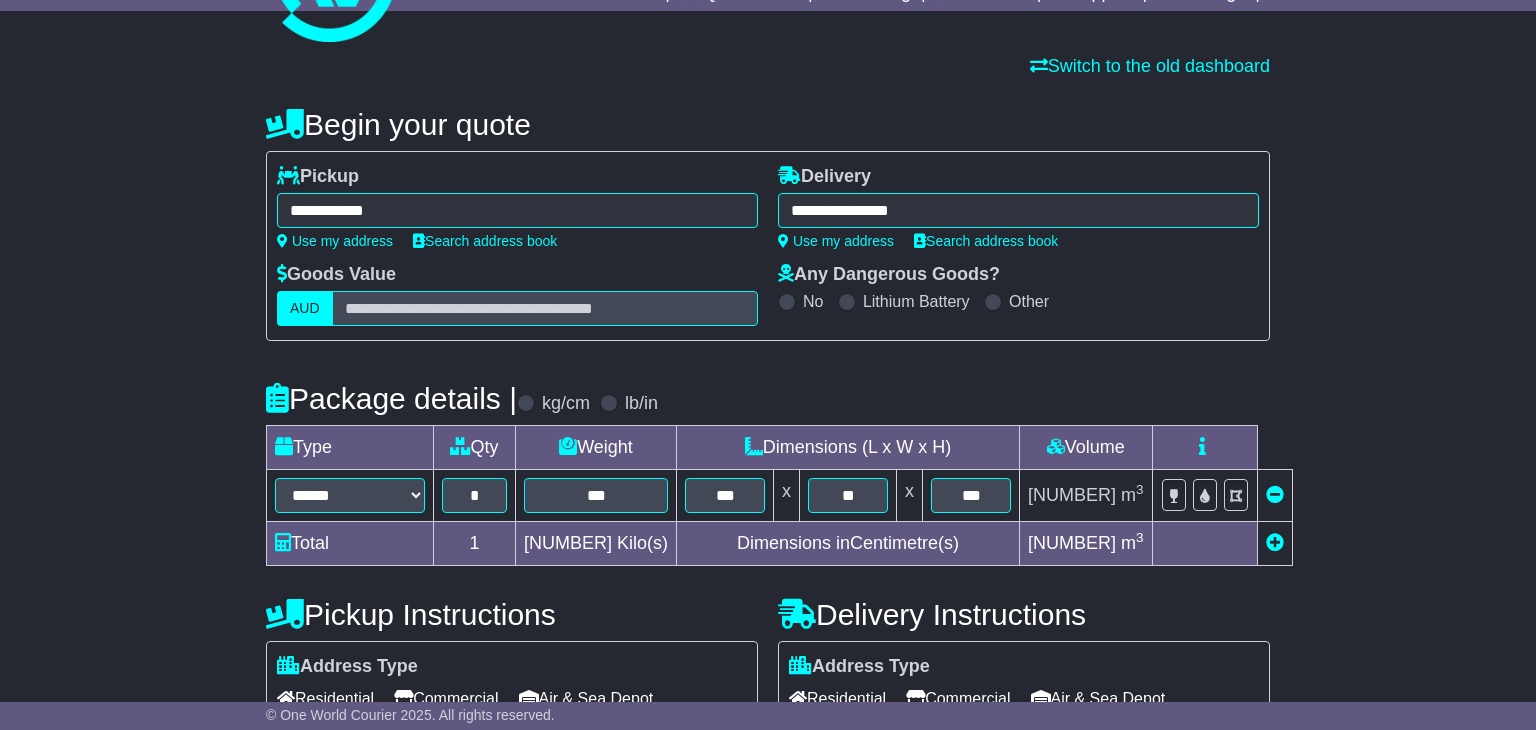 type on "**********" 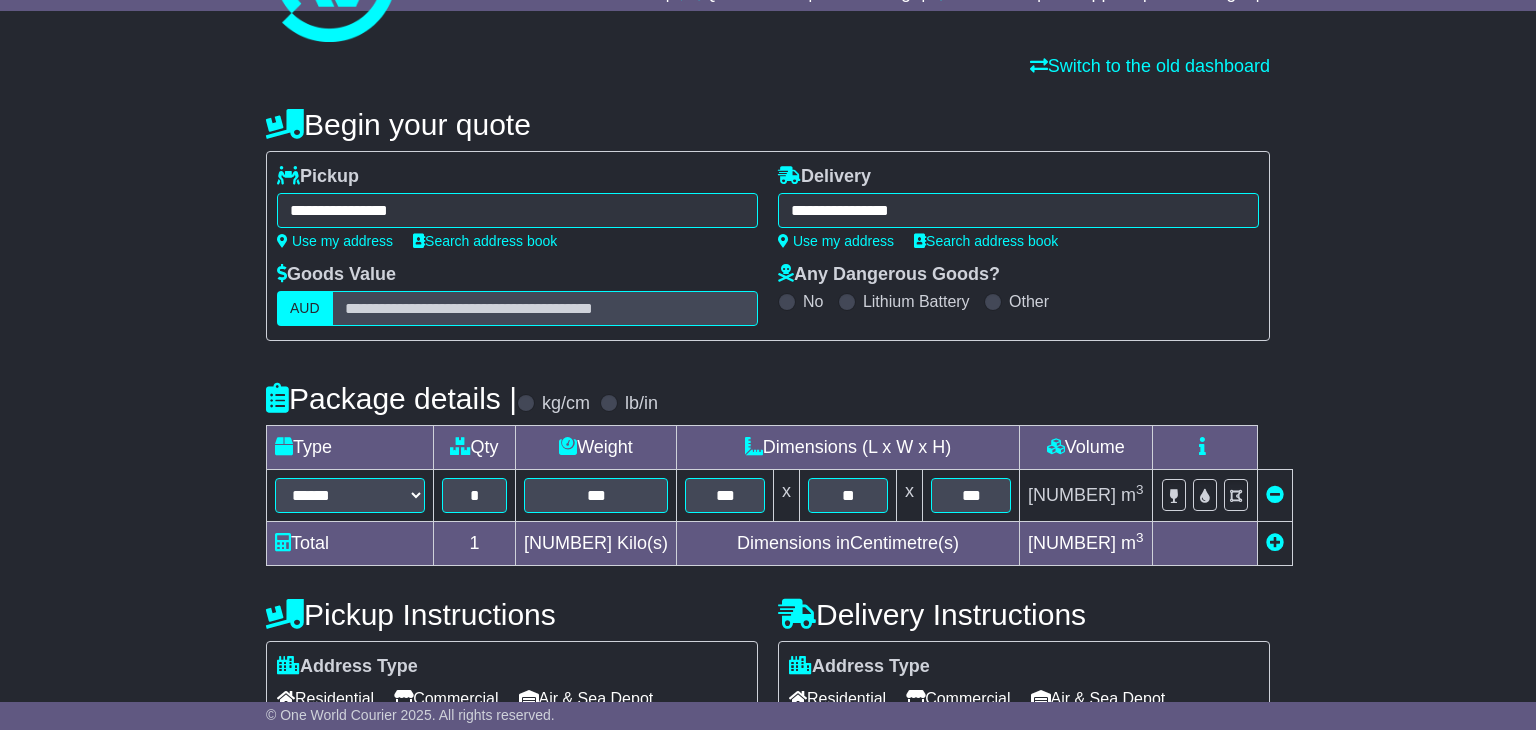 click on "**********" at bounding box center (1018, 210) 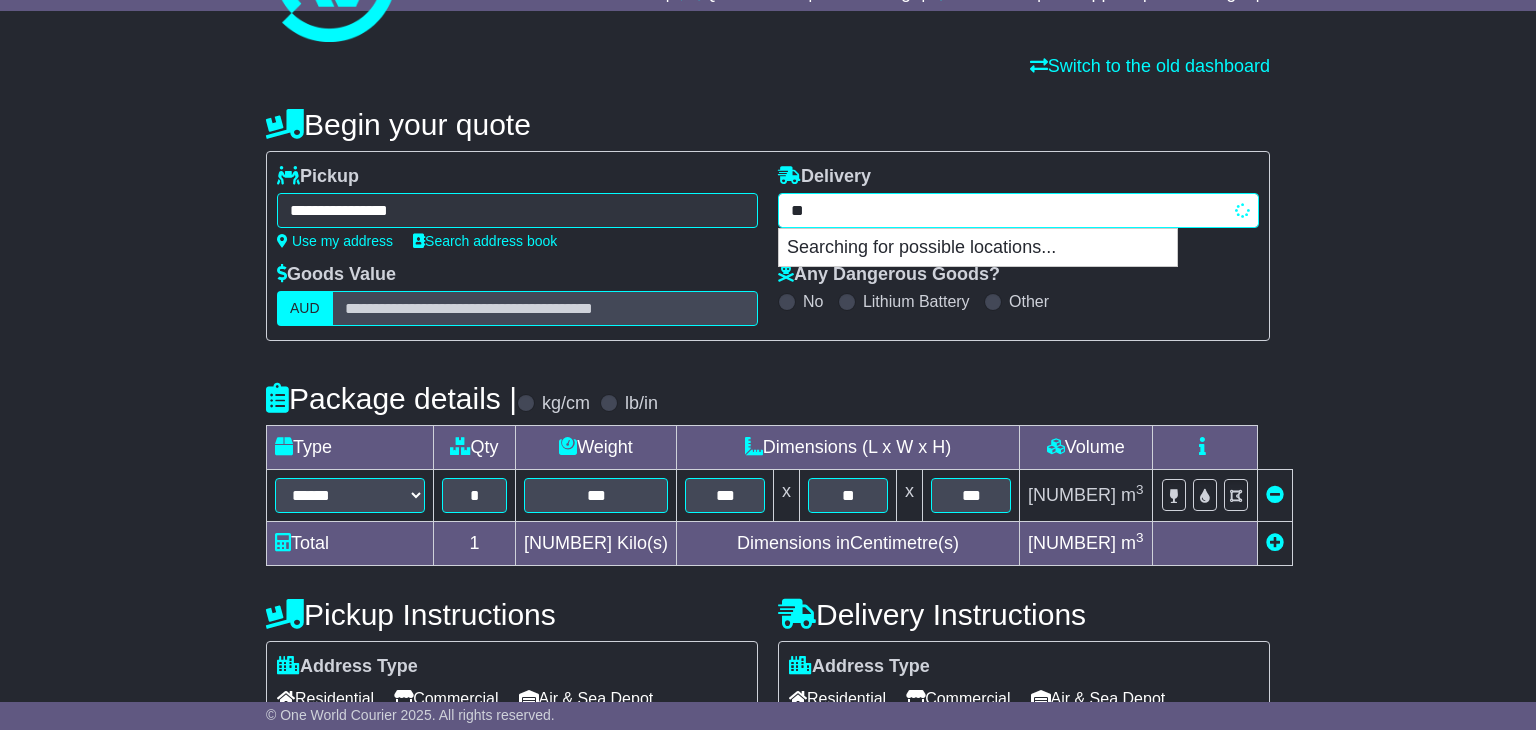 type on "*" 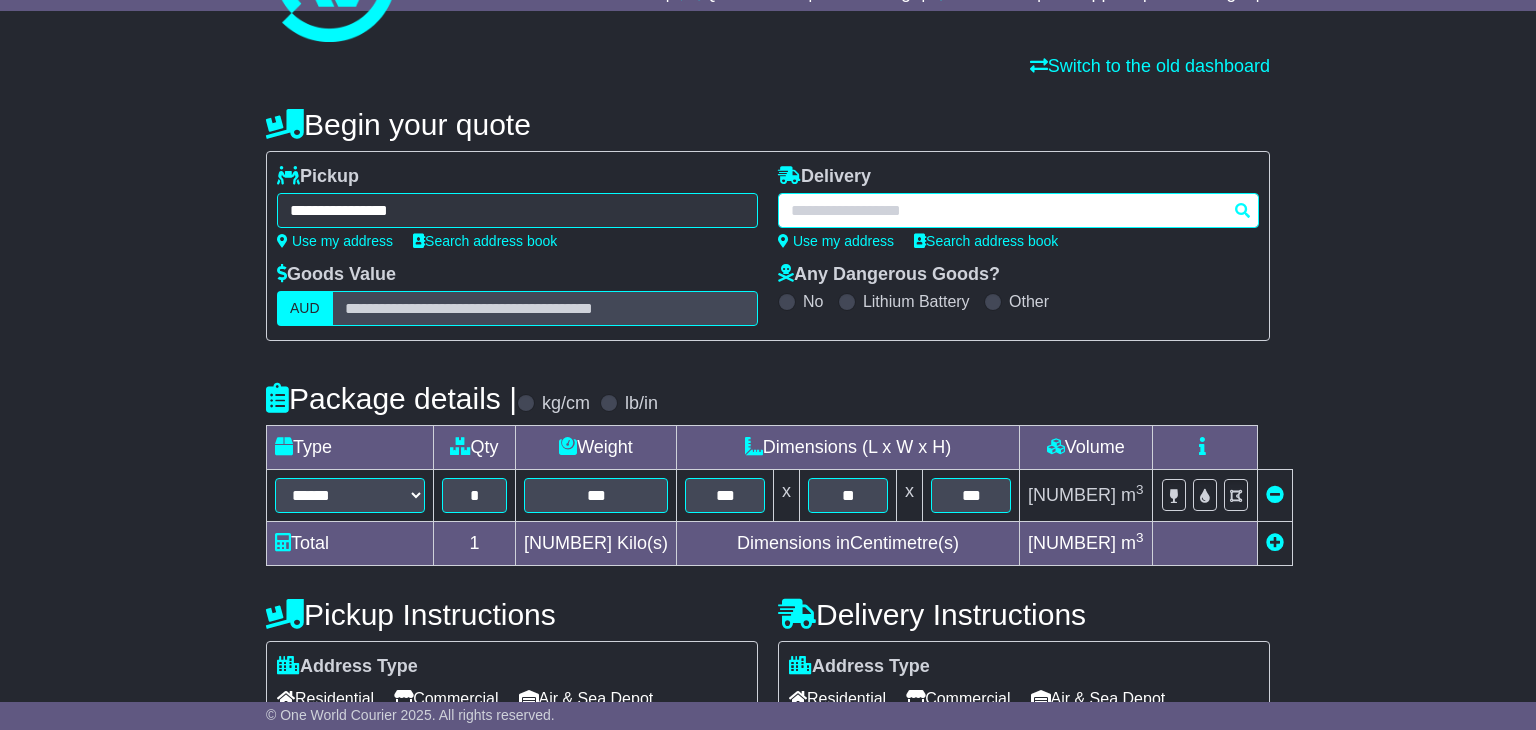 paste on "**********" 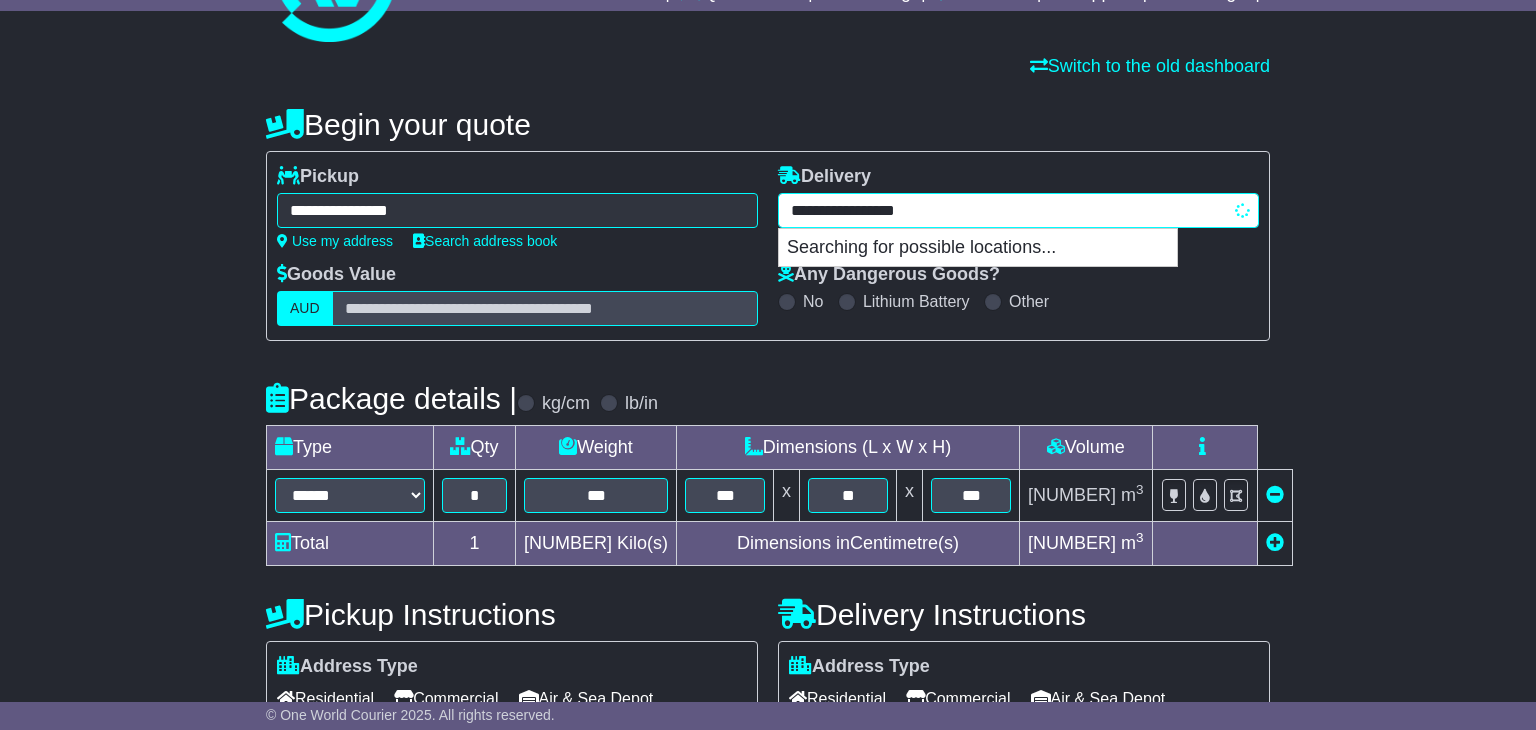 type on "**********" 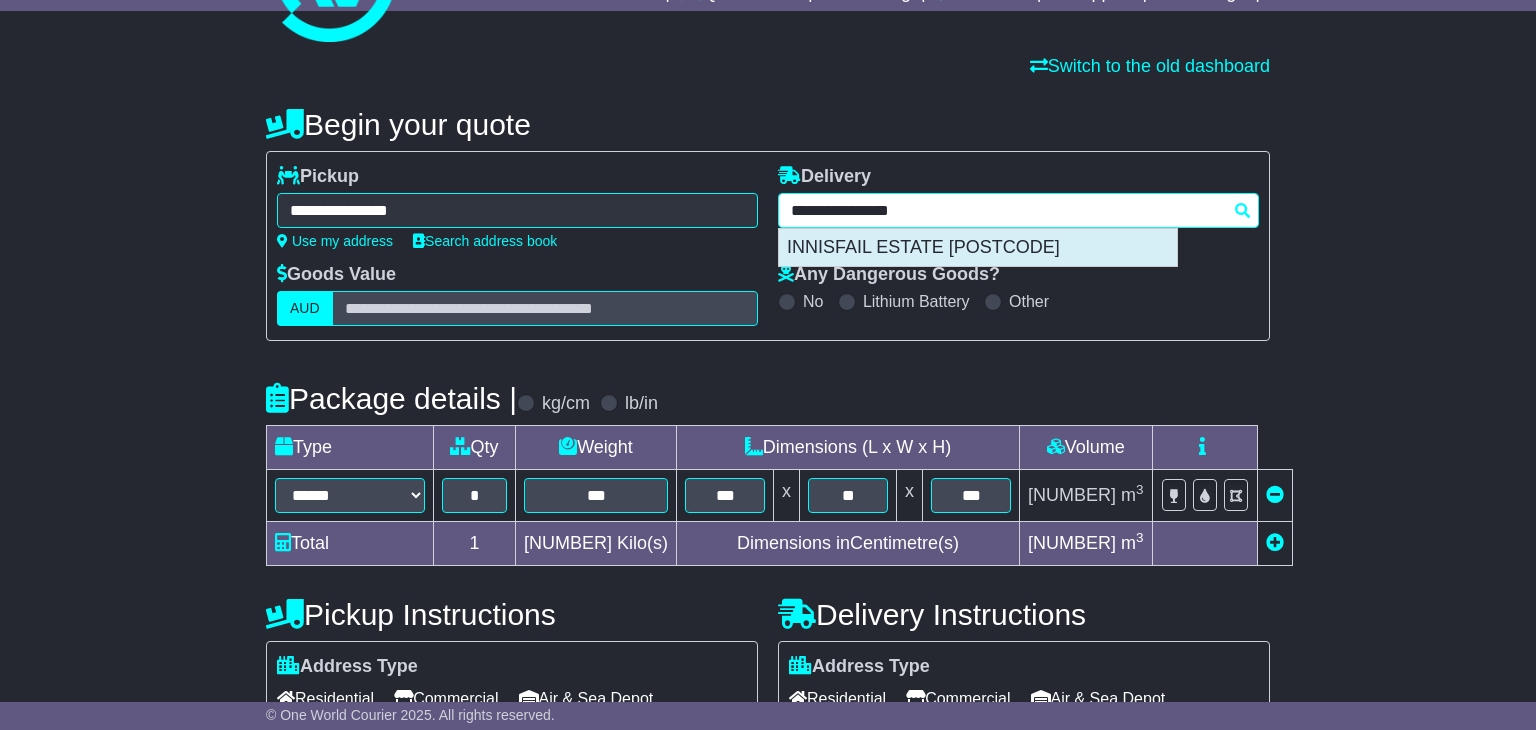 click on "INNISFAIL ESTATE [POSTCODE]" at bounding box center (978, 248) 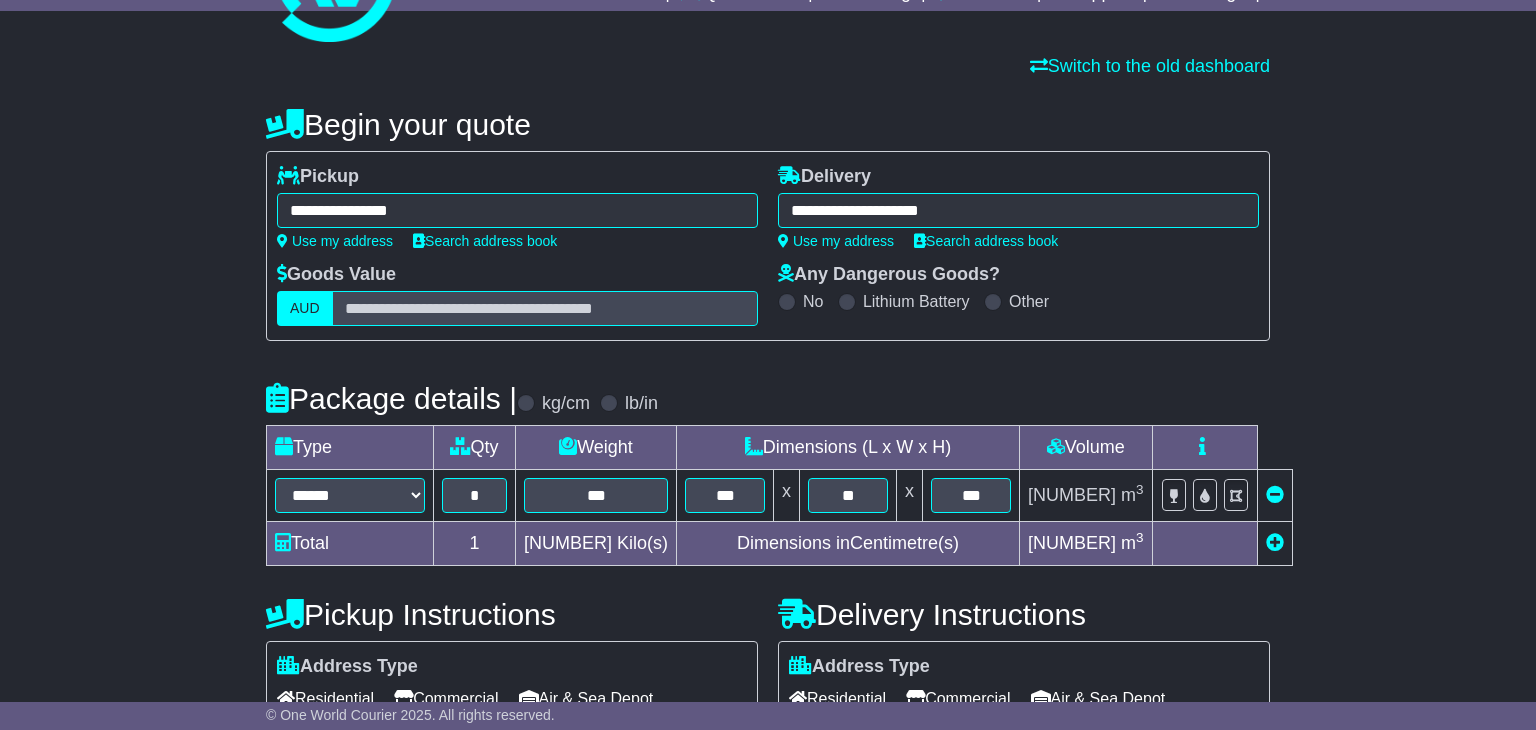 type on "**********" 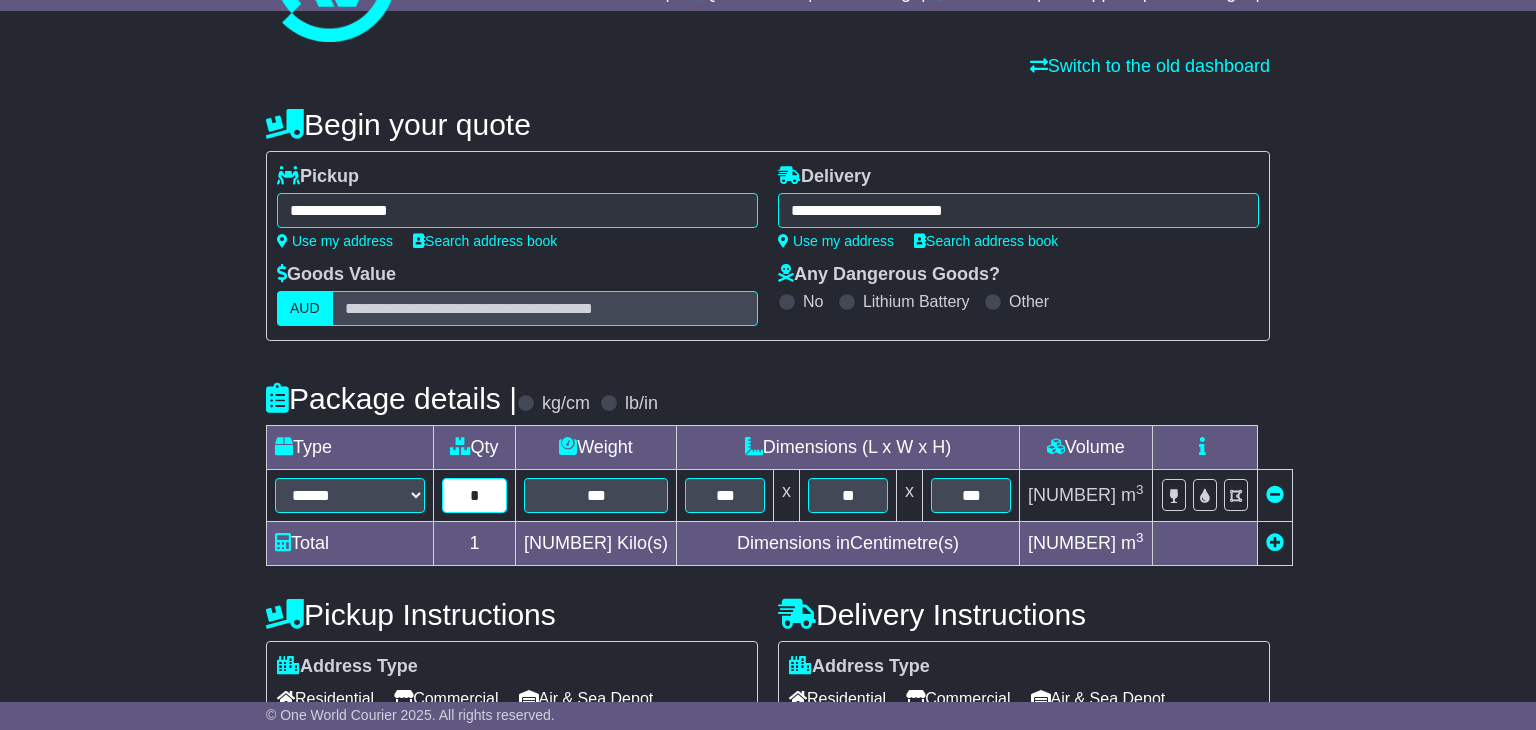 click on "*" at bounding box center [474, 495] 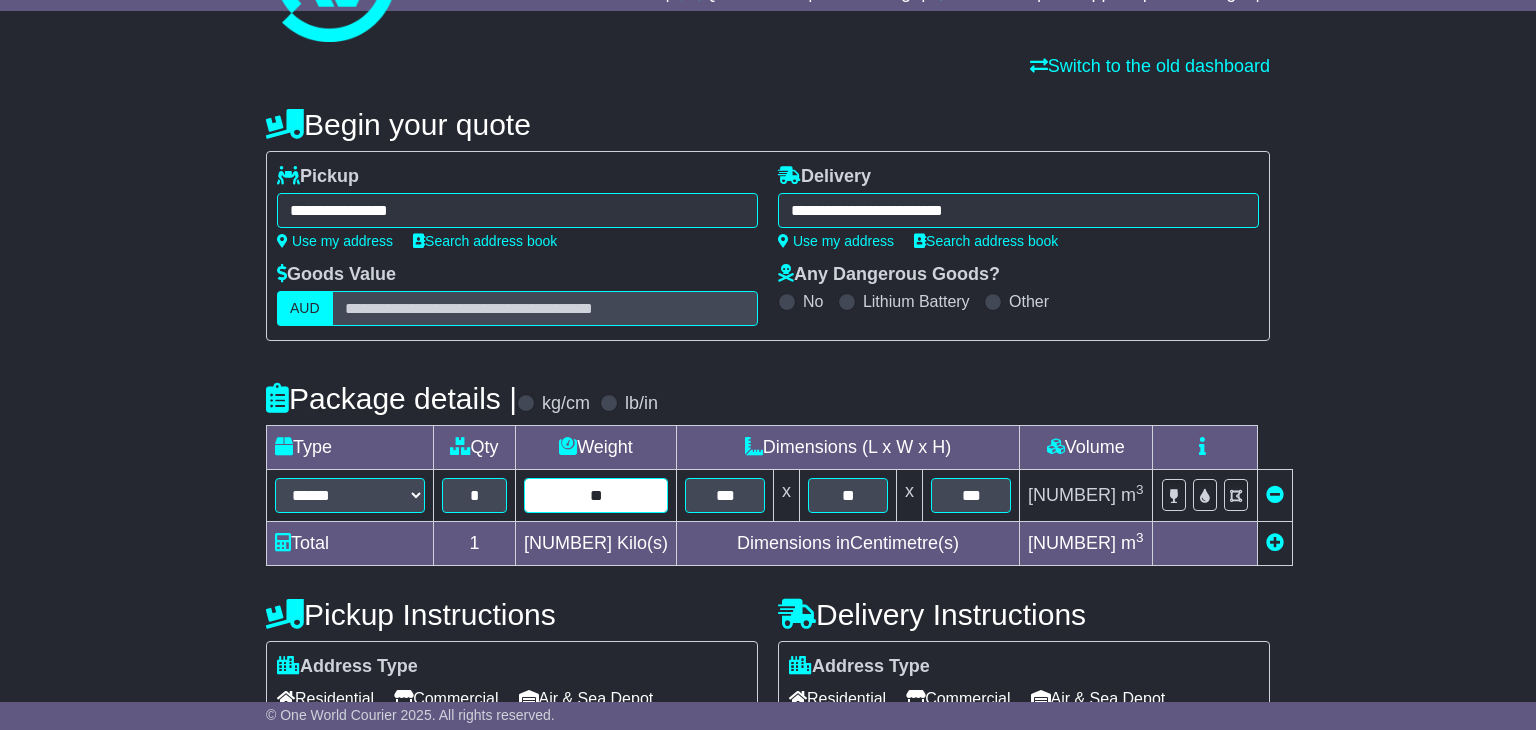 type on "**" 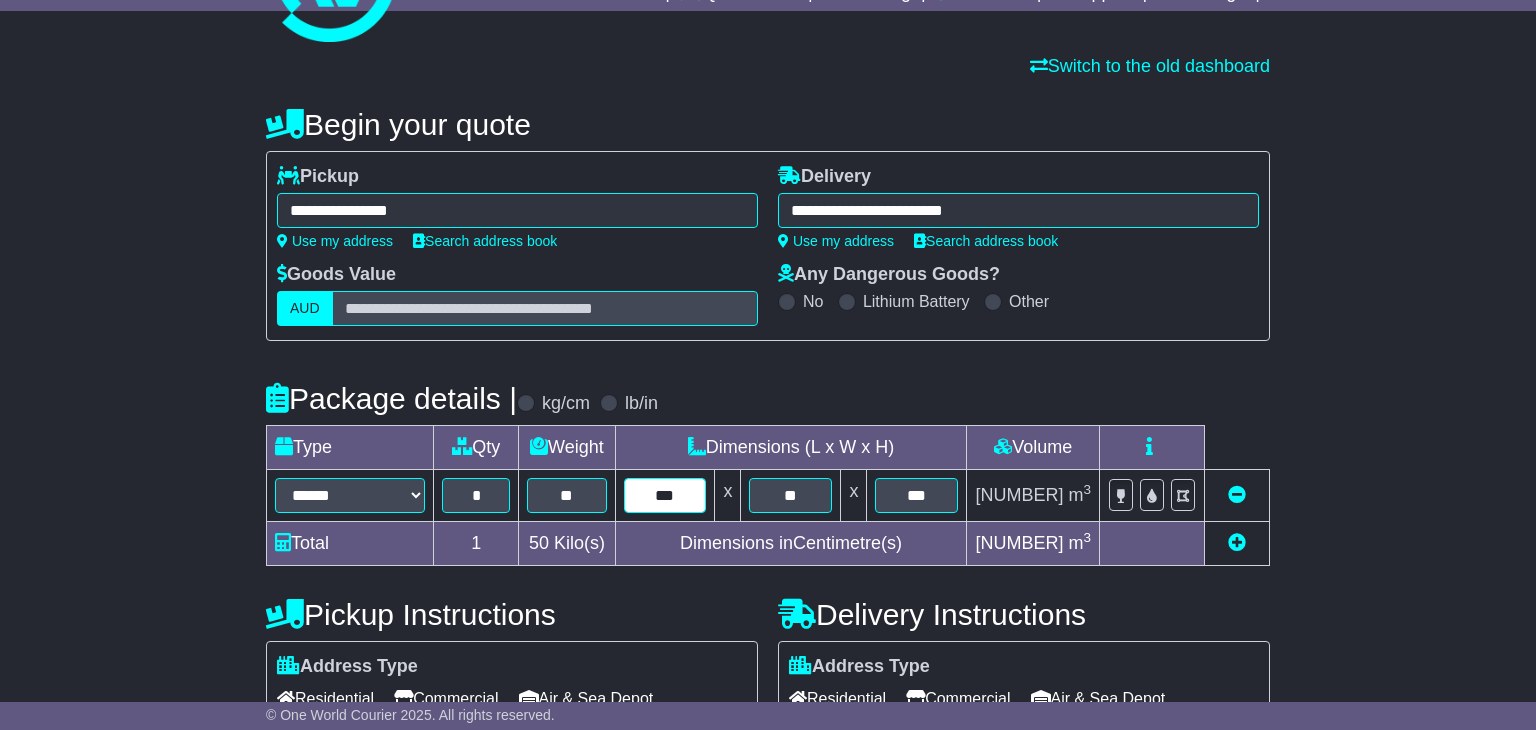 type on "***" 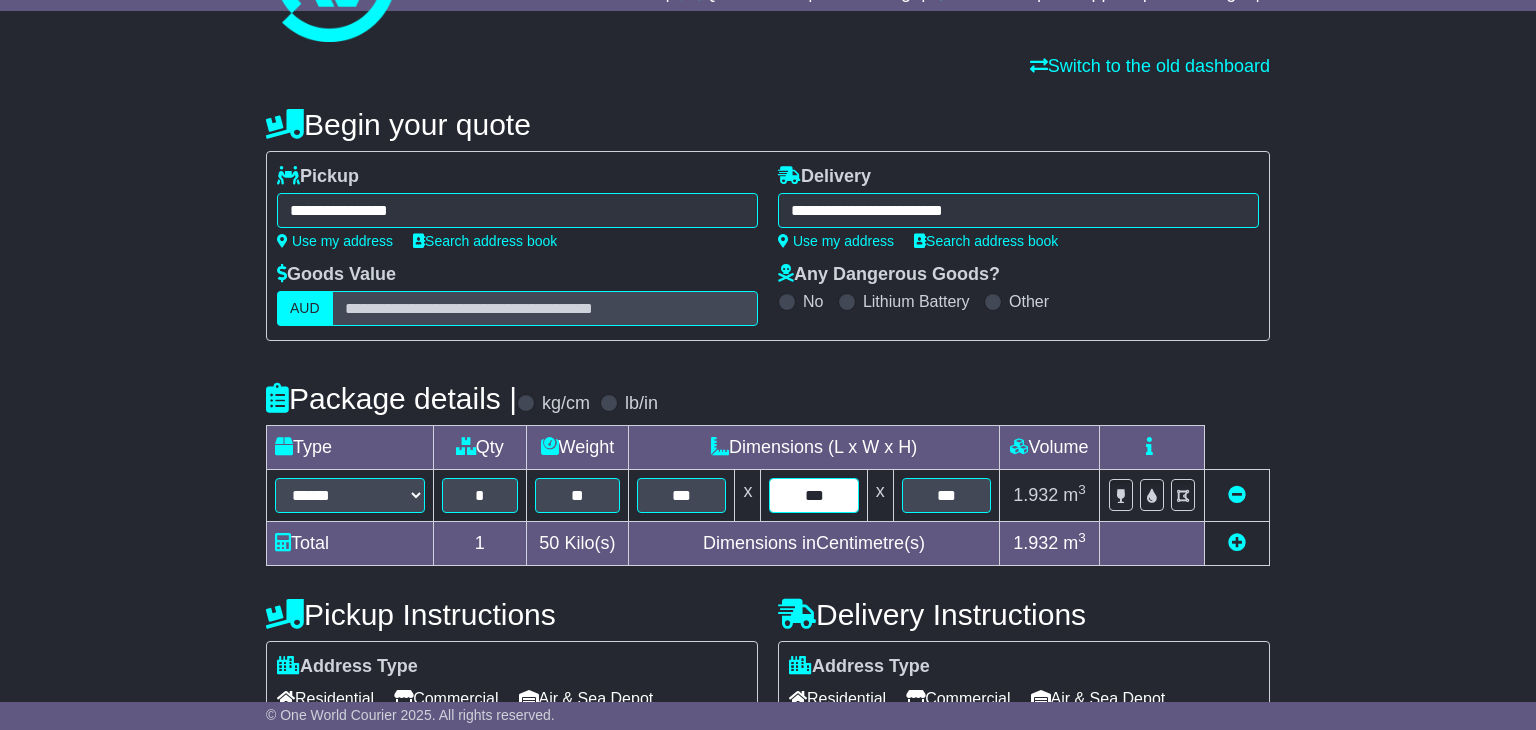 type on "***" 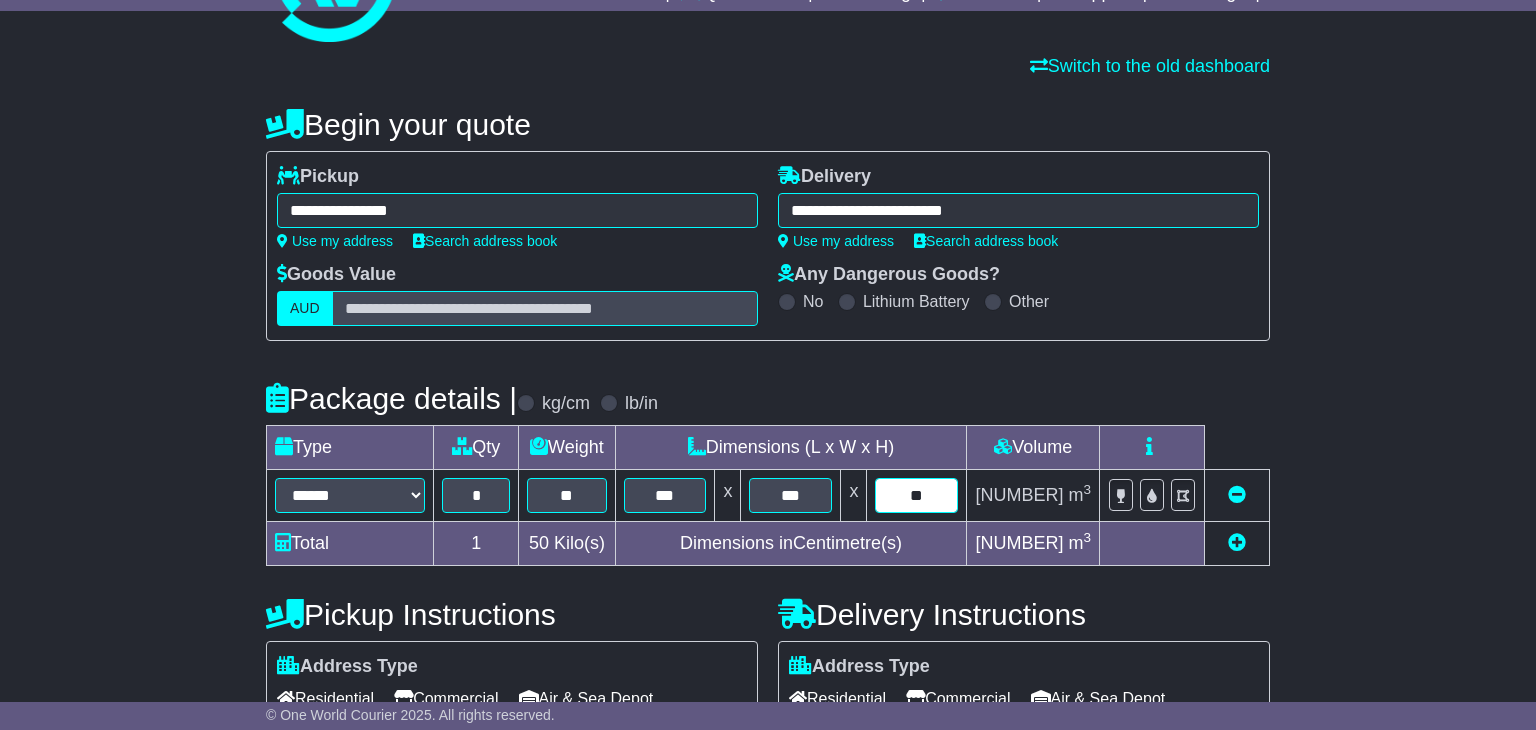 type on "**" 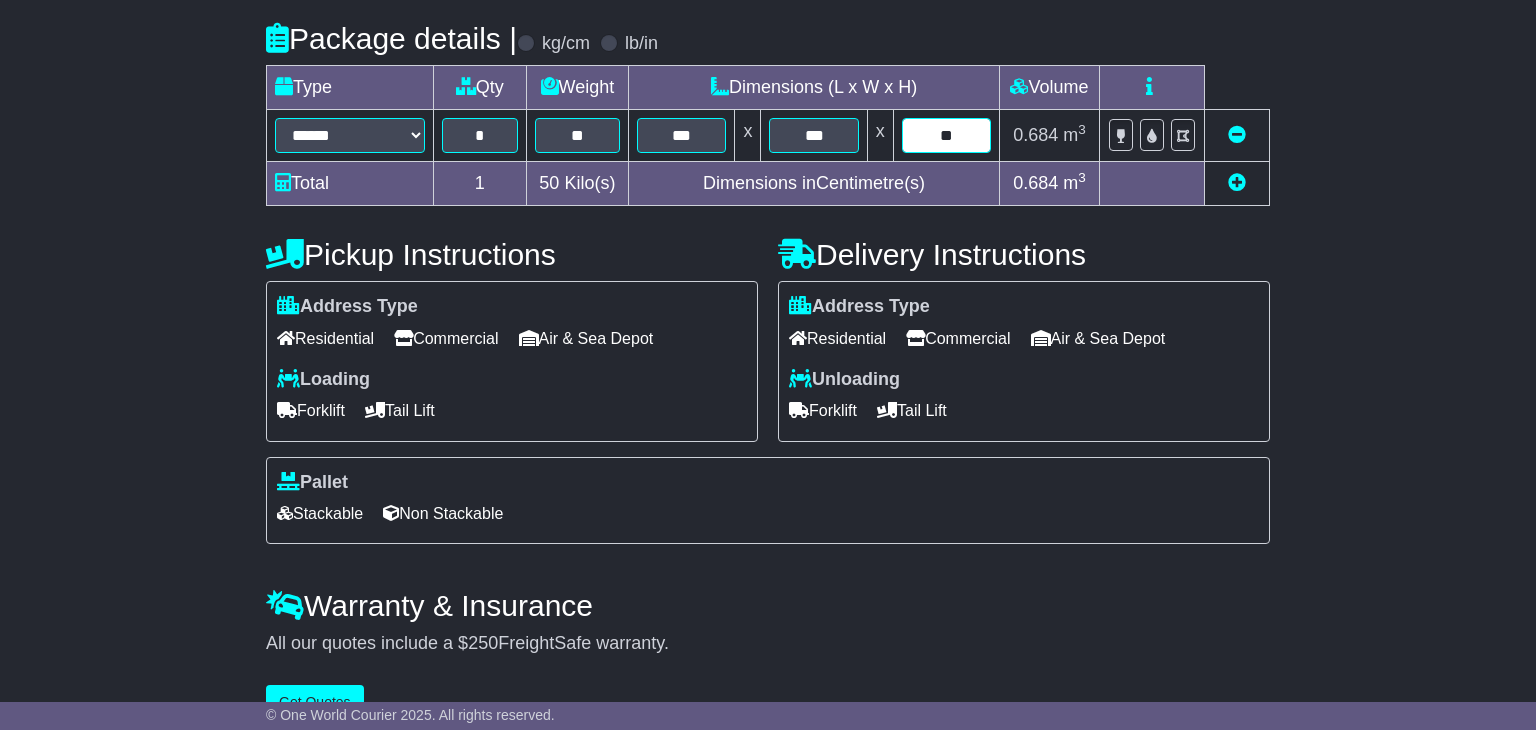 scroll, scrollTop: 494, scrollLeft: 0, axis: vertical 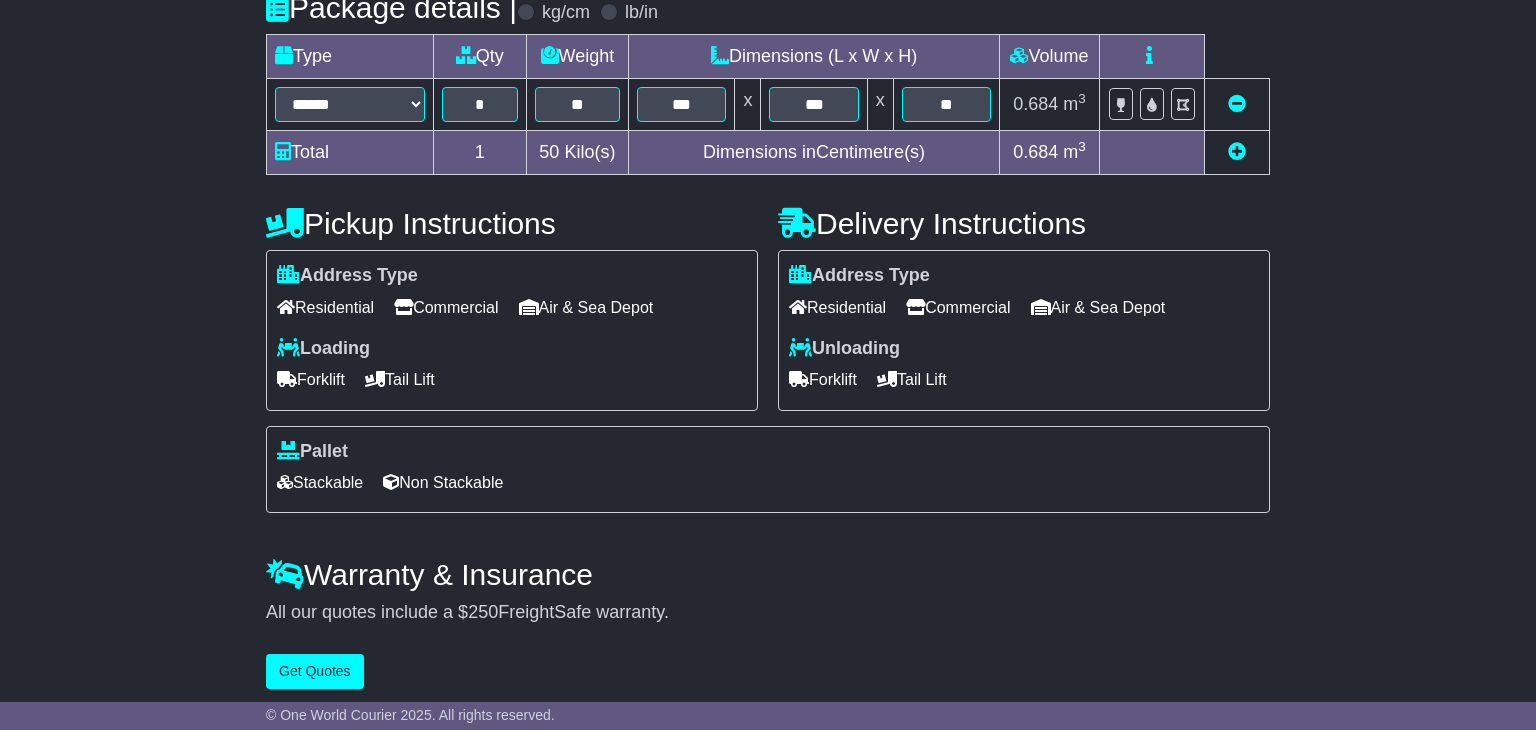 click on "Forklift" at bounding box center (311, 379) 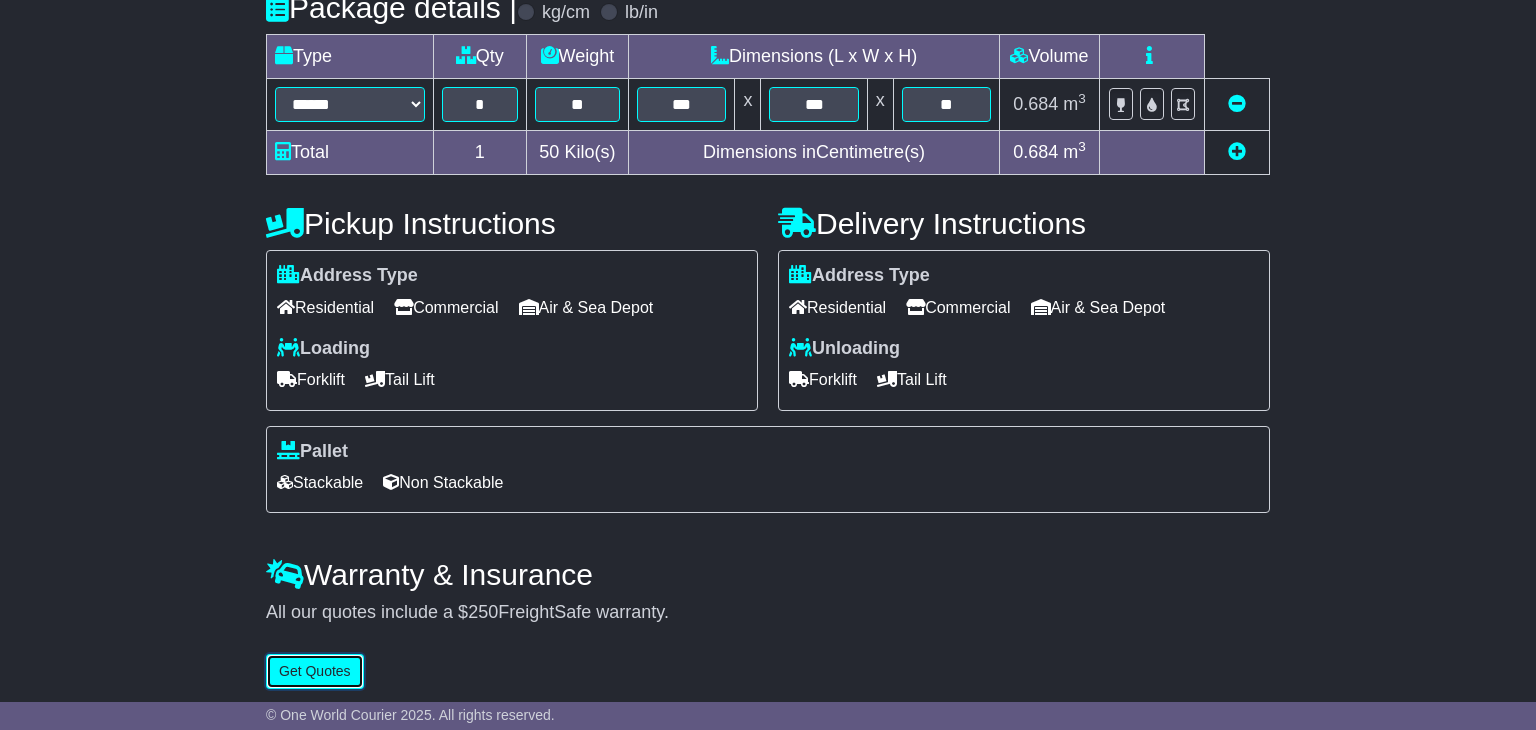 click on "Get Quotes" at bounding box center [315, 671] 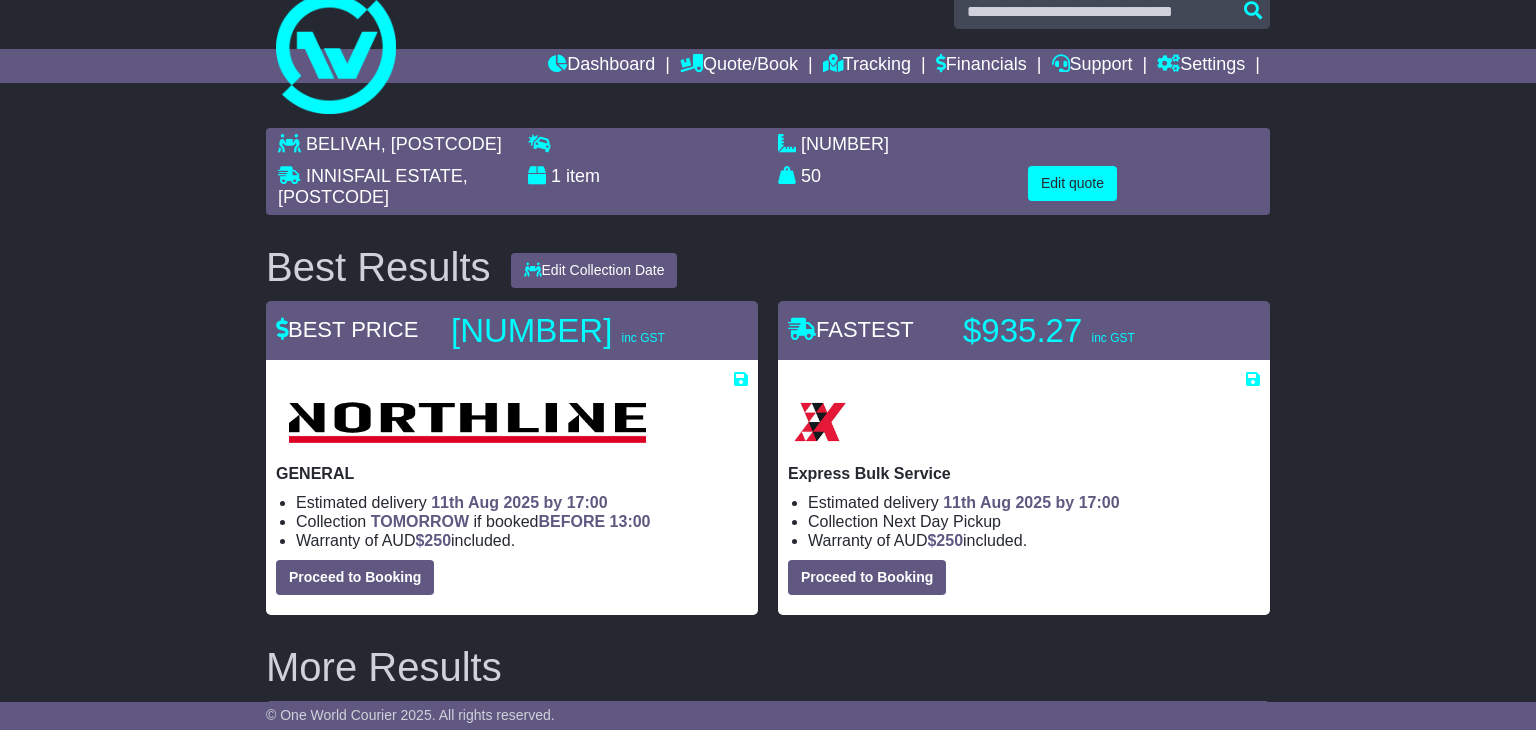 scroll, scrollTop: 0, scrollLeft: 0, axis: both 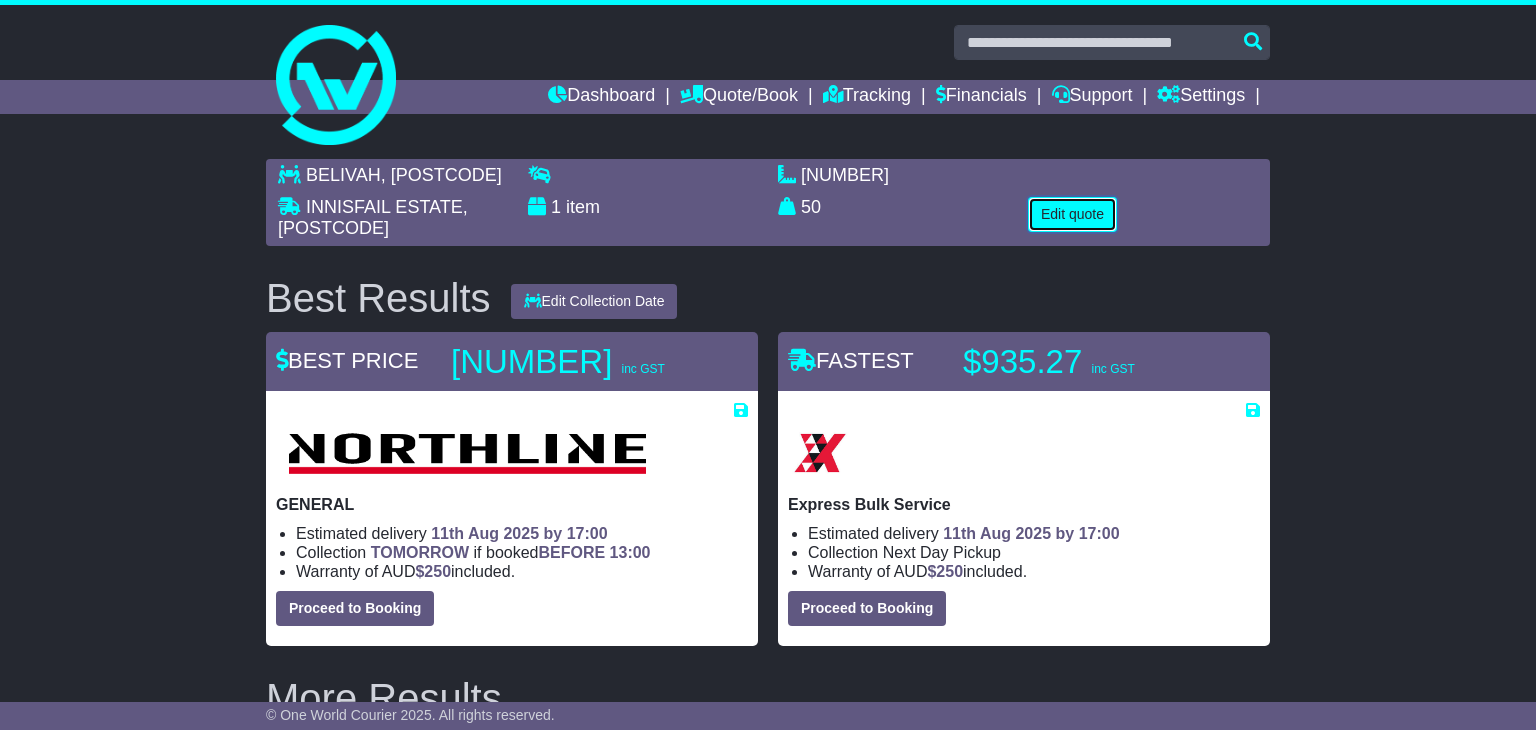 click on "Edit quote" at bounding box center (1072, 214) 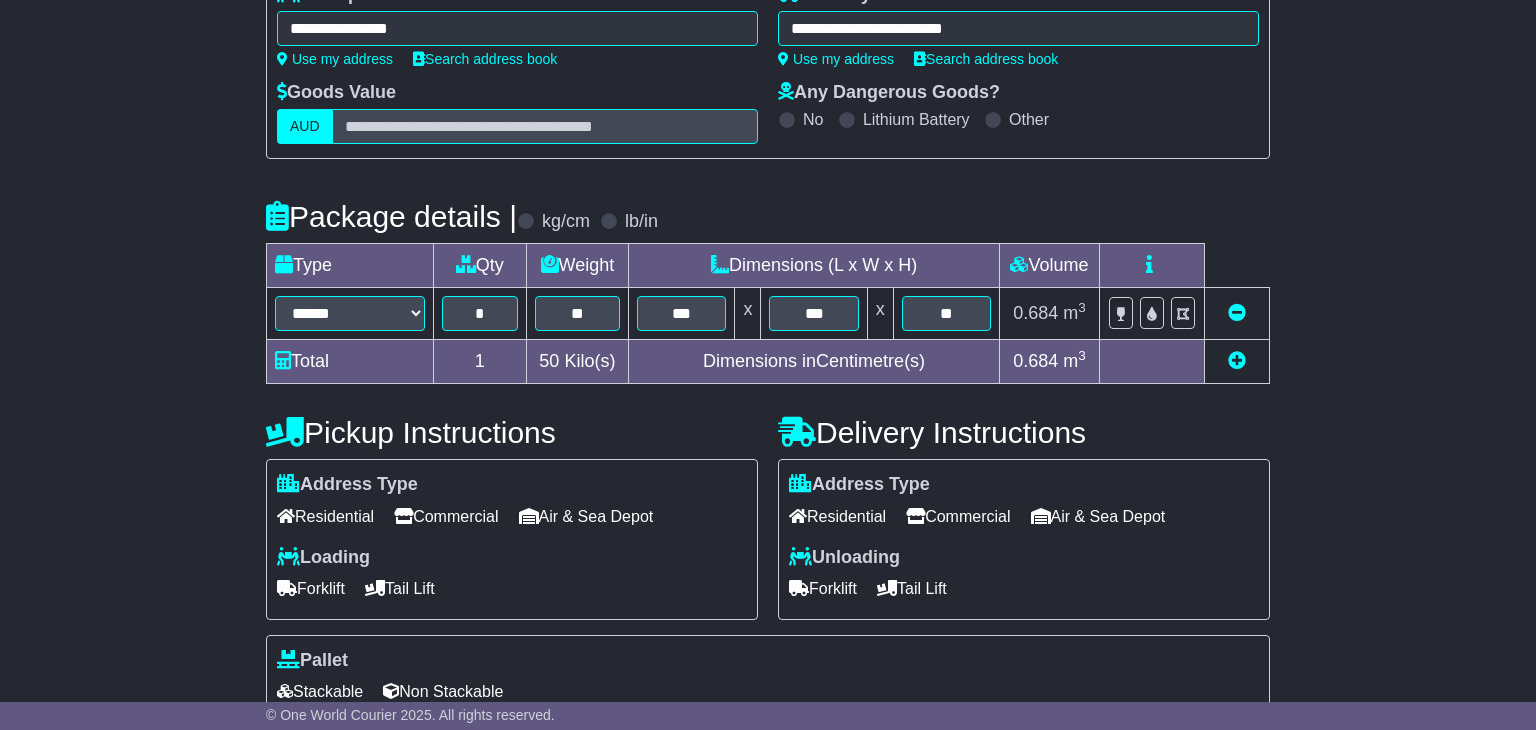 scroll, scrollTop: 289, scrollLeft: 0, axis: vertical 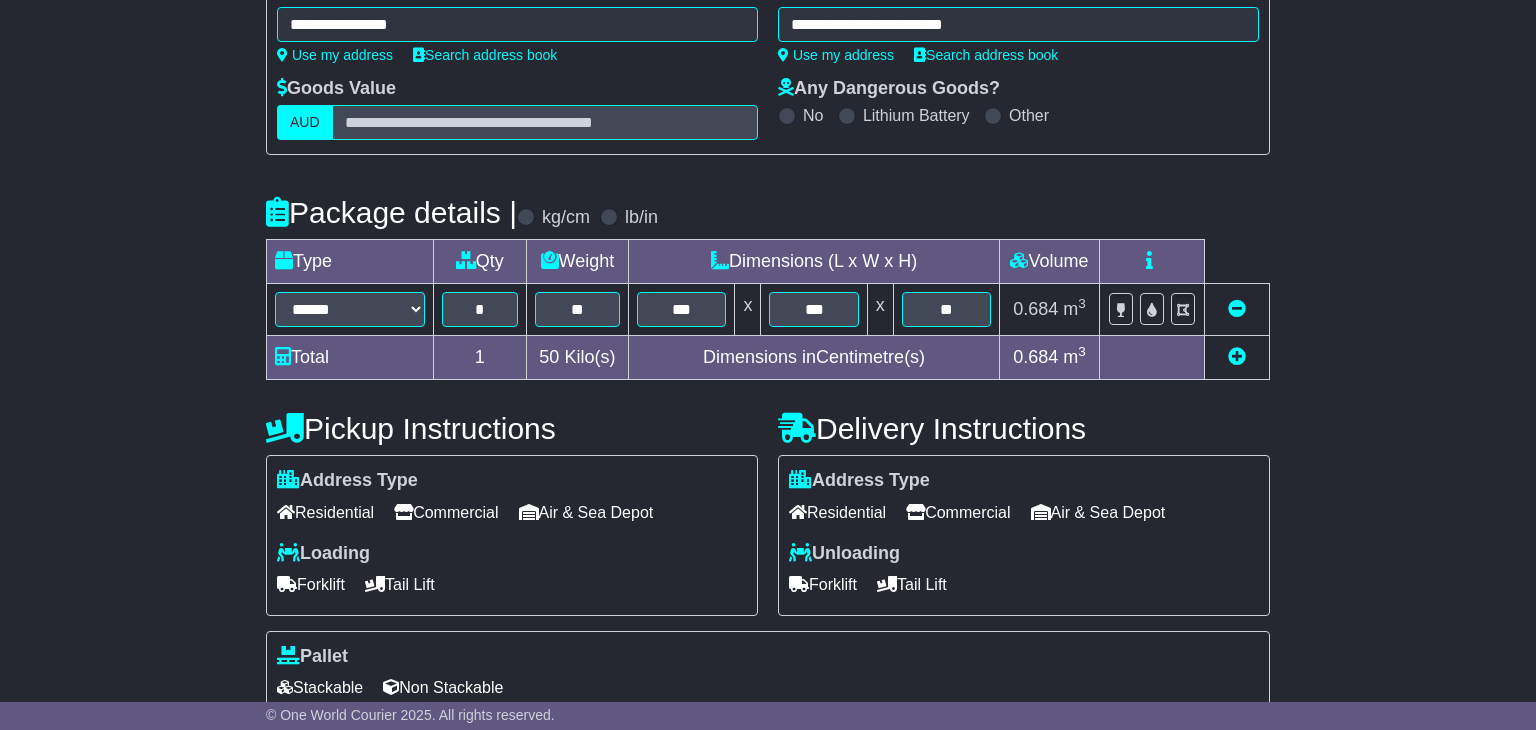 click on "Commercial" at bounding box center [958, 512] 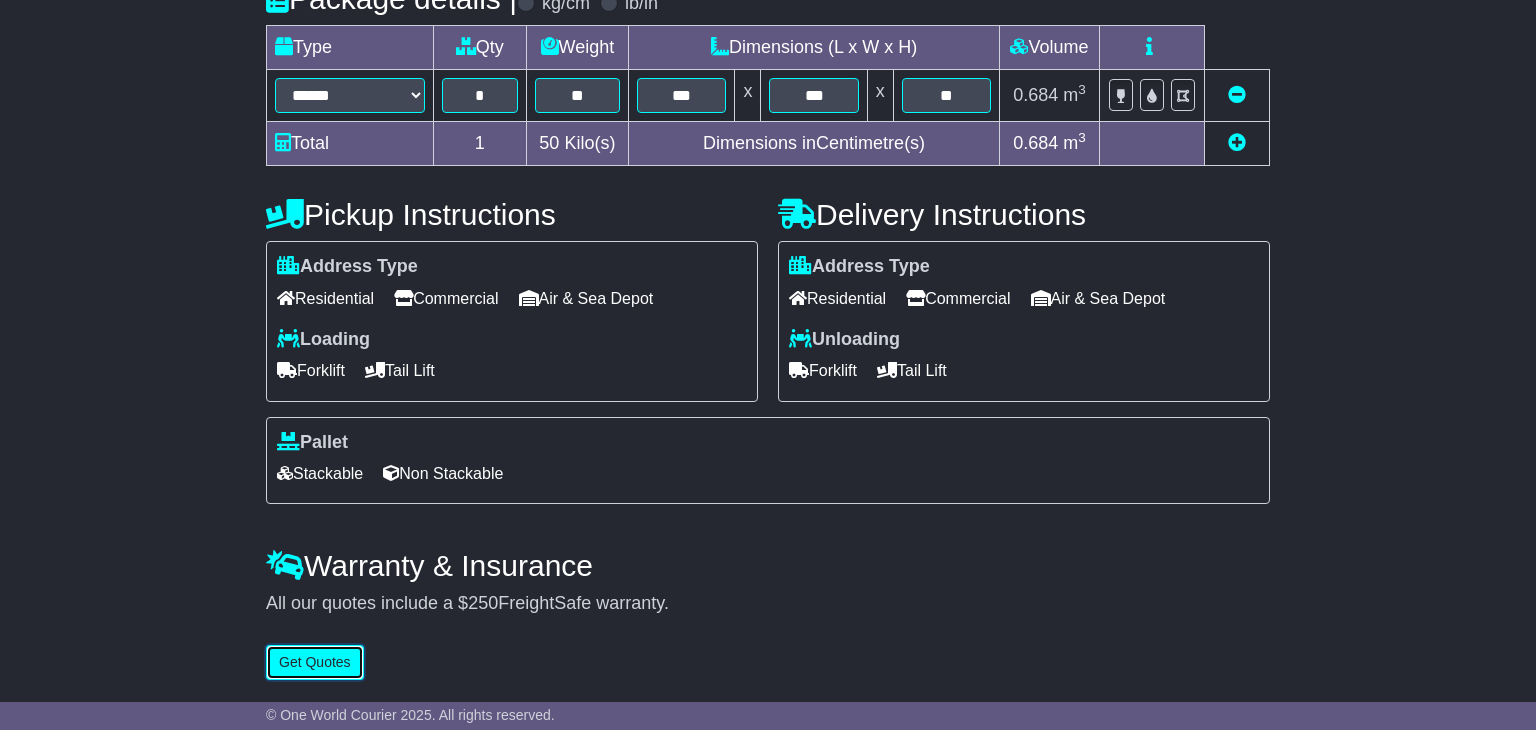 click on "Get Quotes" at bounding box center [315, 662] 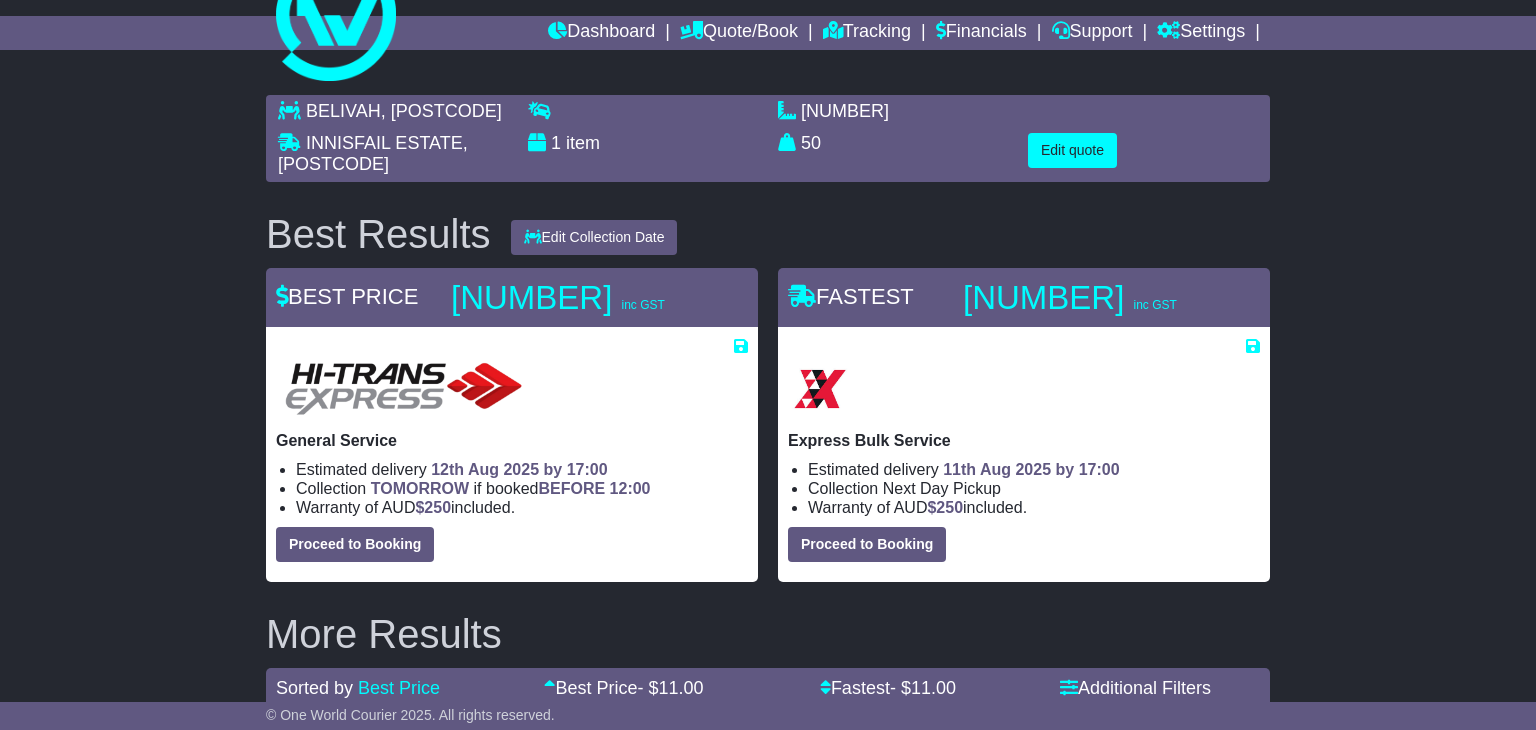 scroll, scrollTop: 65, scrollLeft: 0, axis: vertical 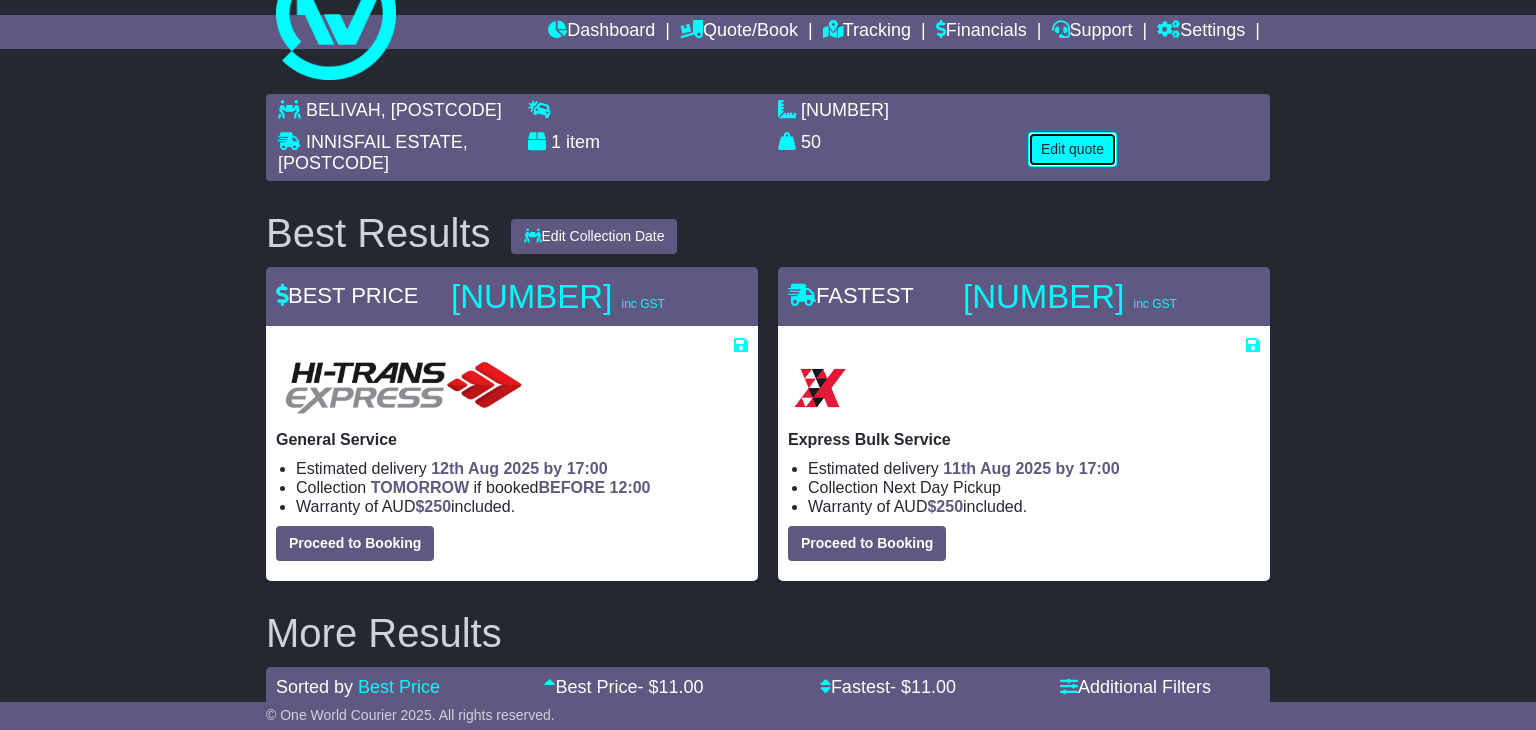click on "Edit quote" at bounding box center (1072, 149) 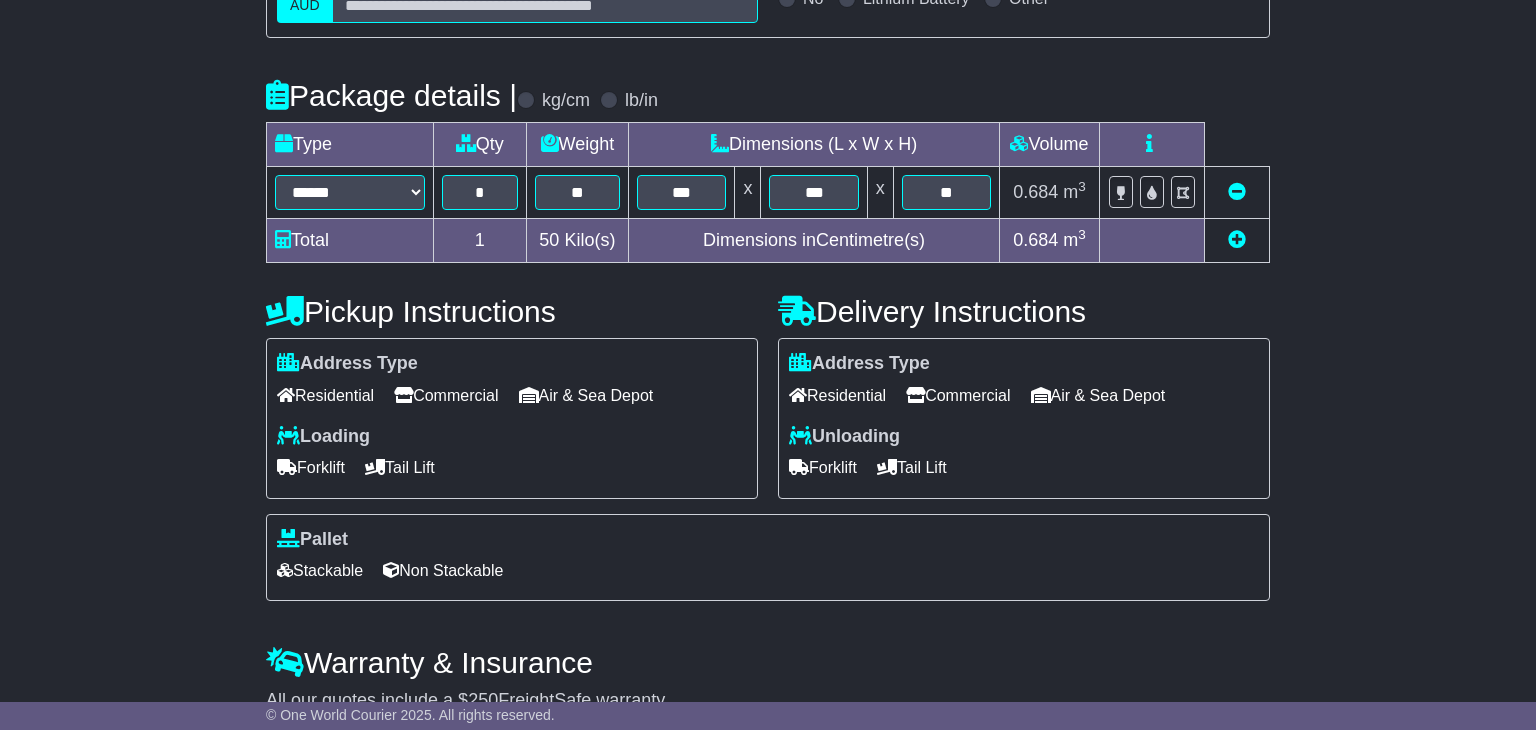 scroll, scrollTop: 505, scrollLeft: 0, axis: vertical 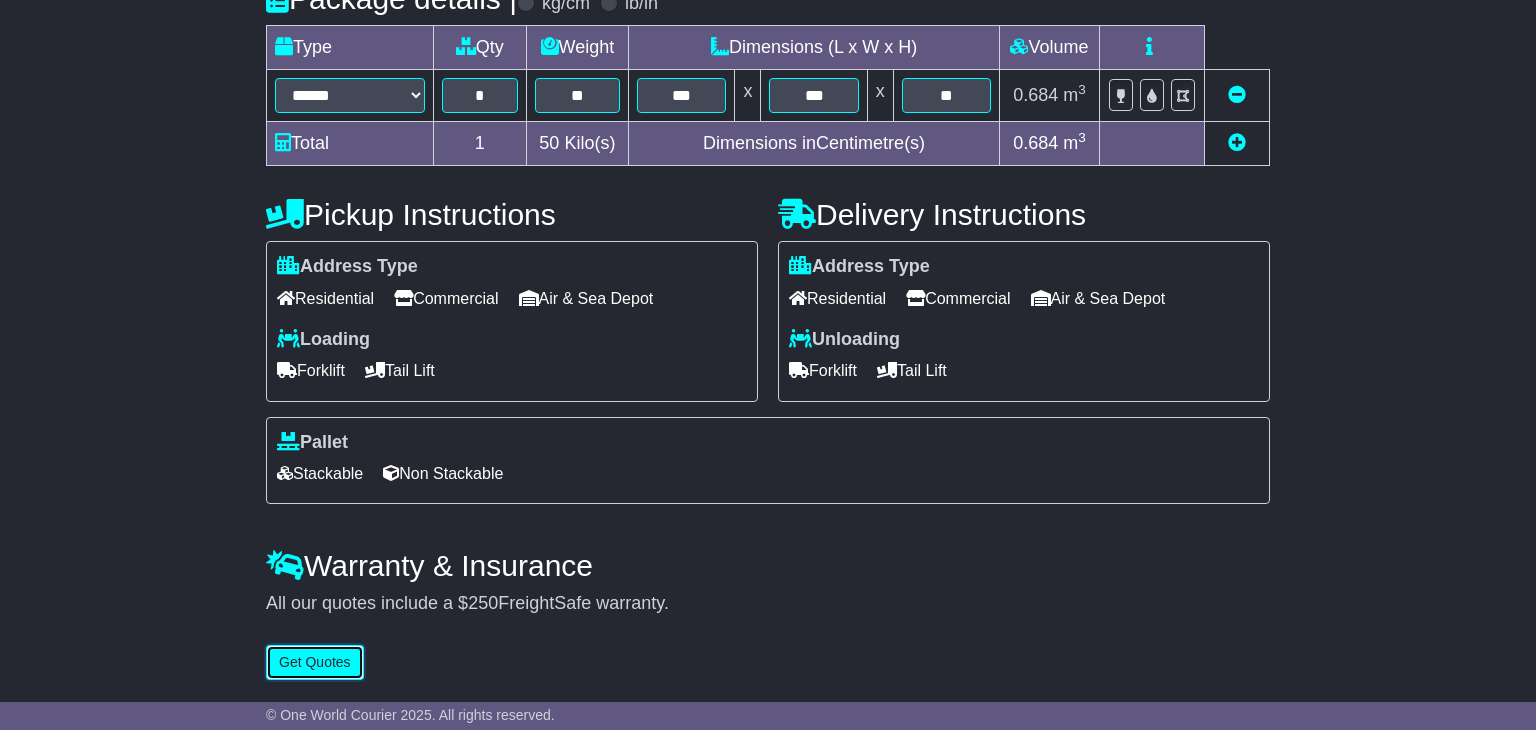 click on "Get Quotes" at bounding box center (315, 662) 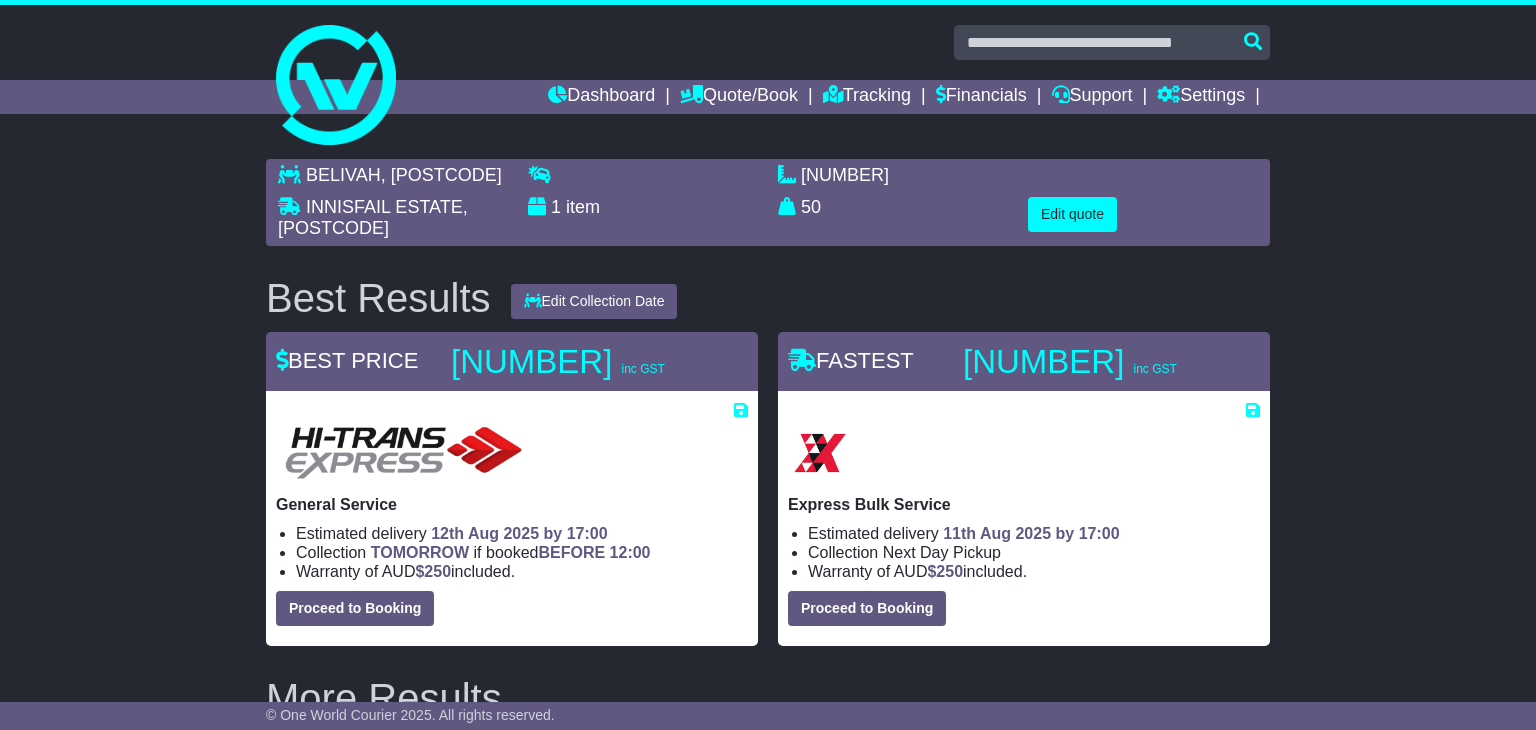 scroll, scrollTop: 638, scrollLeft: 0, axis: vertical 